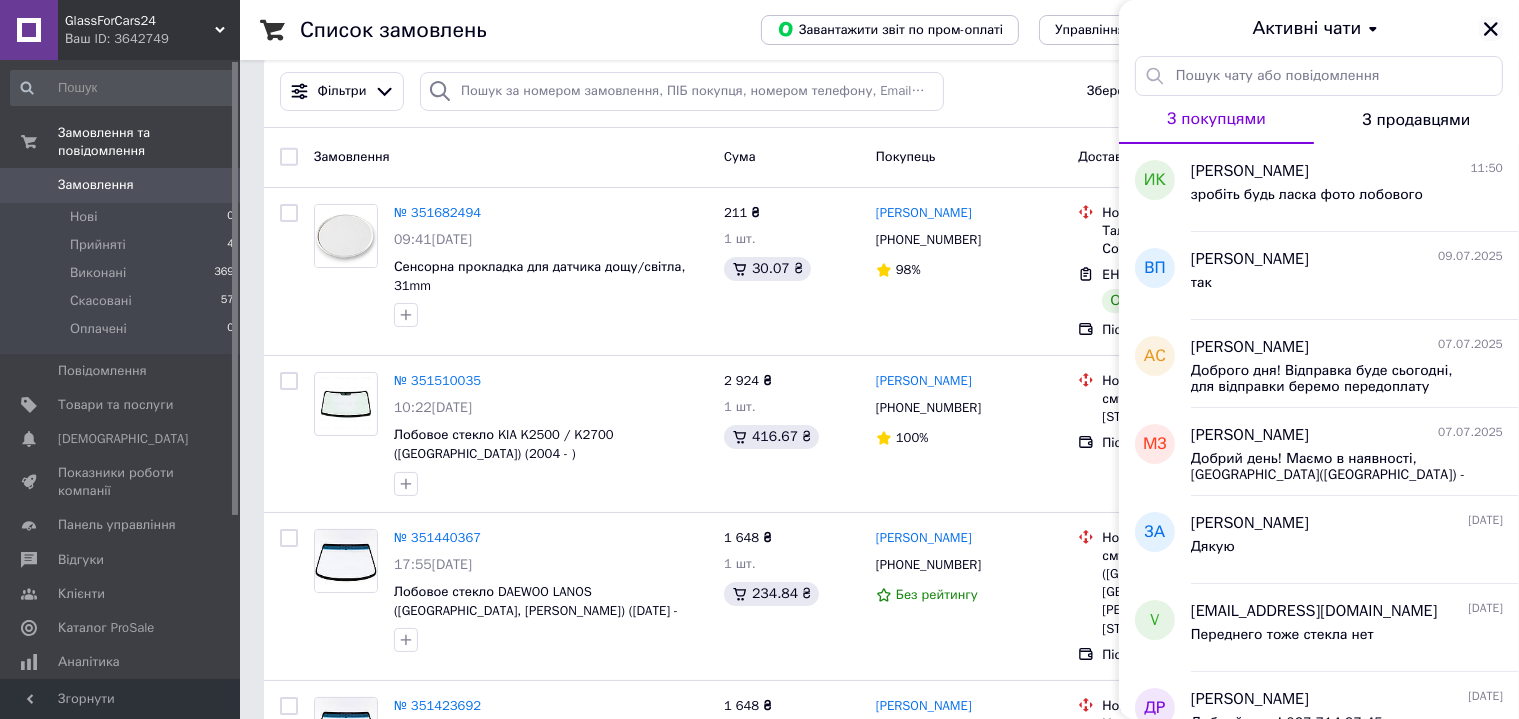 scroll, scrollTop: 28, scrollLeft: 0, axis: vertical 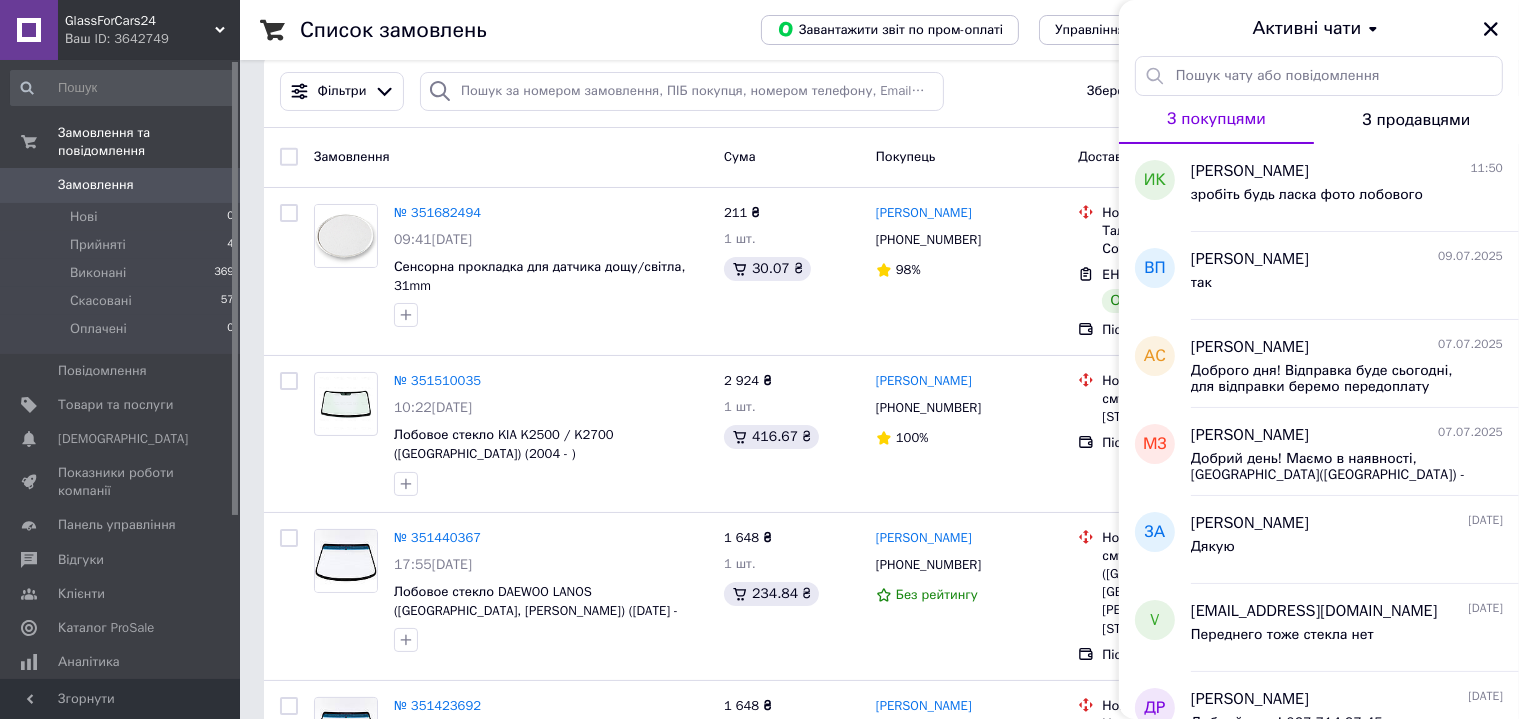 click 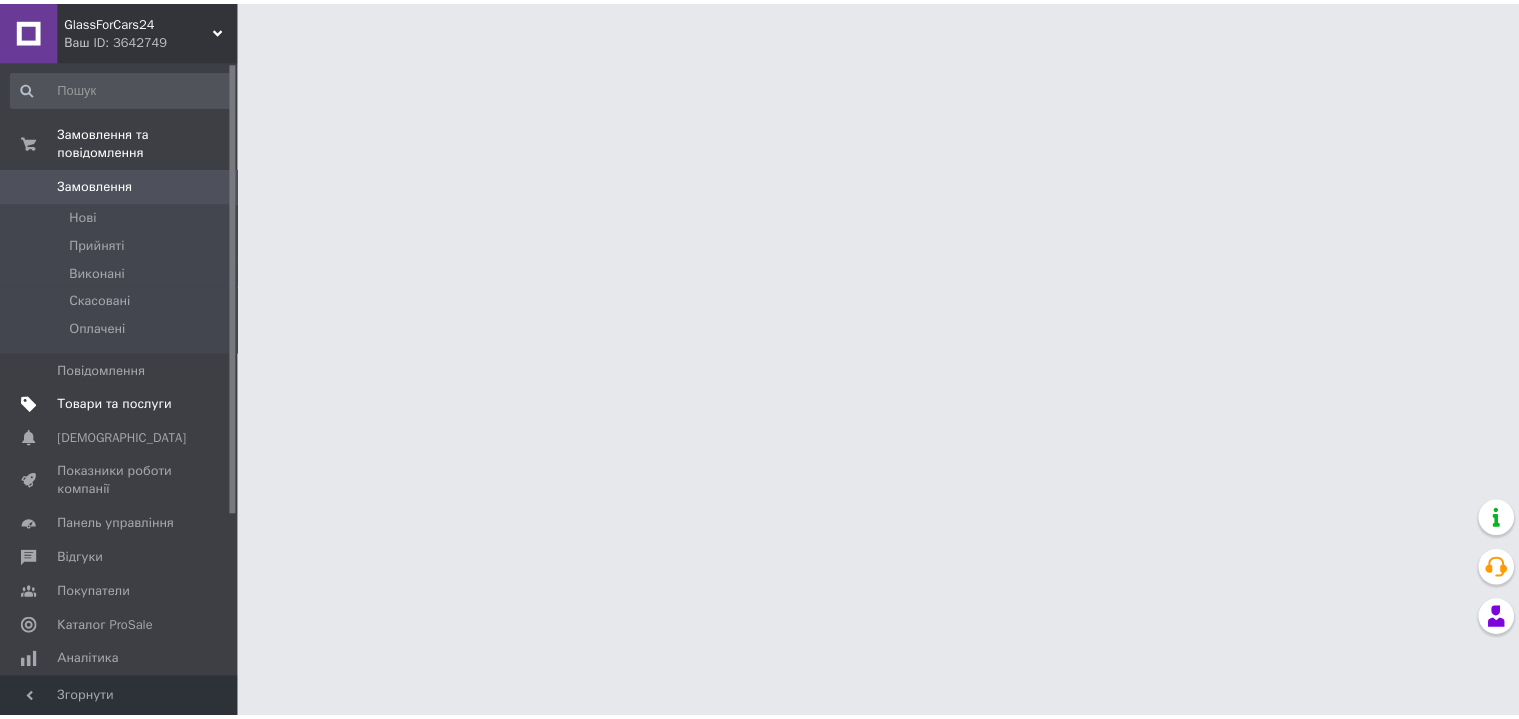 scroll, scrollTop: 0, scrollLeft: 0, axis: both 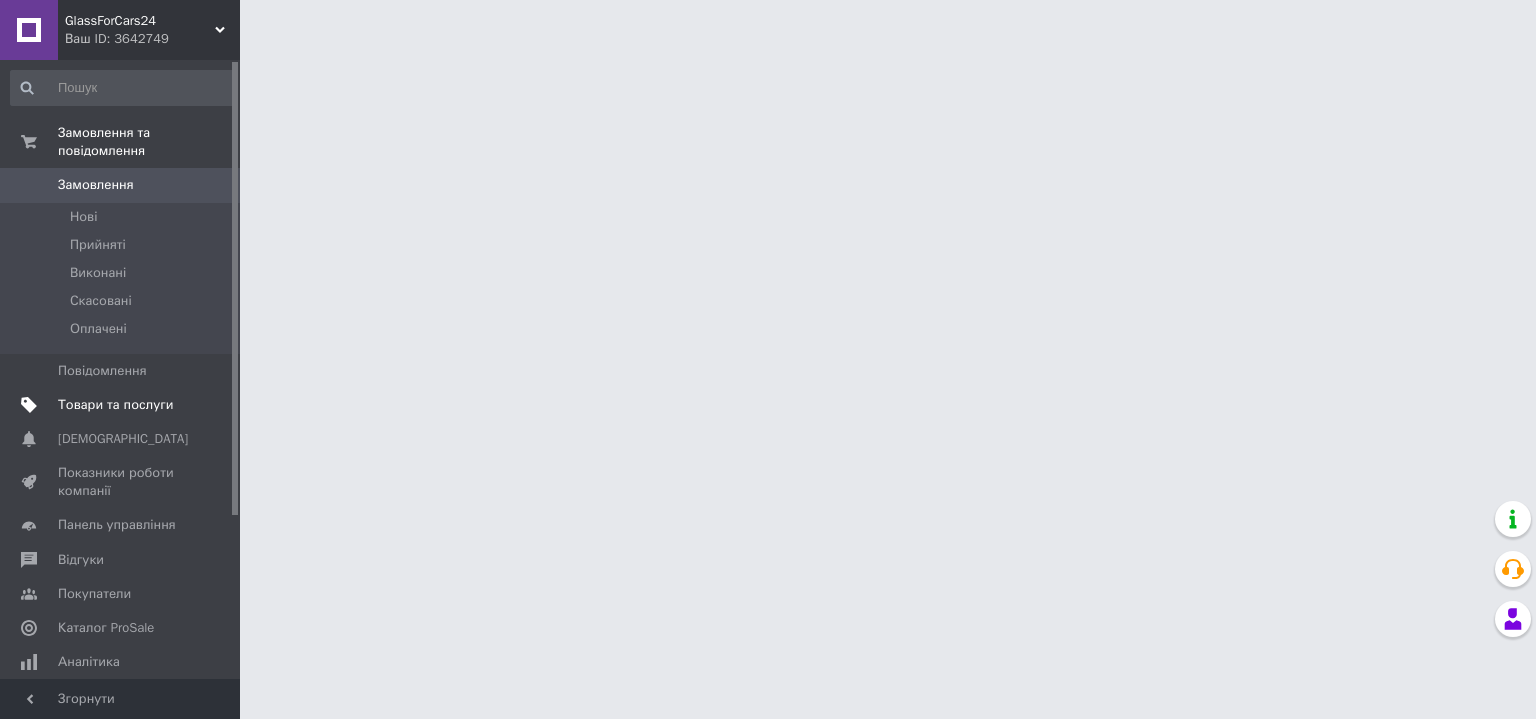 click on "Товари та послуги" at bounding box center (123, 405) 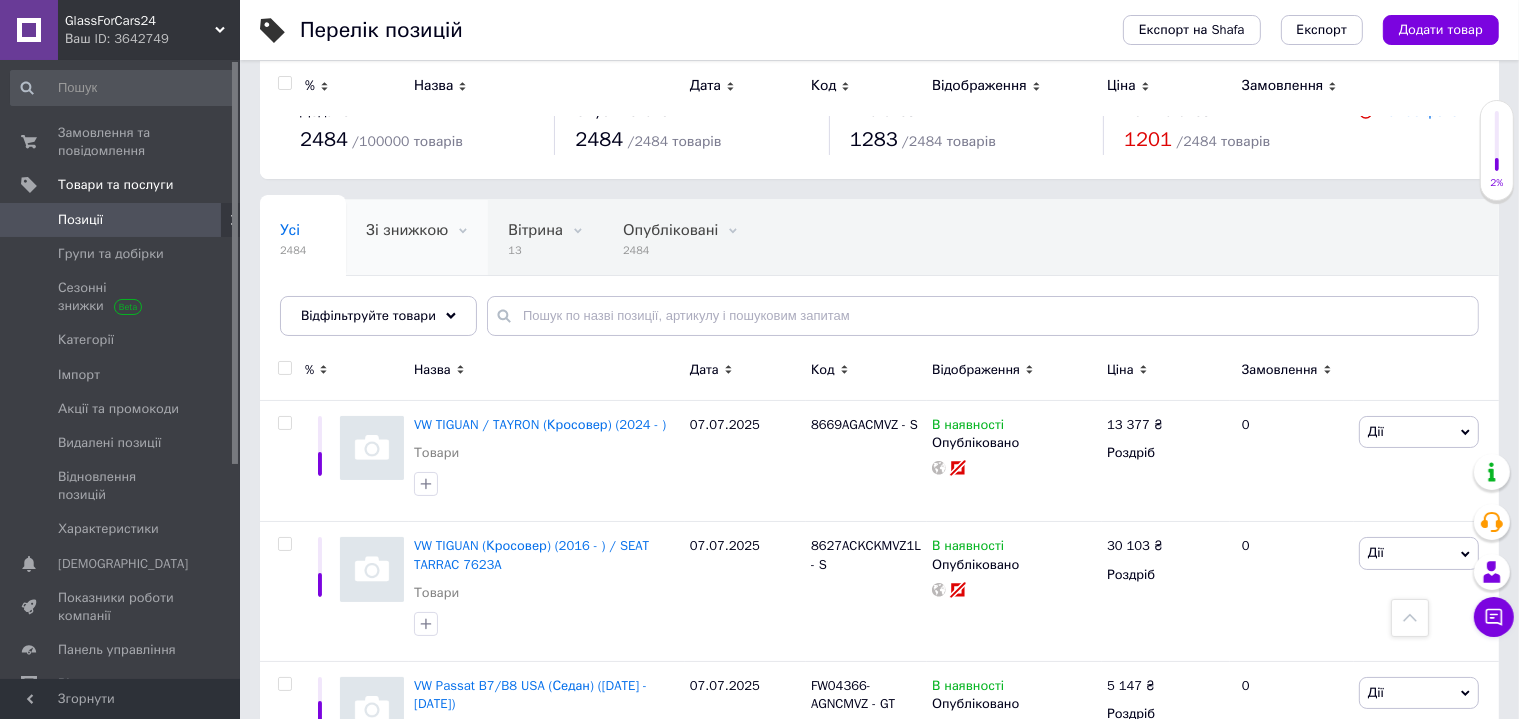 scroll, scrollTop: 0, scrollLeft: 0, axis: both 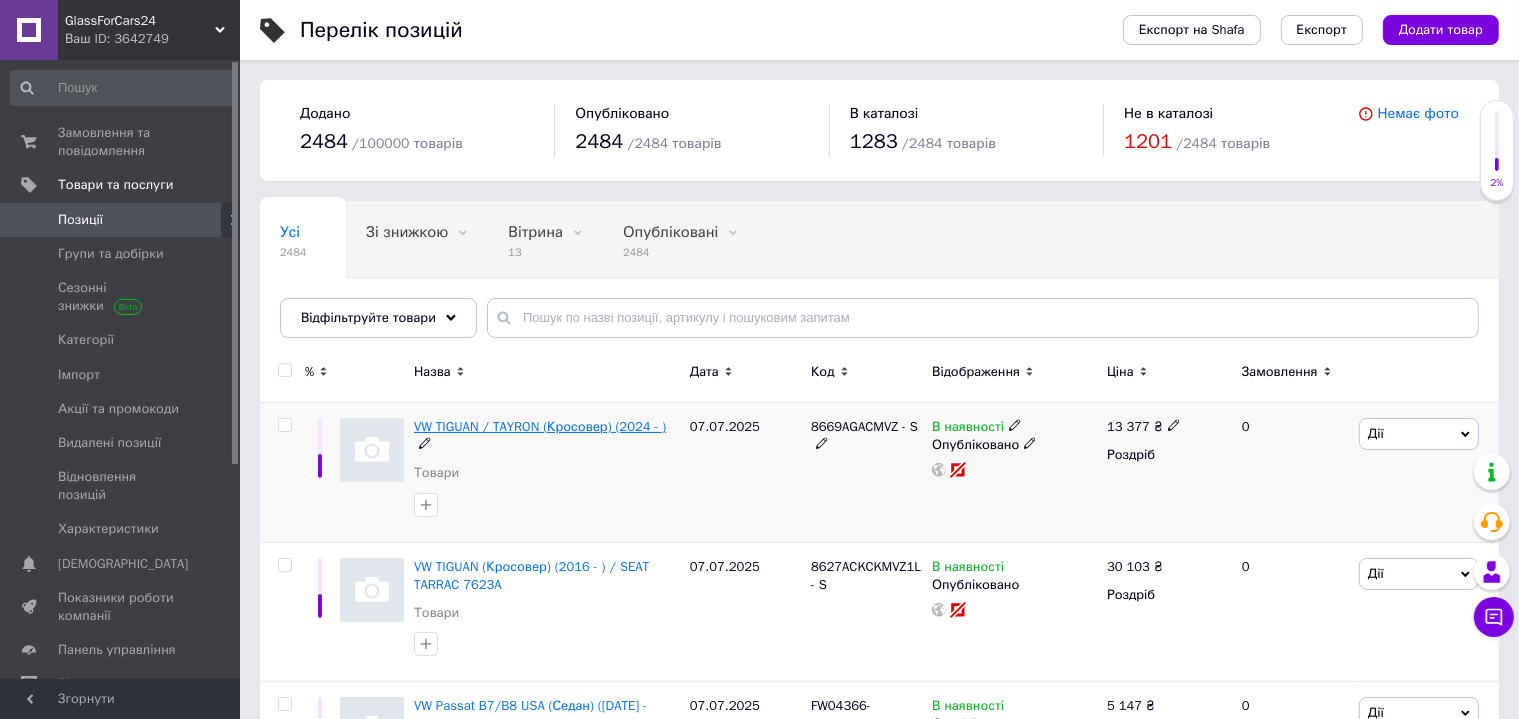 click on "VW TIGUAN / TAYRON (Кросовер) (2024 - )" at bounding box center (540, 426) 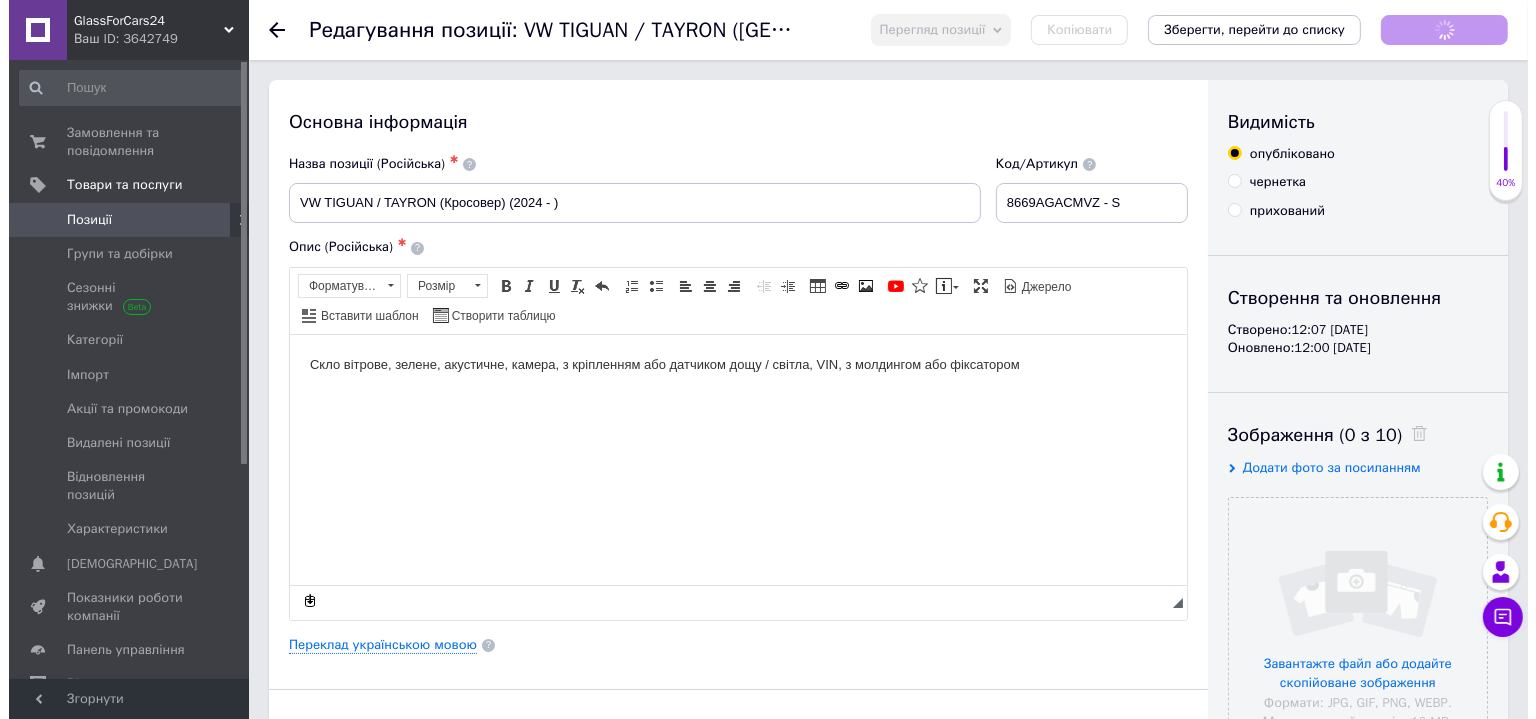 scroll, scrollTop: 0, scrollLeft: 0, axis: both 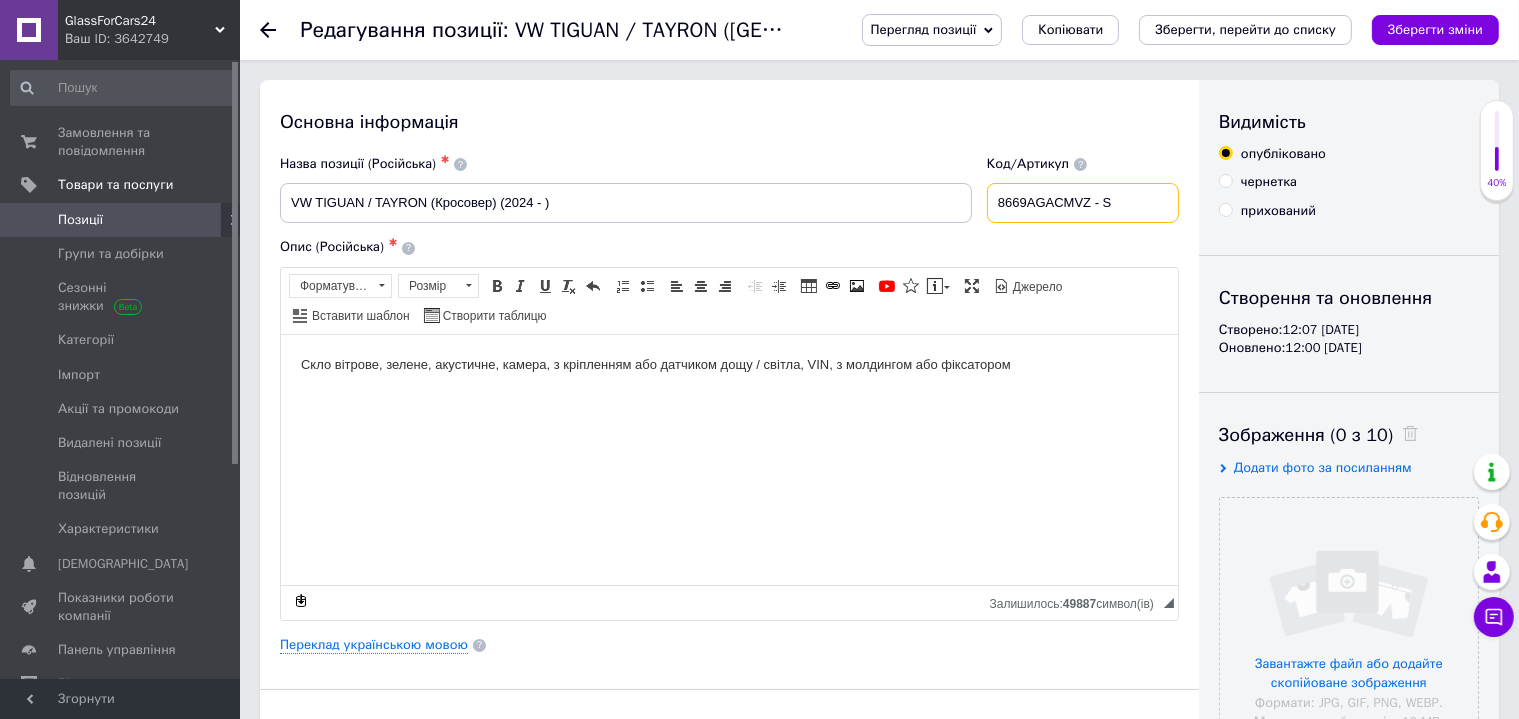 drag, startPoint x: 1095, startPoint y: 203, endPoint x: 1022, endPoint y: 205, distance: 73.02739 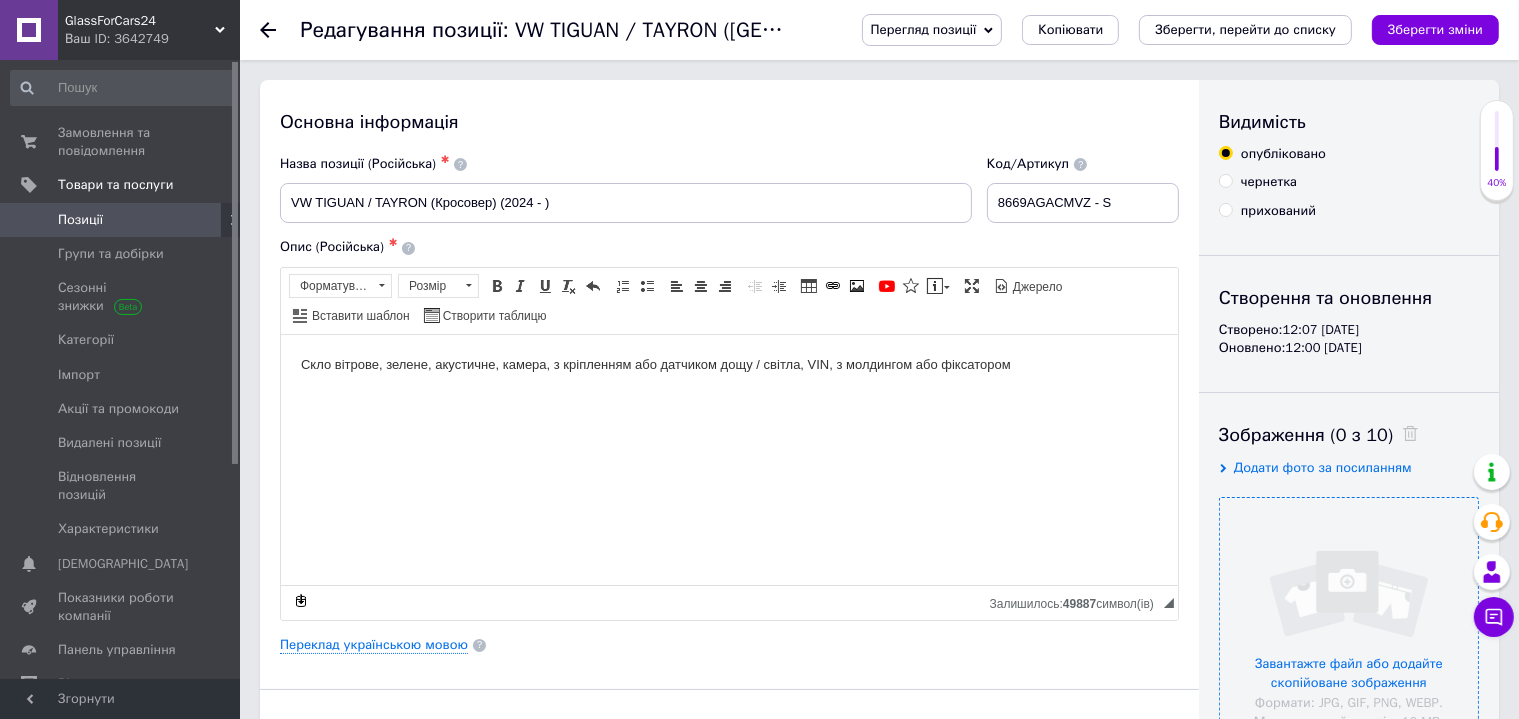 click at bounding box center (1349, 627) 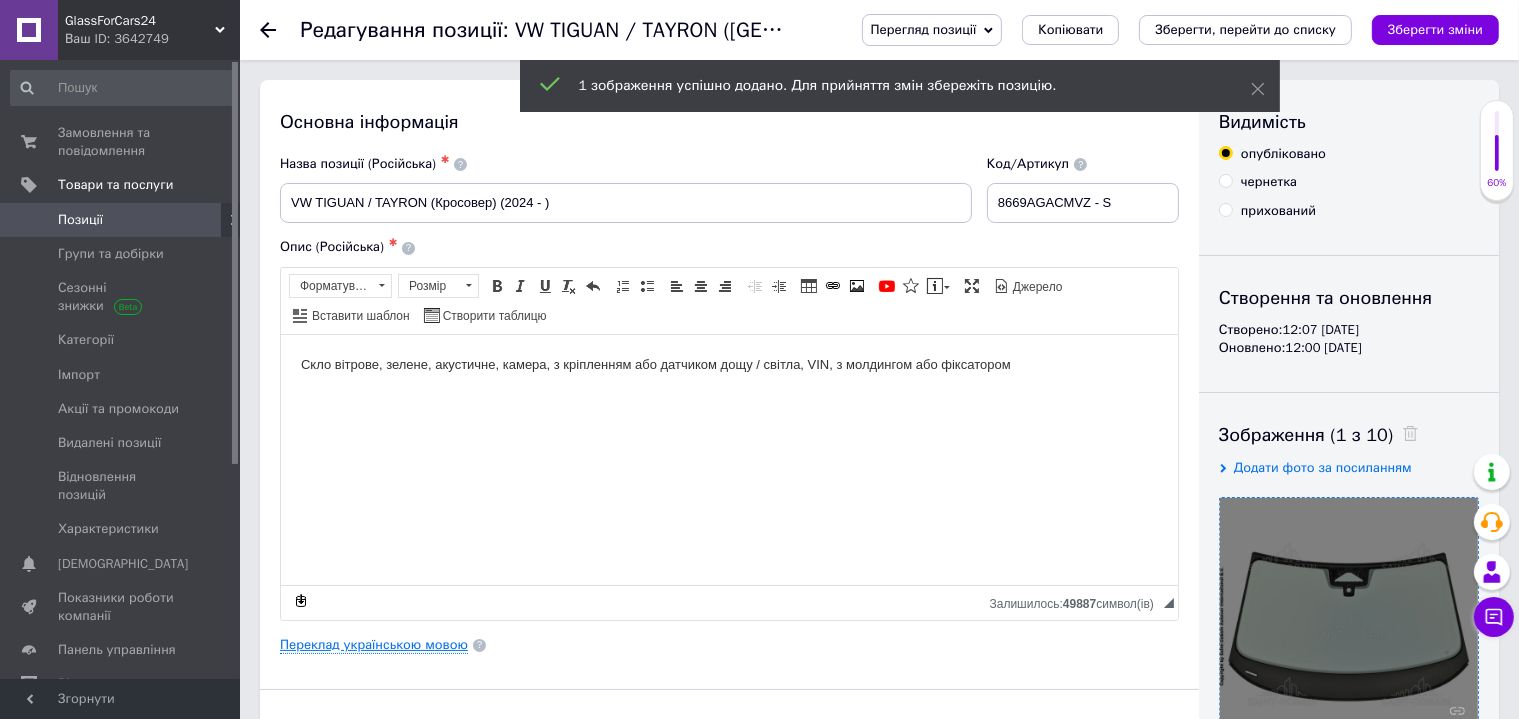 click on "Переклад українською мовою" at bounding box center [374, 645] 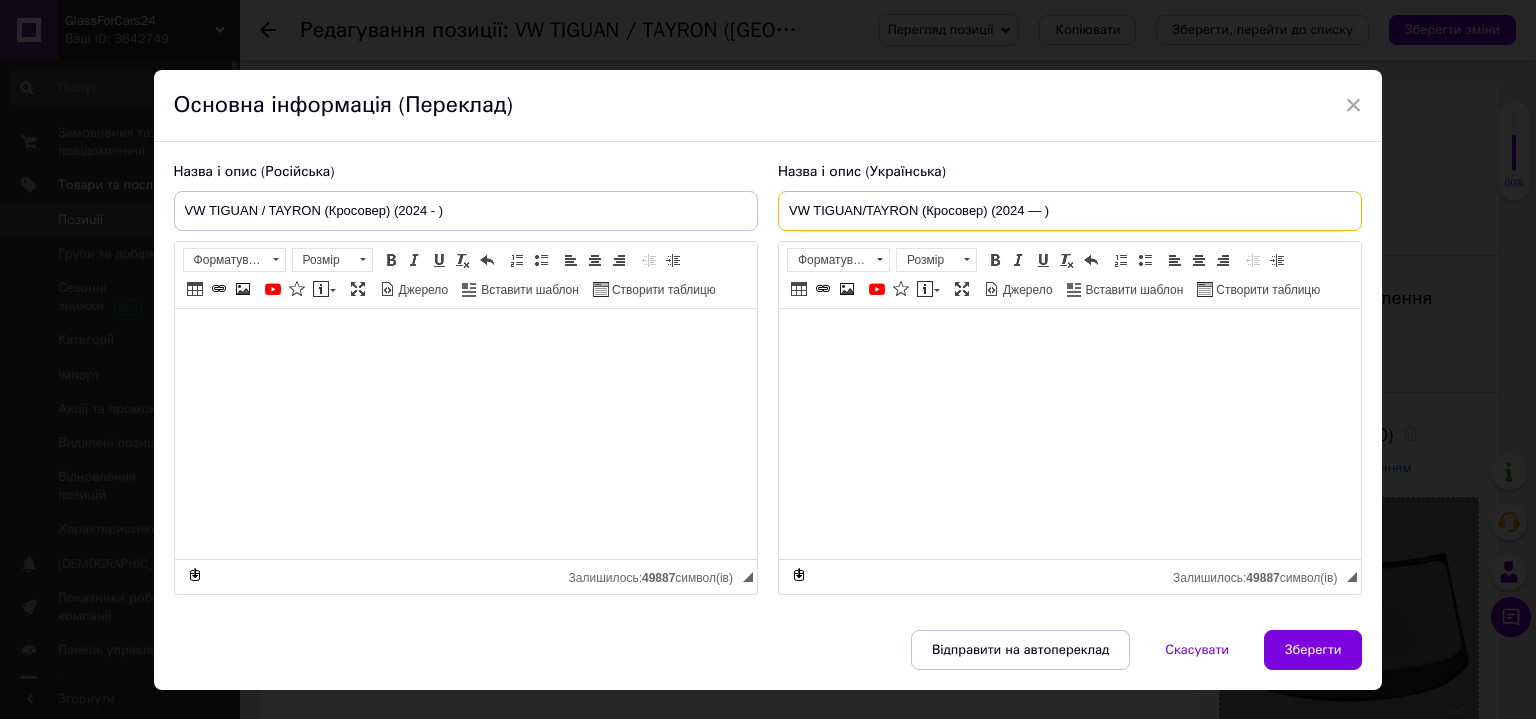 click on "VW TIGUAN/TAYRON (Кросовер) (2024 — )" at bounding box center (1070, 211) 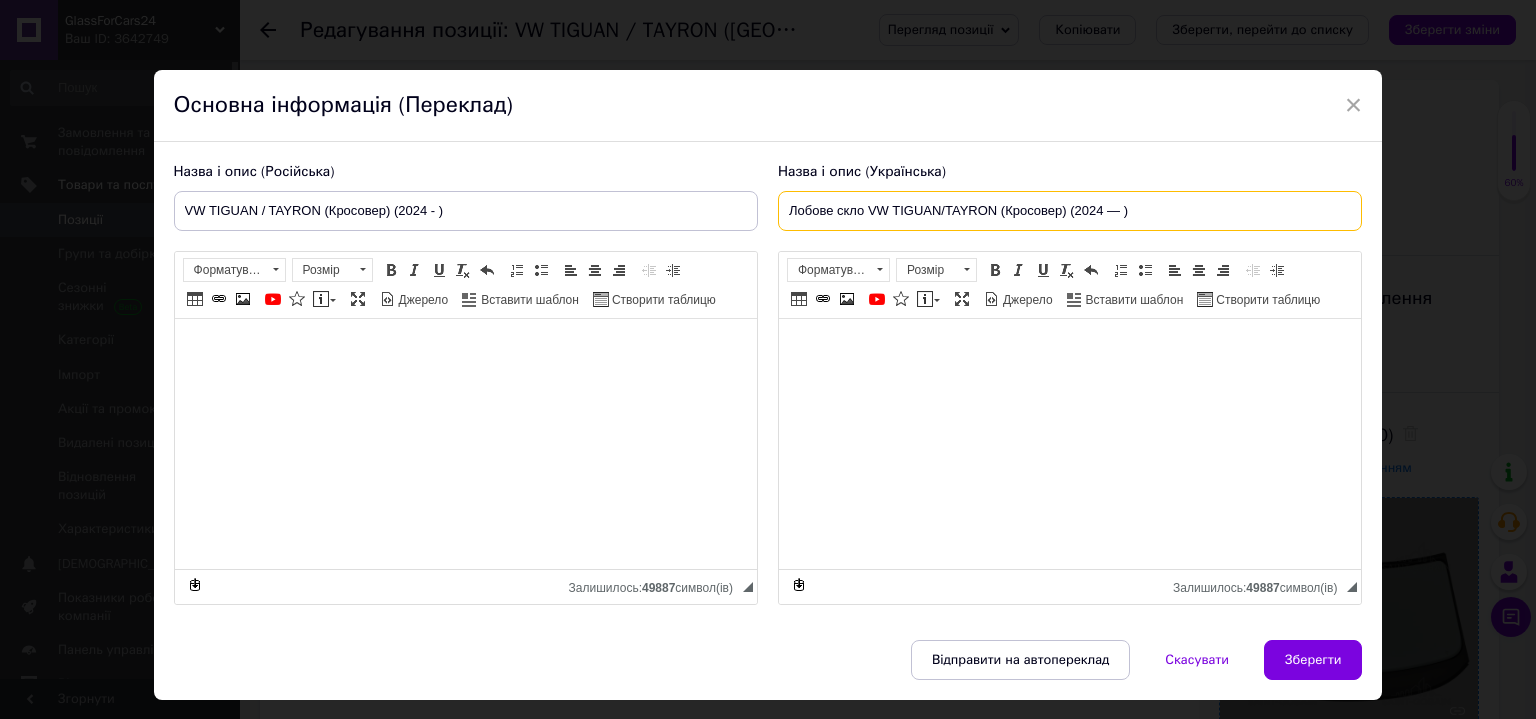 drag, startPoint x: 1108, startPoint y: 206, endPoint x: 1113, endPoint y: 218, distance: 13 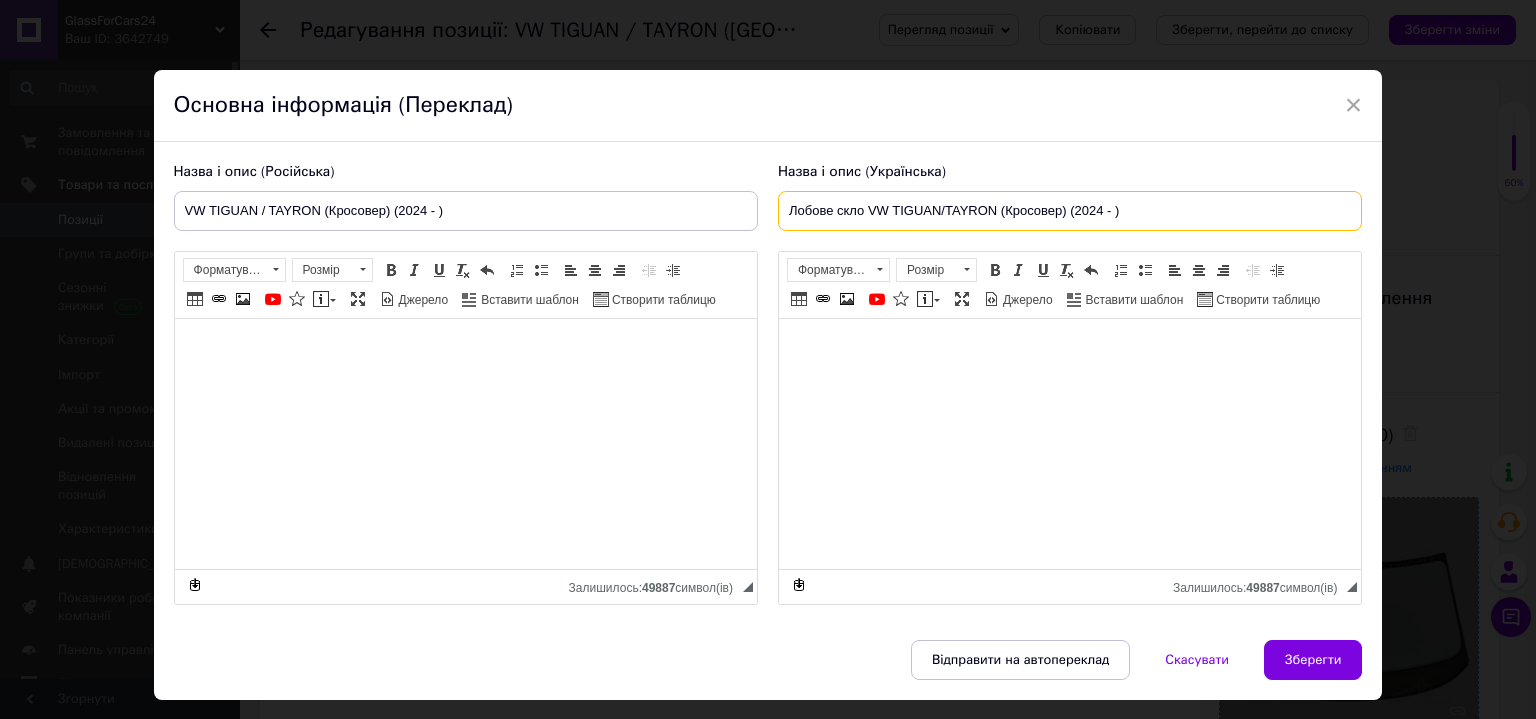 type on "Лобове скло VW TIGUAN/TAYRON (Кросовер) (2024 - )" 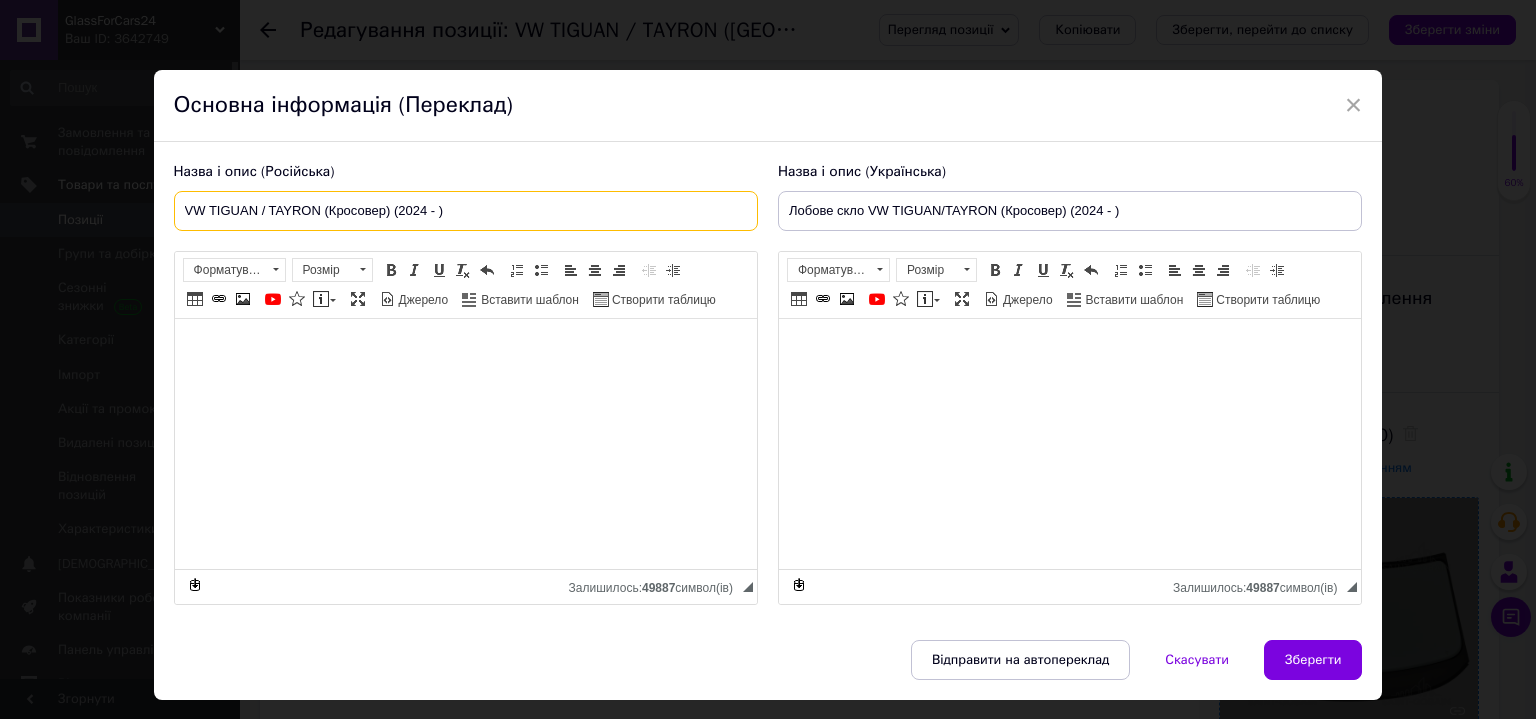 click on "VW TIGUAN / TAYRON (Кросовер) (2024 - )" at bounding box center [466, 211] 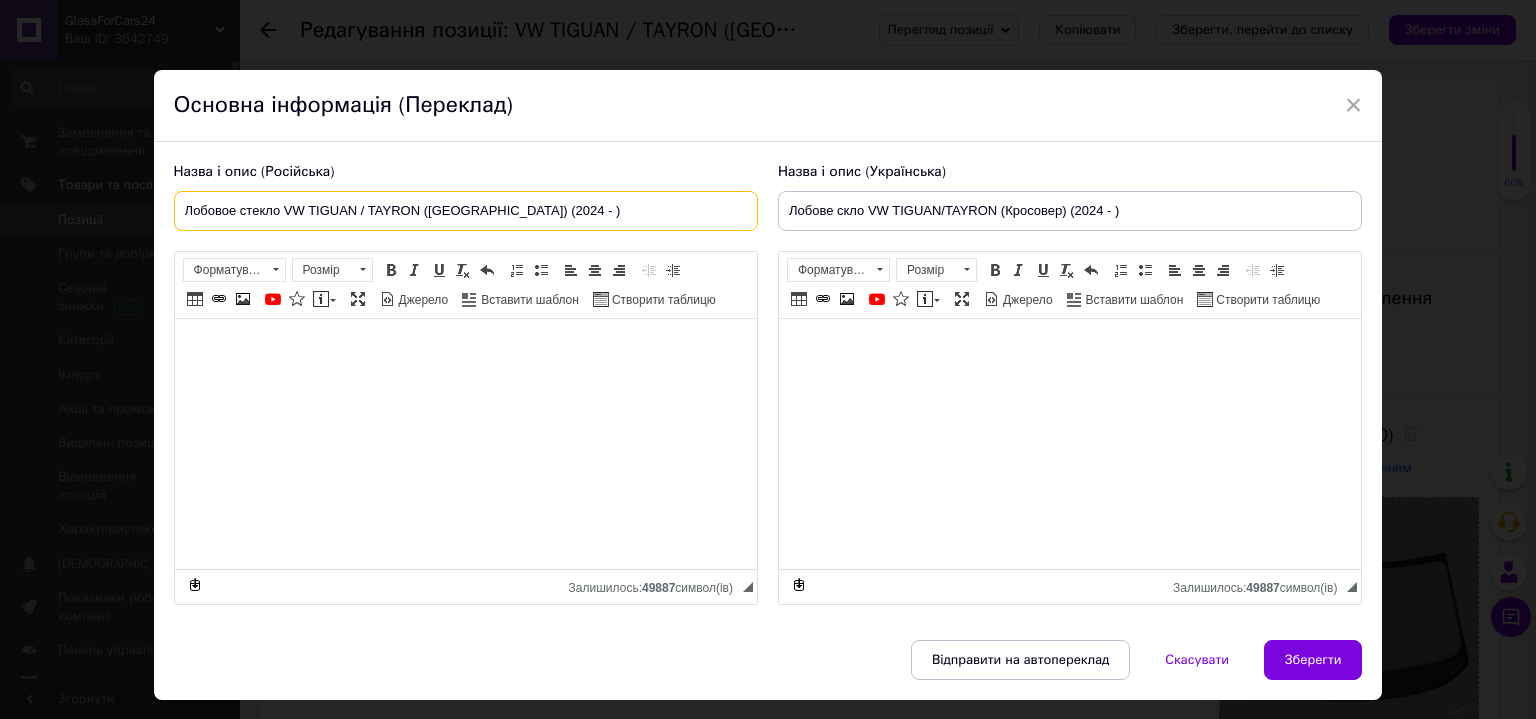 type on "Лобовое стекло VW TIGUAN / TAYRON (Кросовер) (2024 - )" 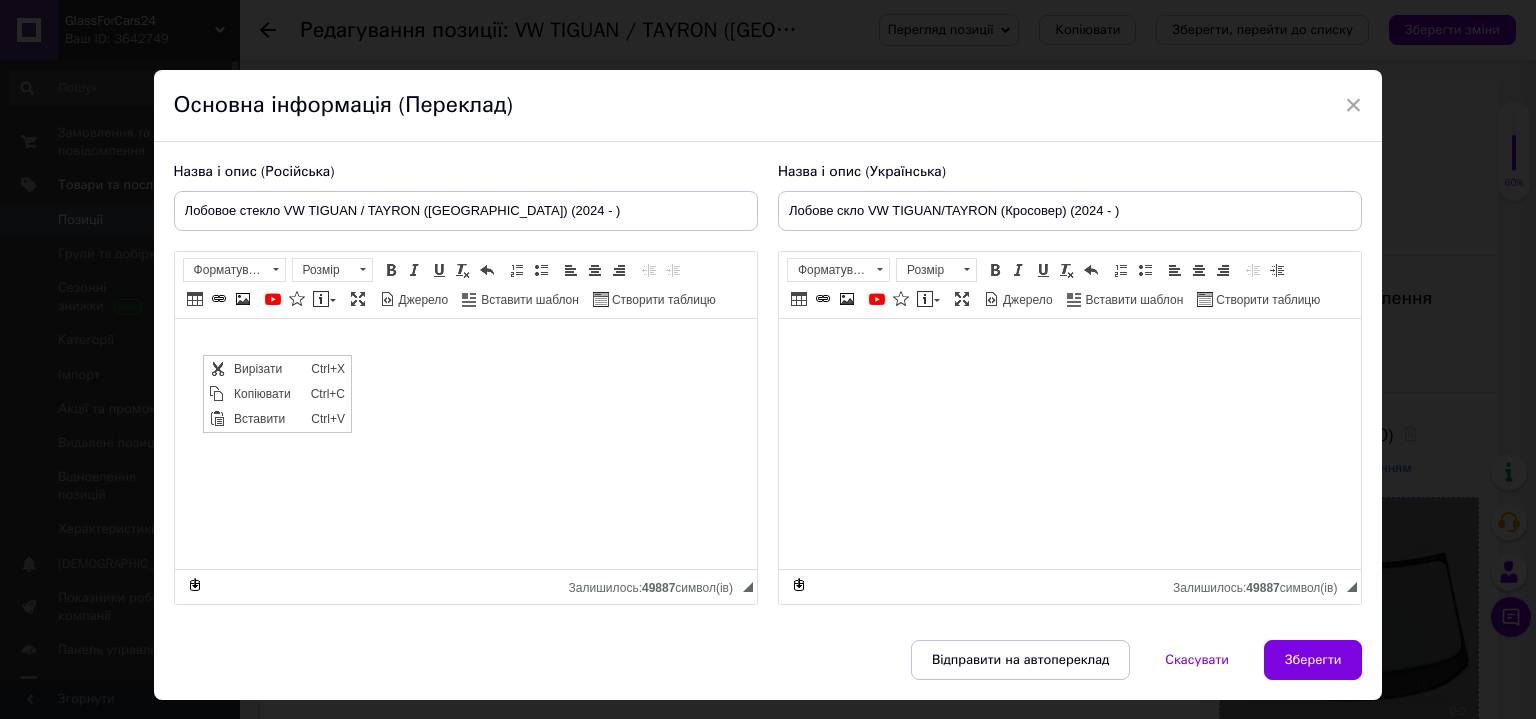 scroll, scrollTop: 0, scrollLeft: 0, axis: both 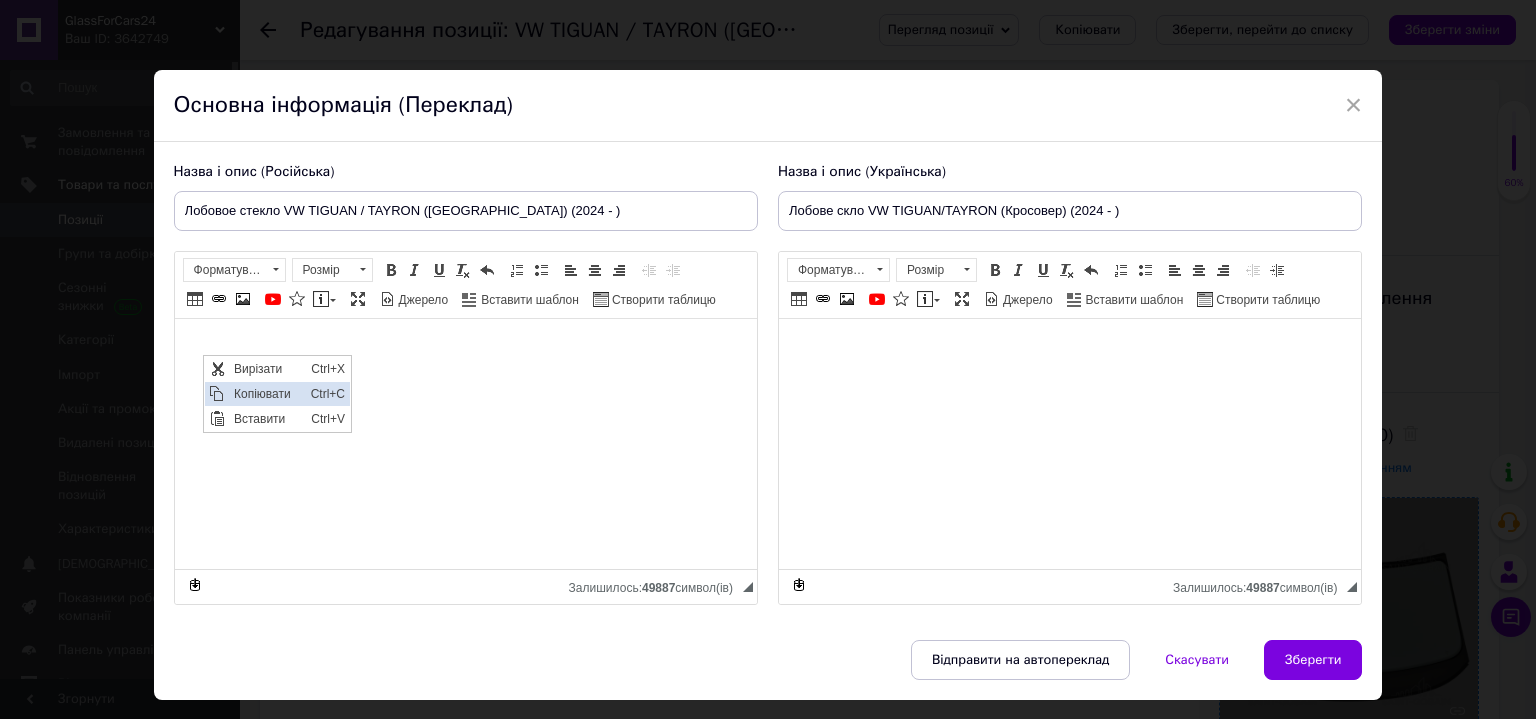 click on "Копіювати" at bounding box center (266, 393) 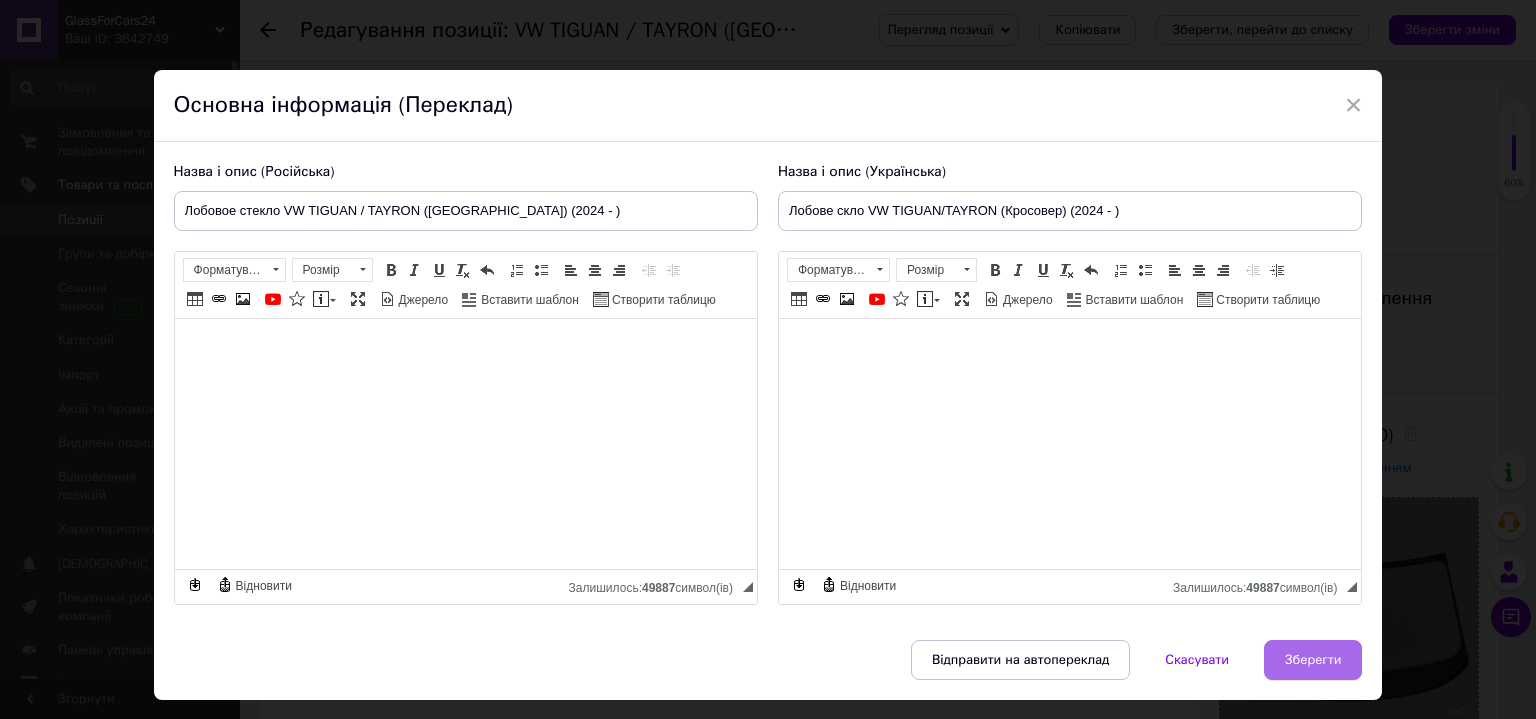 click on "Зберегти" at bounding box center (1313, 660) 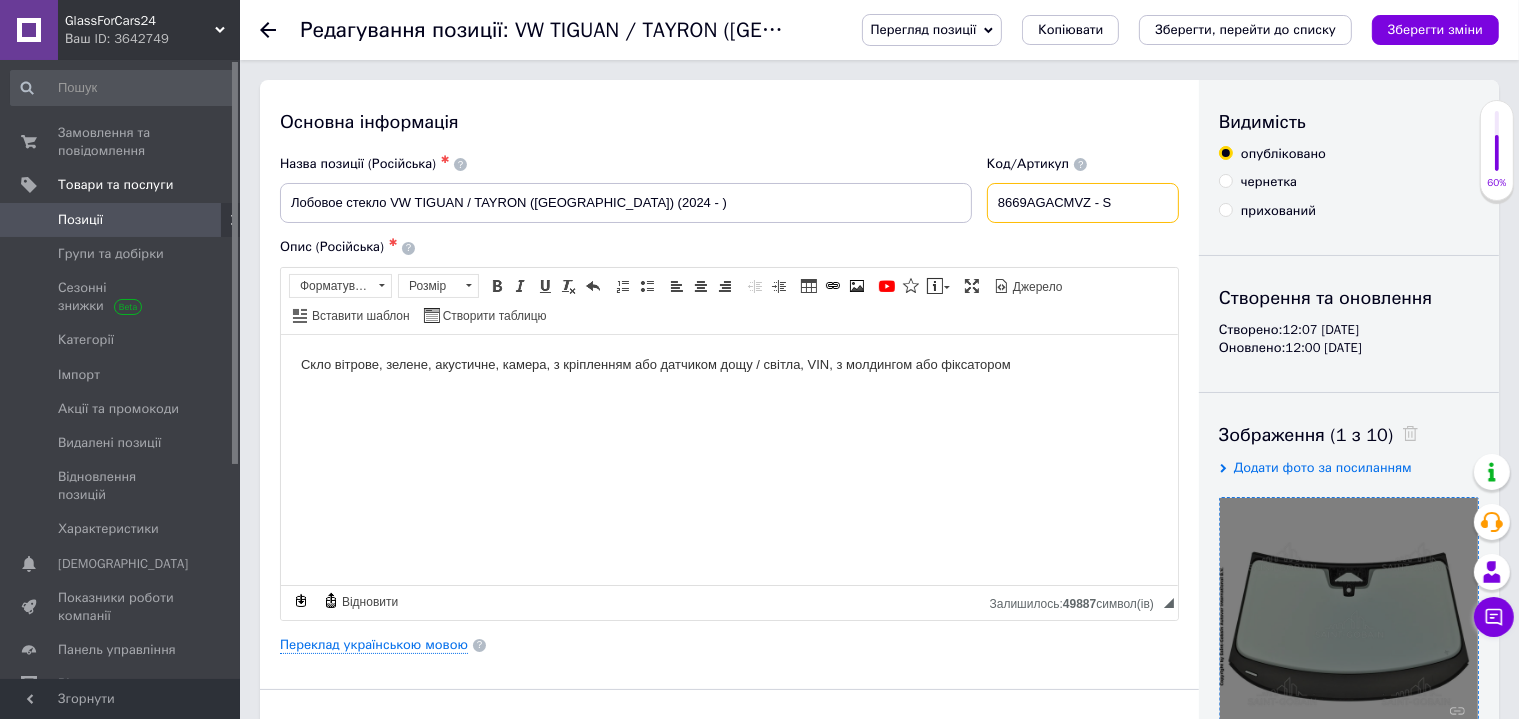 drag, startPoint x: 1097, startPoint y: 203, endPoint x: 990, endPoint y: 204, distance: 107.00467 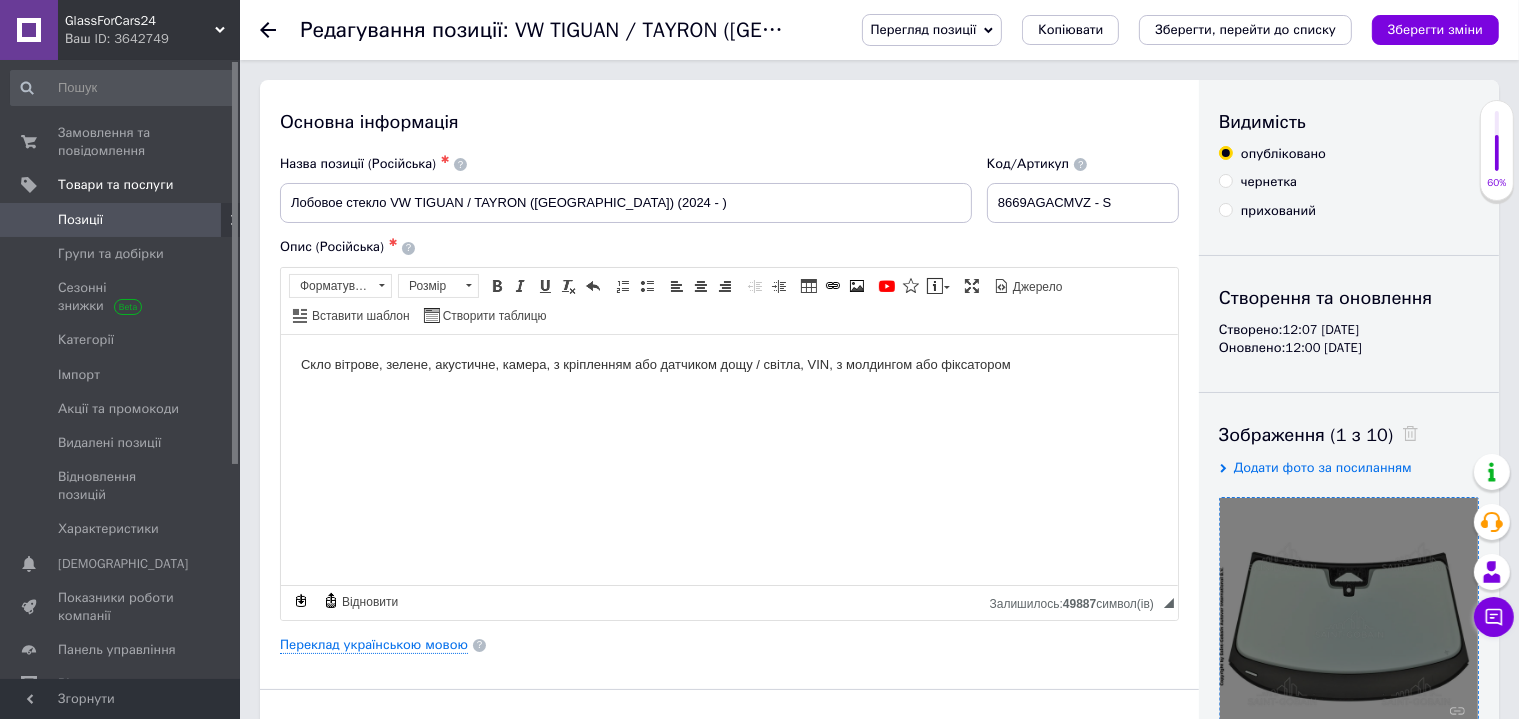 click on "Основна інформація Назва позиції (Російська) ✱ Лобовое стекло VW TIGUAN / TAYRON (Кросовер) (2024 - ) Код/Артикул 8669AGACMVZ - S Опис (Російська) ✱ Скло вітрове, зелене, акустичне, камера, з кріпленням або датчиком дощу / світла, VIN, з молдингом або фіксатором Розширений текстовий редактор, F1A4226D-2A40-4D93-913B-A8FC8D62068F Панель інструментів редактора Форматування Форматування Розмір Розмір   Жирний  Сполучення клавіш Ctrl+B   Курсив  Сполучення клавіш Ctrl+I   Підкреслений  Сполучення клавіш Ctrl+U   Видалити форматування   Повернути  Сполучення клавіш Ctrl+Z       По лівому краю   По центру   $" at bounding box center (729, 638) 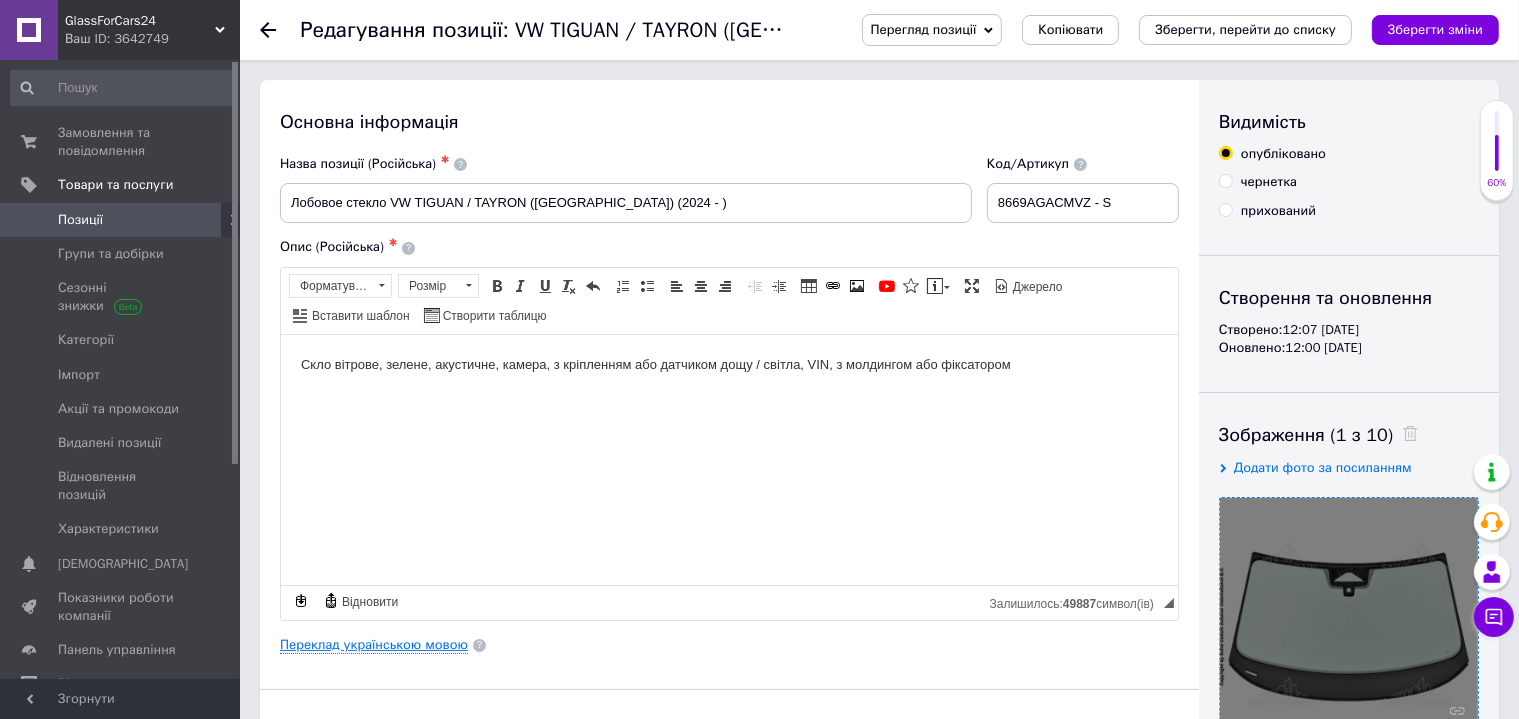 click on "Основна інформація Назва позиції (Російська) ✱ Лобовое стекло VW TIGUAN / TAYRON (Кросовер) (2024 - ) Код/Артикул 8669AGACMVZ - S Опис (Російська) ✱ Скло вітрове, зелене, акустичне, камера, з кріпленням або датчиком дощу / світла, VIN, з молдингом або фіксатором Розширений текстовий редактор, F1A4226D-2A40-4D93-913B-A8FC8D62068F Панель інструментів редактора Форматування Форматування Розмір Розмір   Жирний  Сполучення клавіш Ctrl+B   Курсив  Сполучення клавіш Ctrl+I   Підкреслений  Сполучення клавіш Ctrl+U   Видалити форматування   Повернути  Сполучення клавіш Ctrl+Z       По лівому краю   По центру   $" at bounding box center [729, 638] 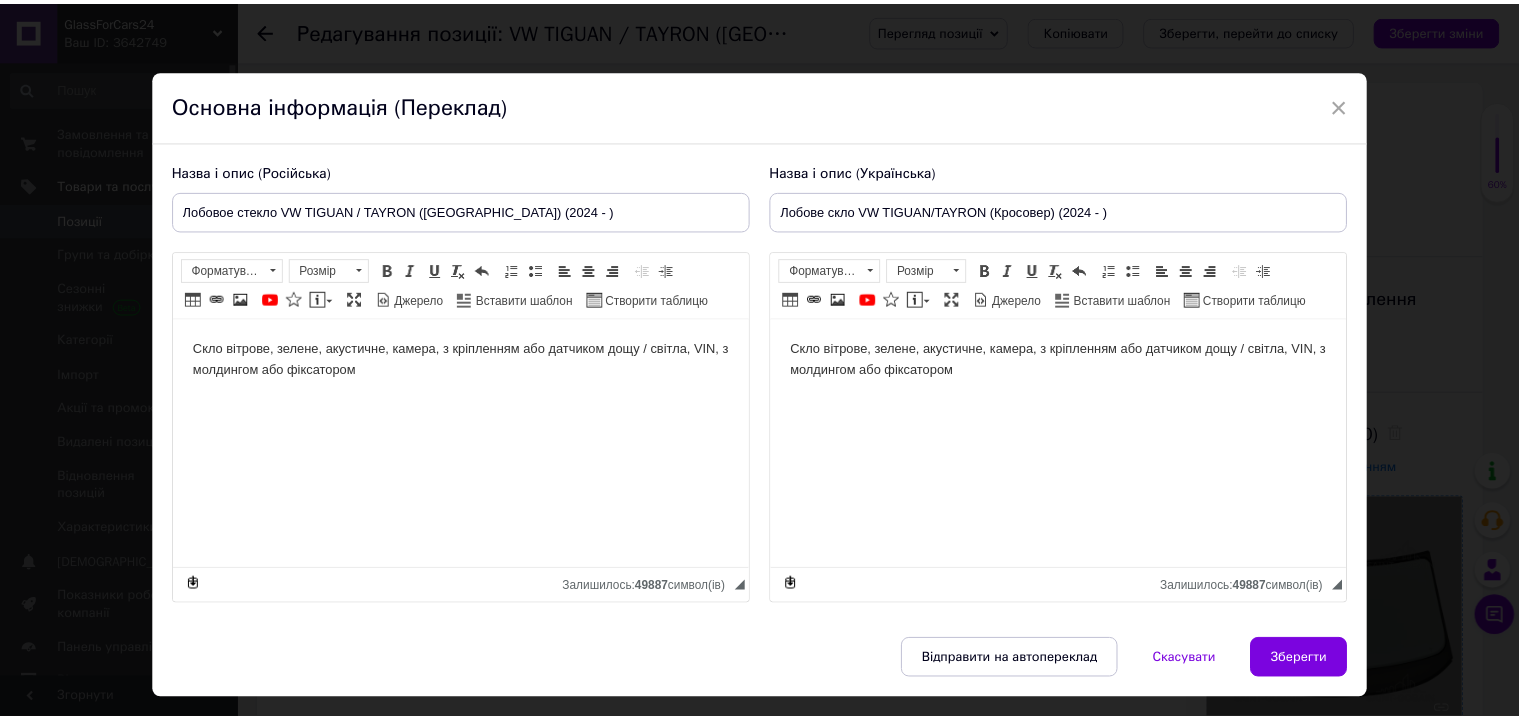 scroll, scrollTop: 0, scrollLeft: 0, axis: both 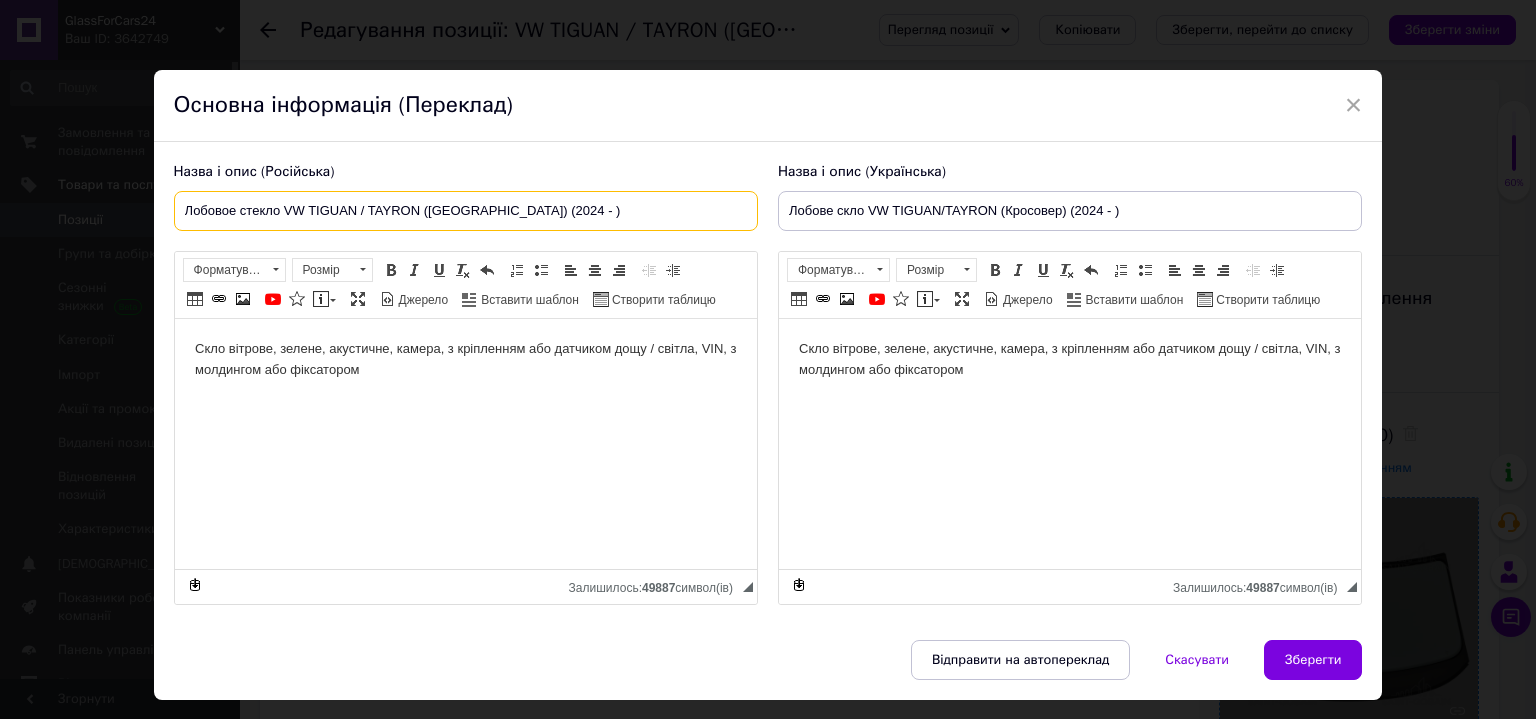click on "Лобовое стекло VW TIGUAN / TAYRON (Кросовер) (2024 - )" at bounding box center [466, 211] 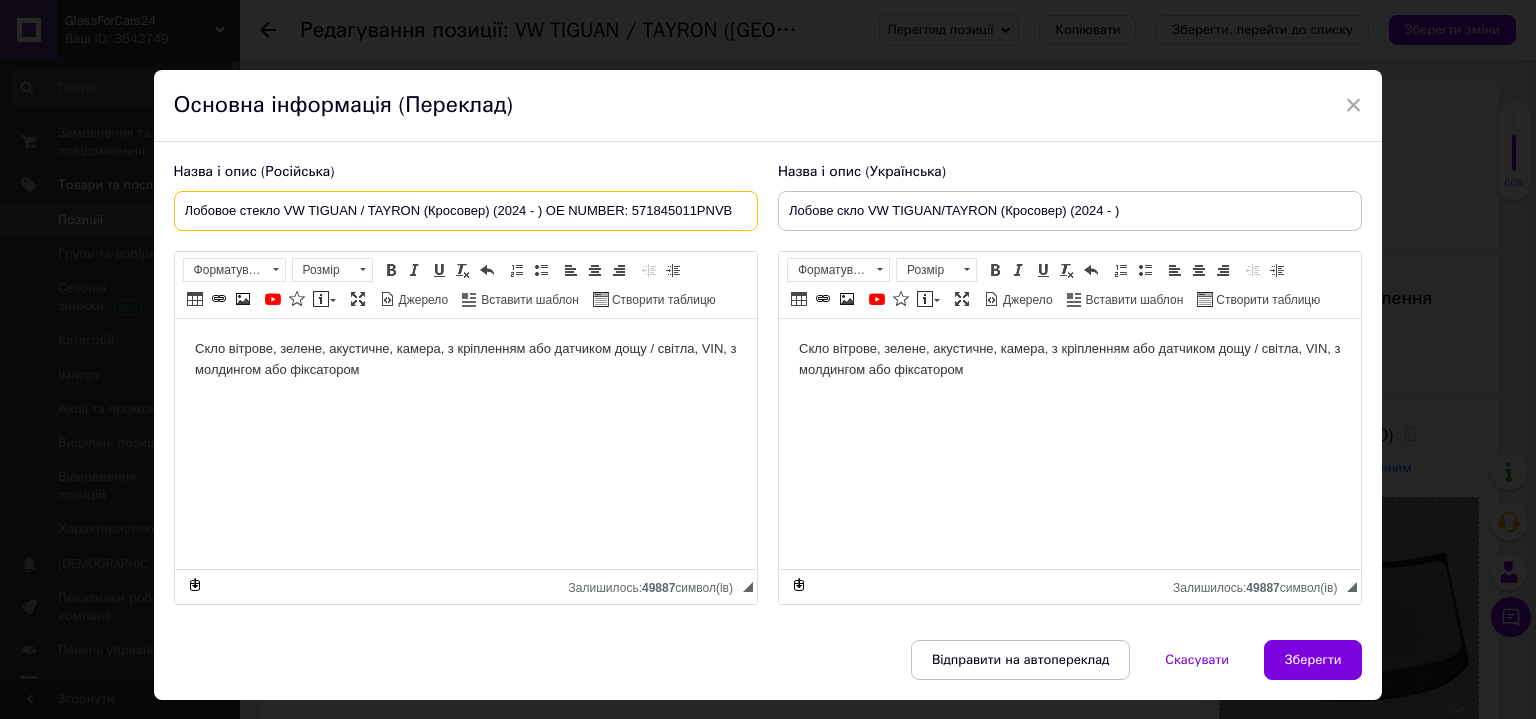type on "Лобовое стекло VW TIGUAN / TAYRON (Кросовер) (2024 - ) OE NUMBER: 571845011PNVB" 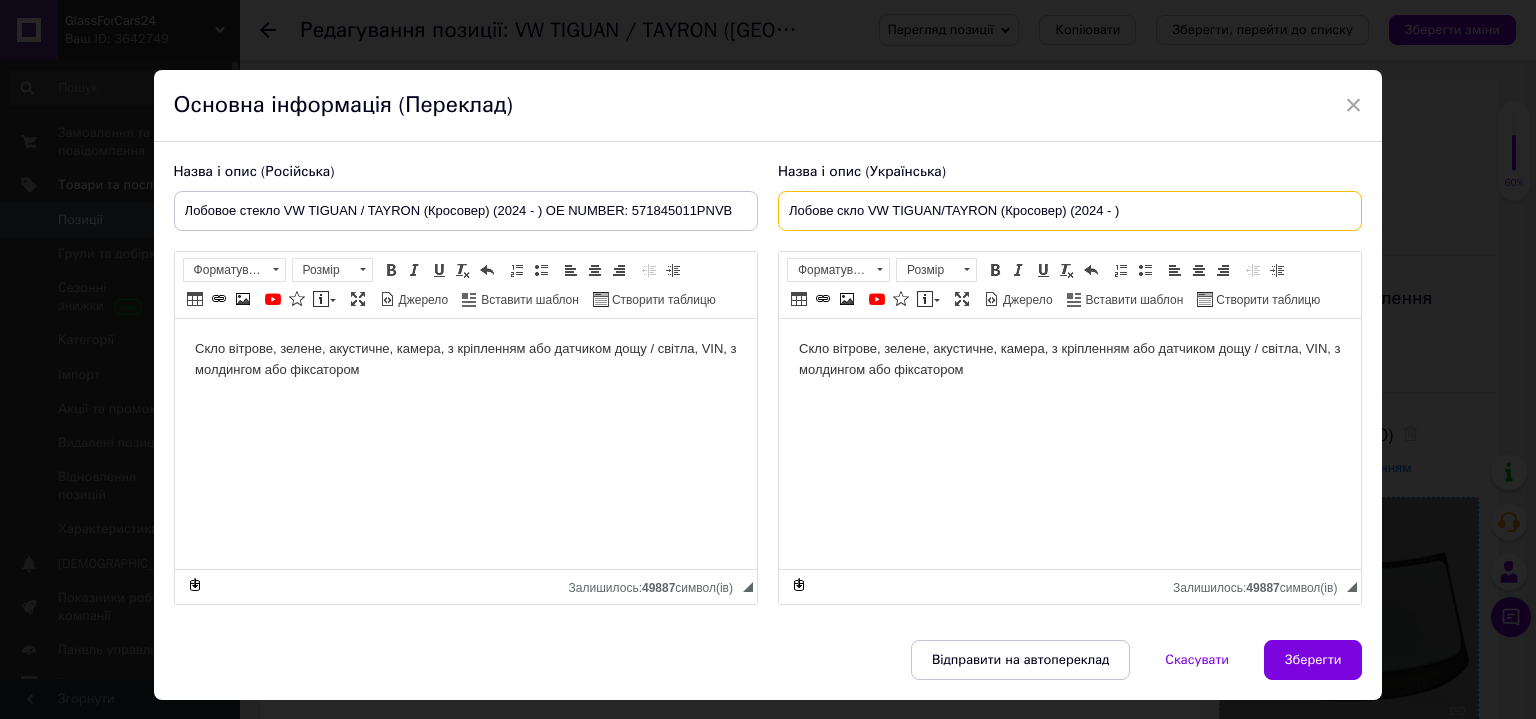 click on "Лобове скло VW TIGUAN/TAYRON (Кросовер) (2024 - )" at bounding box center (1070, 211) 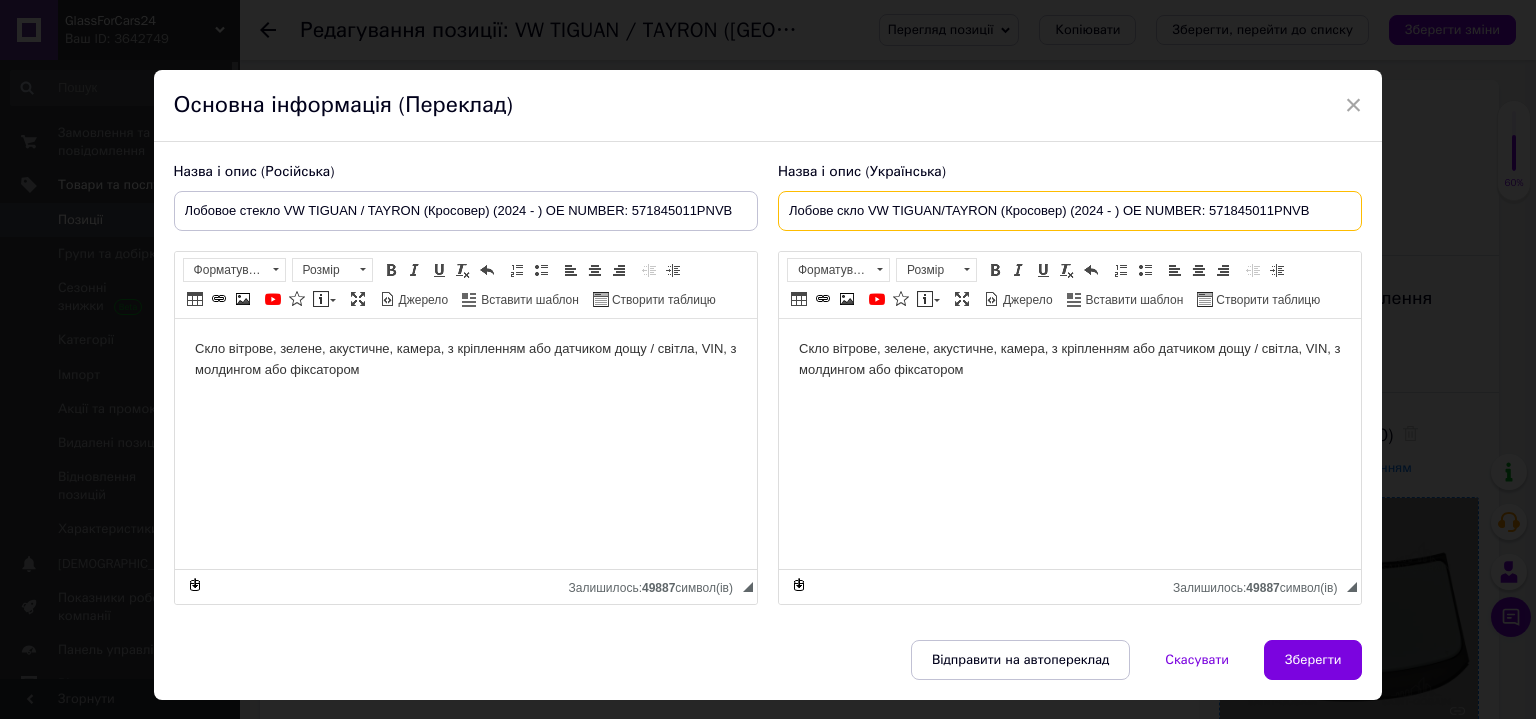 drag, startPoint x: 1320, startPoint y: 211, endPoint x: 1208, endPoint y: 212, distance: 112.00446 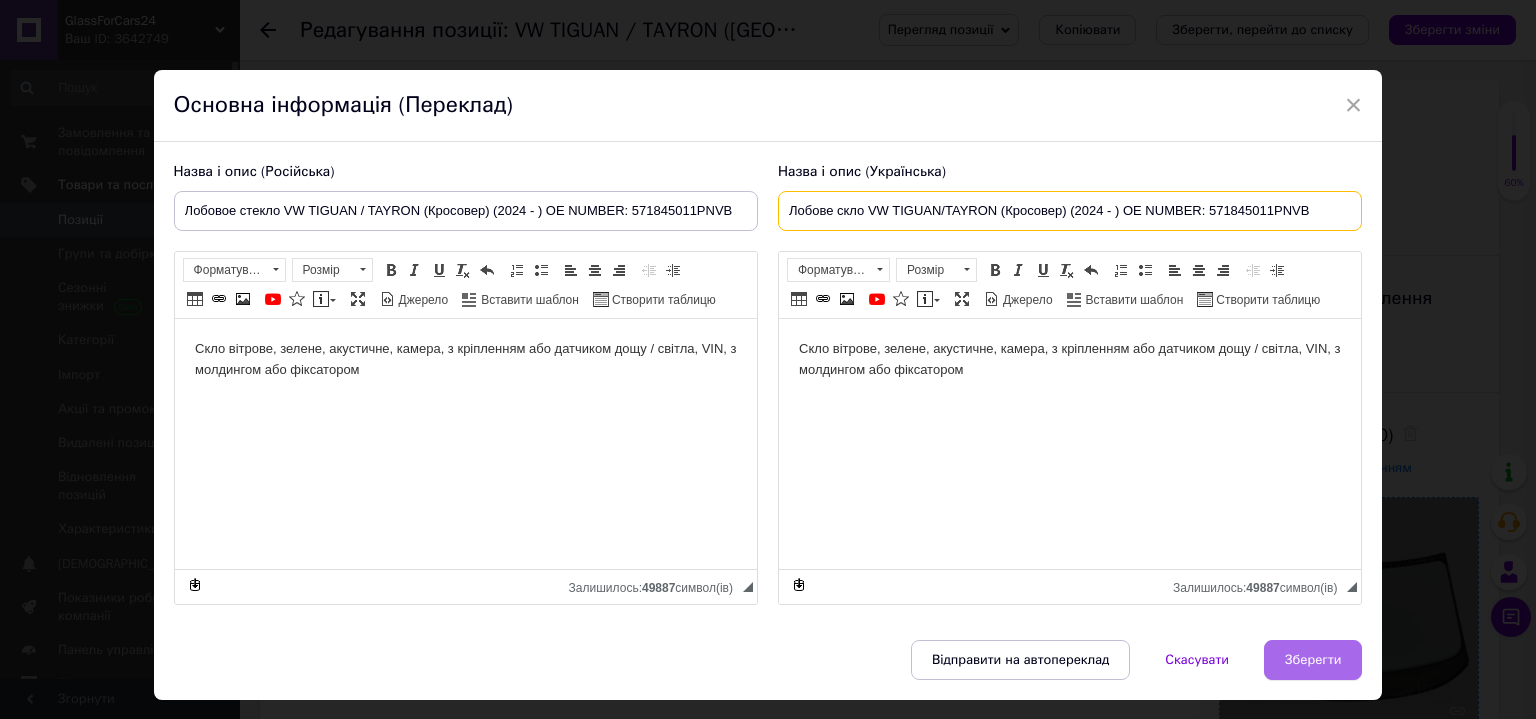 type on "Лобове скло VW TIGUAN/TAYRON (Кросовер) (2024 - ) OE NUMBER: 571845011PNVB" 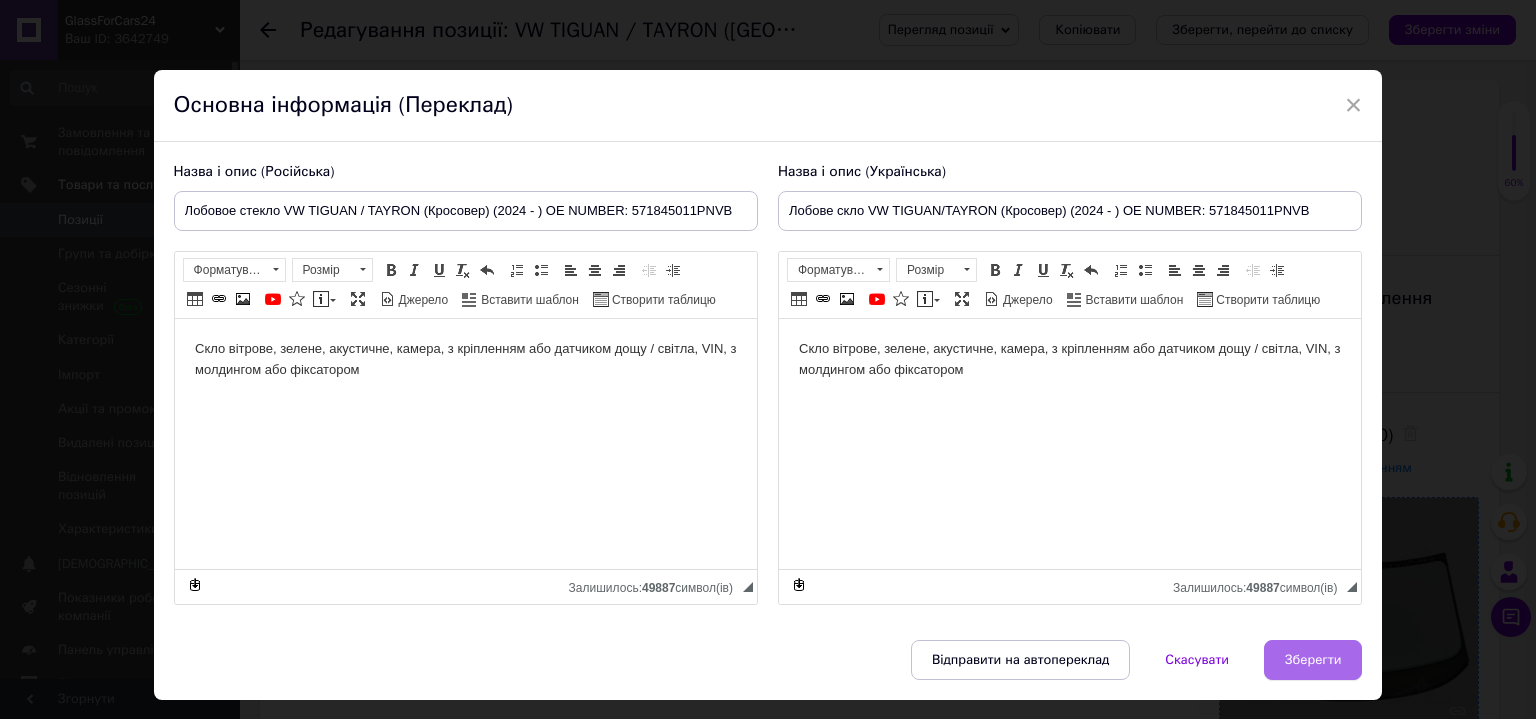 click on "Зберегти" at bounding box center (1313, 660) 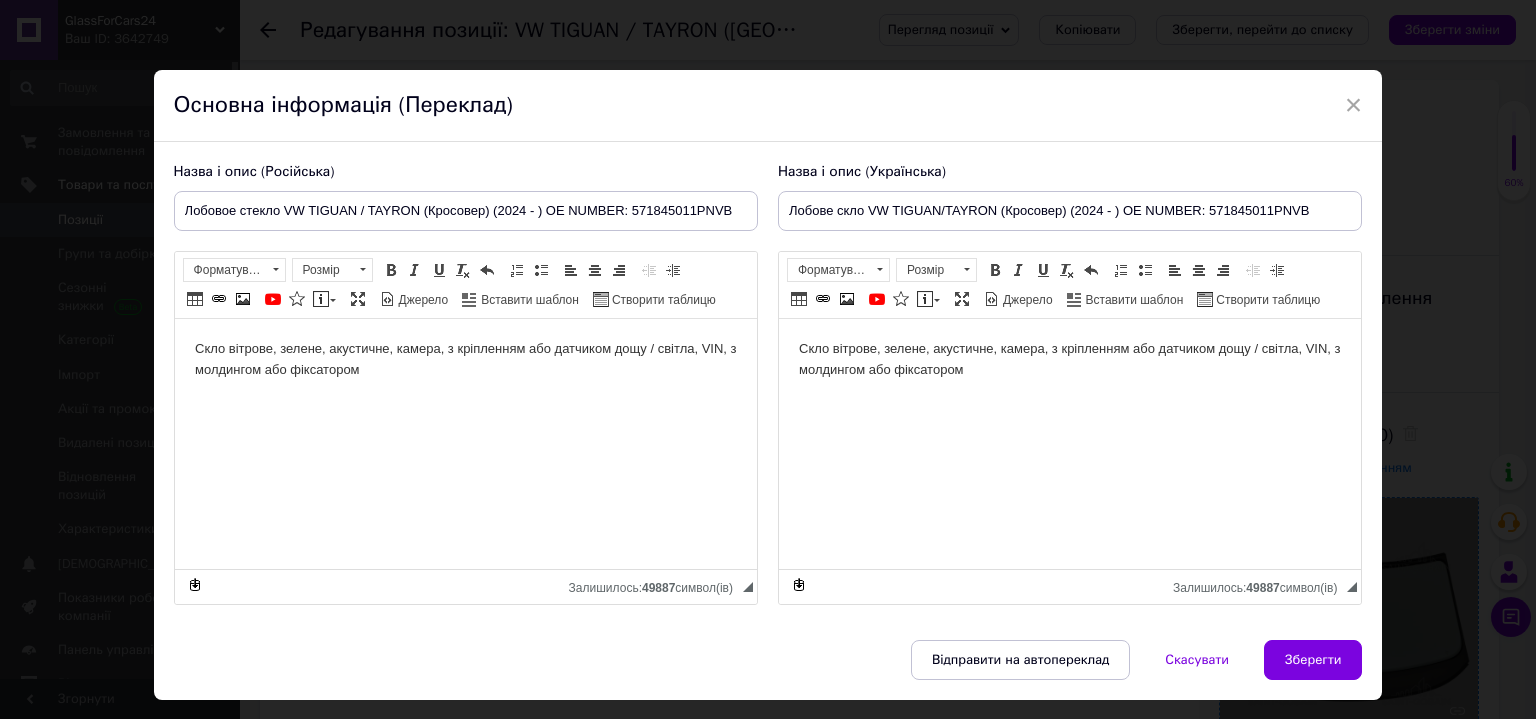 type on "Лобовое стекло VW TIGUAN / TAYRON (Кросовер) (2024 - ) OE NUMBER: 571845011PNVB" 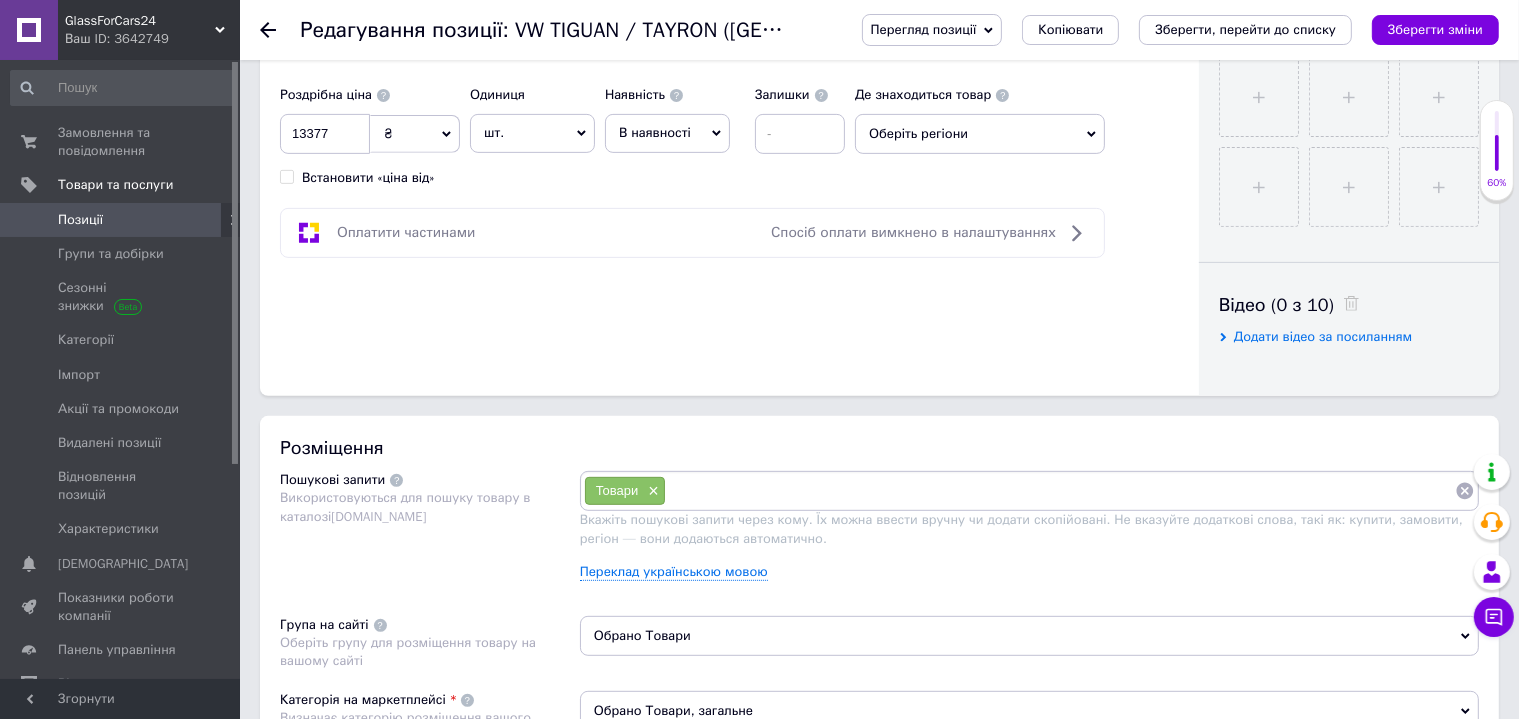 scroll, scrollTop: 600, scrollLeft: 0, axis: vertical 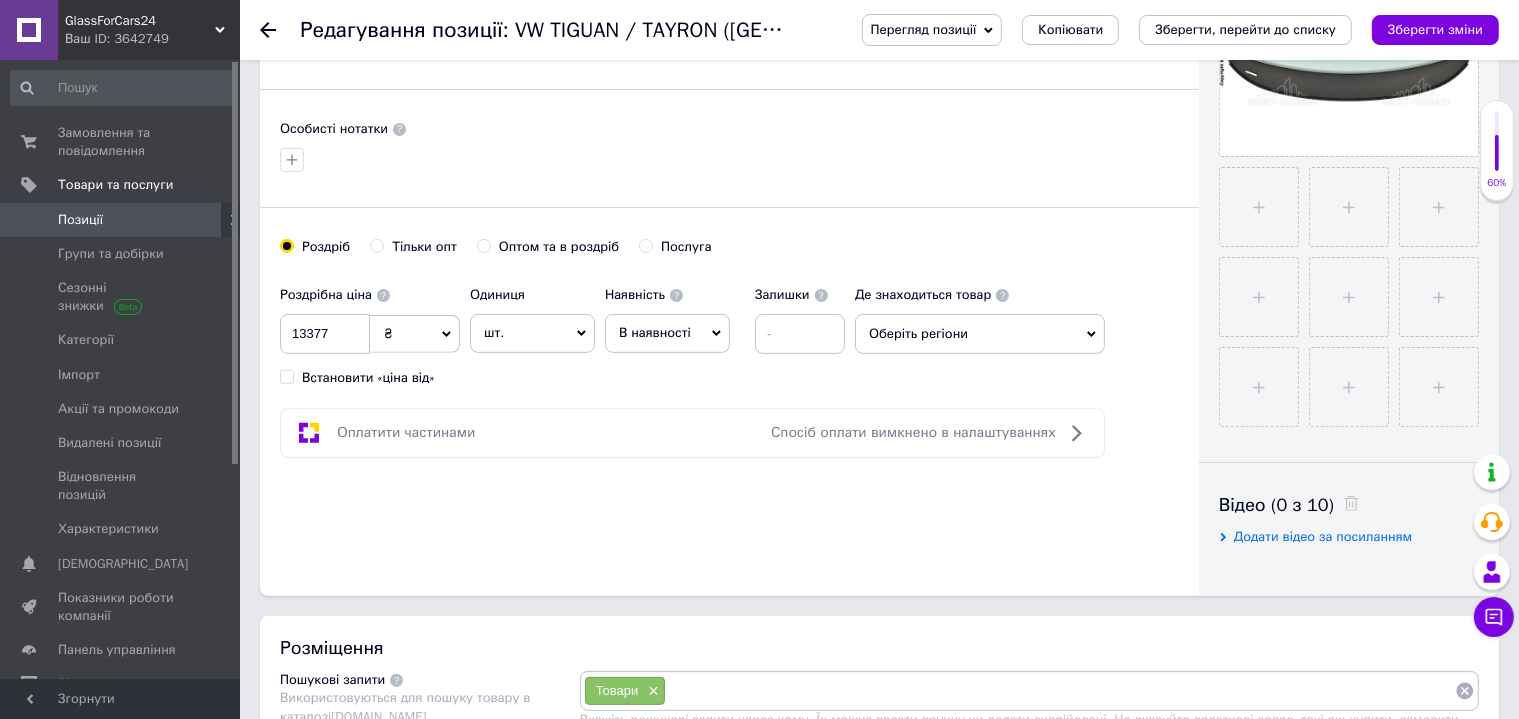 click on "В наявності" at bounding box center [655, 332] 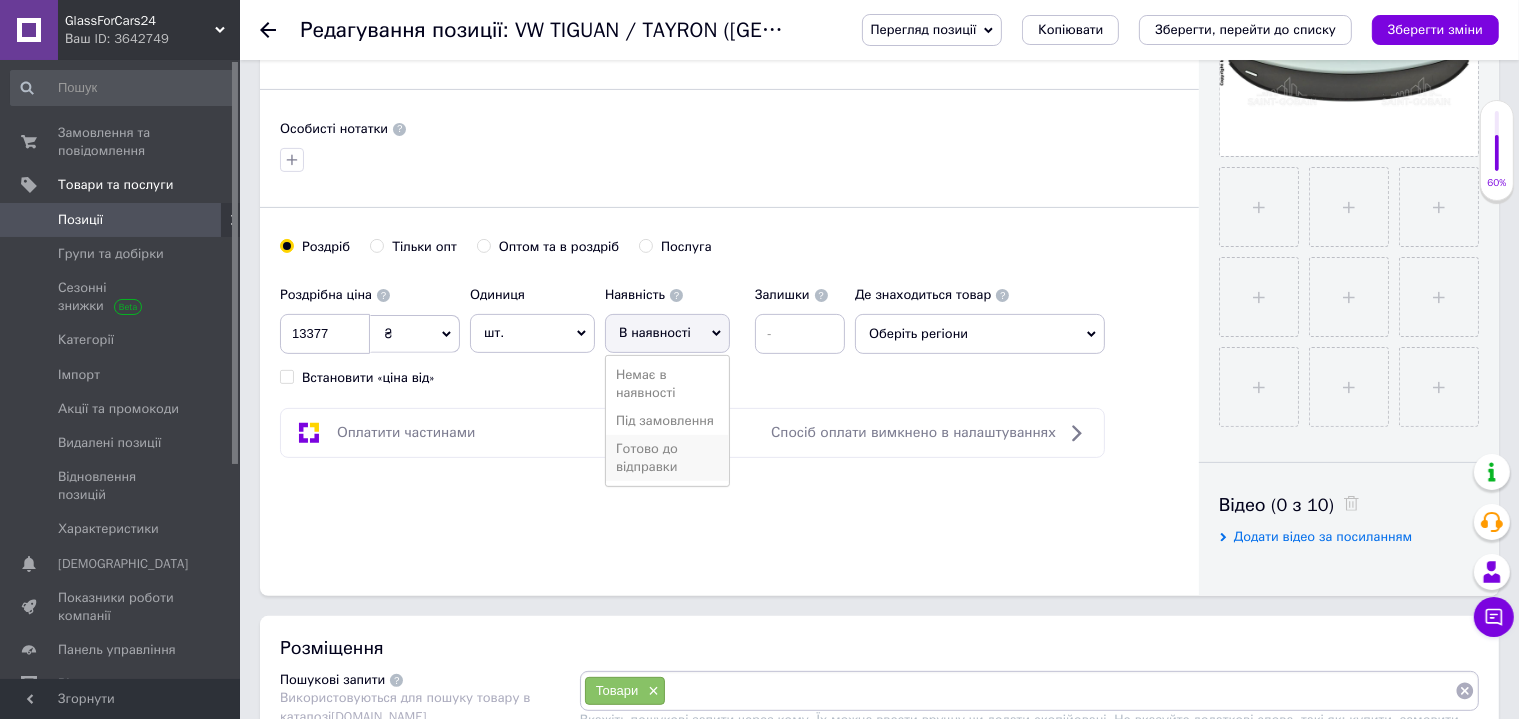 click on "Готово до відправки" at bounding box center (667, 458) 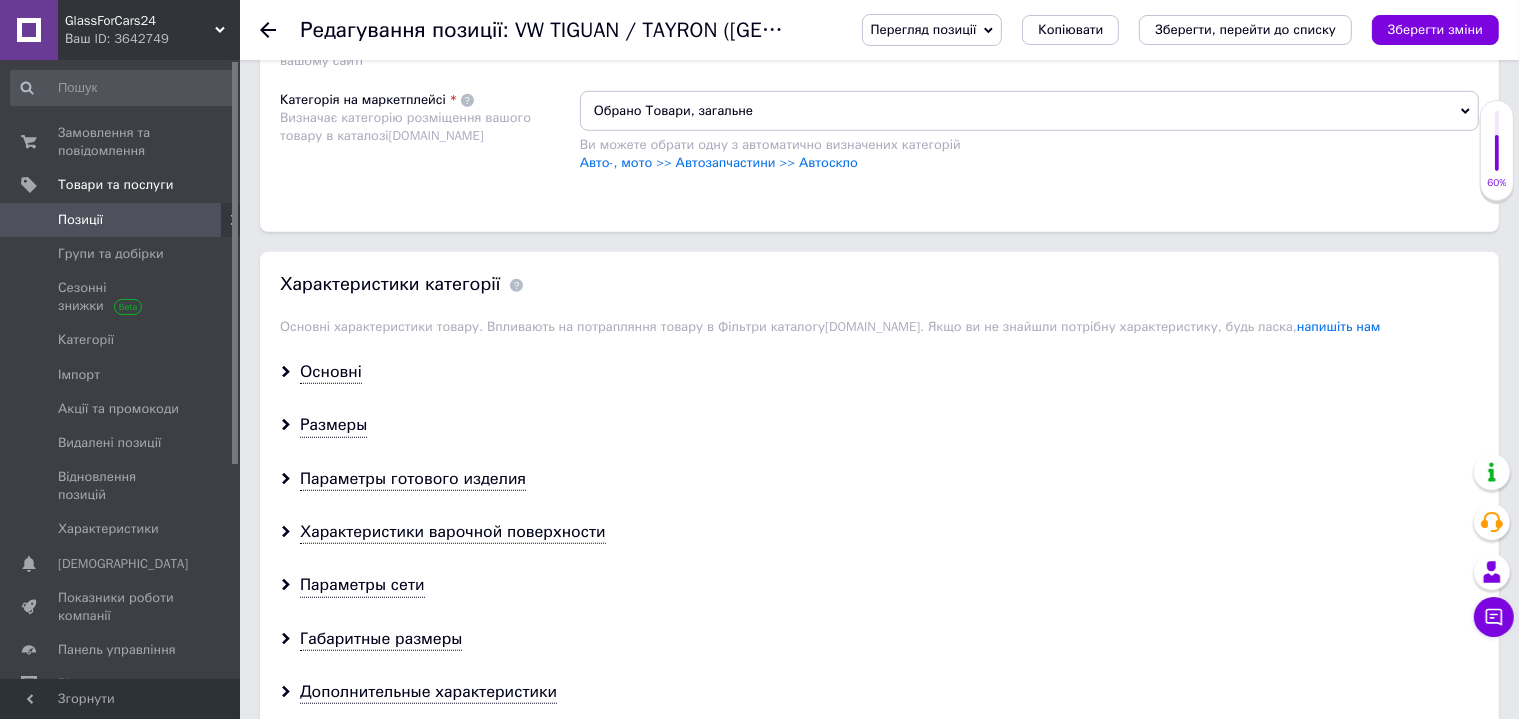 scroll, scrollTop: 1200, scrollLeft: 0, axis: vertical 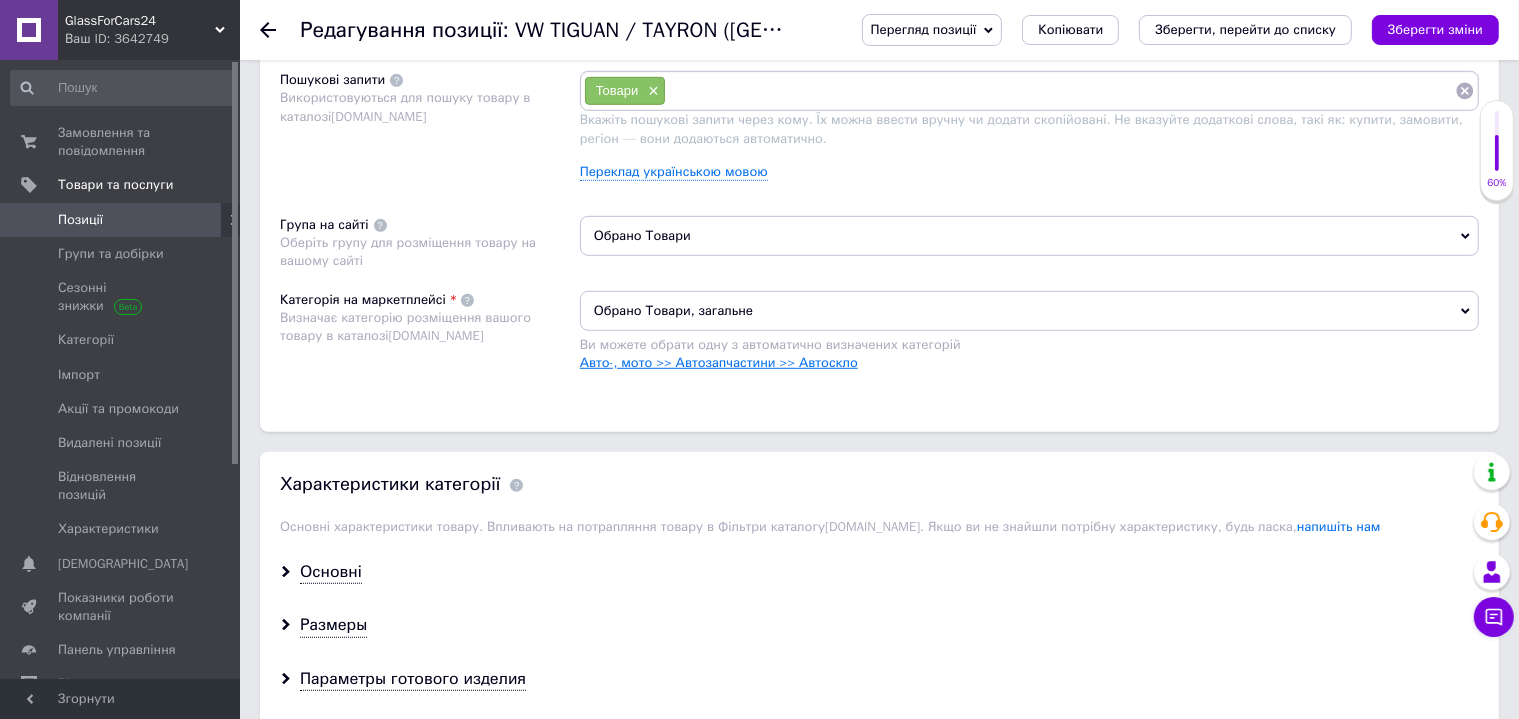 click on "Авто-, мото >> Автозапчастини >> Автоскло" at bounding box center (719, 362) 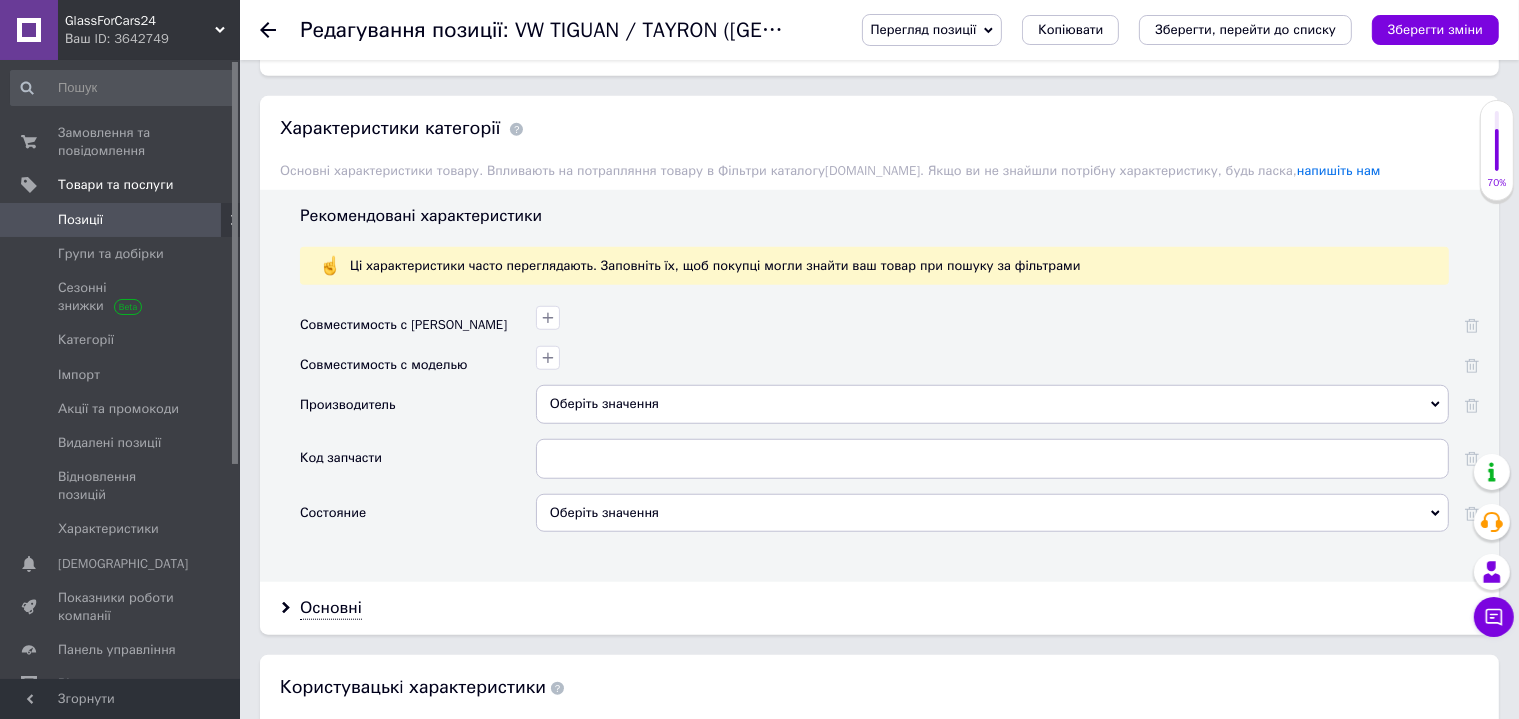 scroll, scrollTop: 1600, scrollLeft: 0, axis: vertical 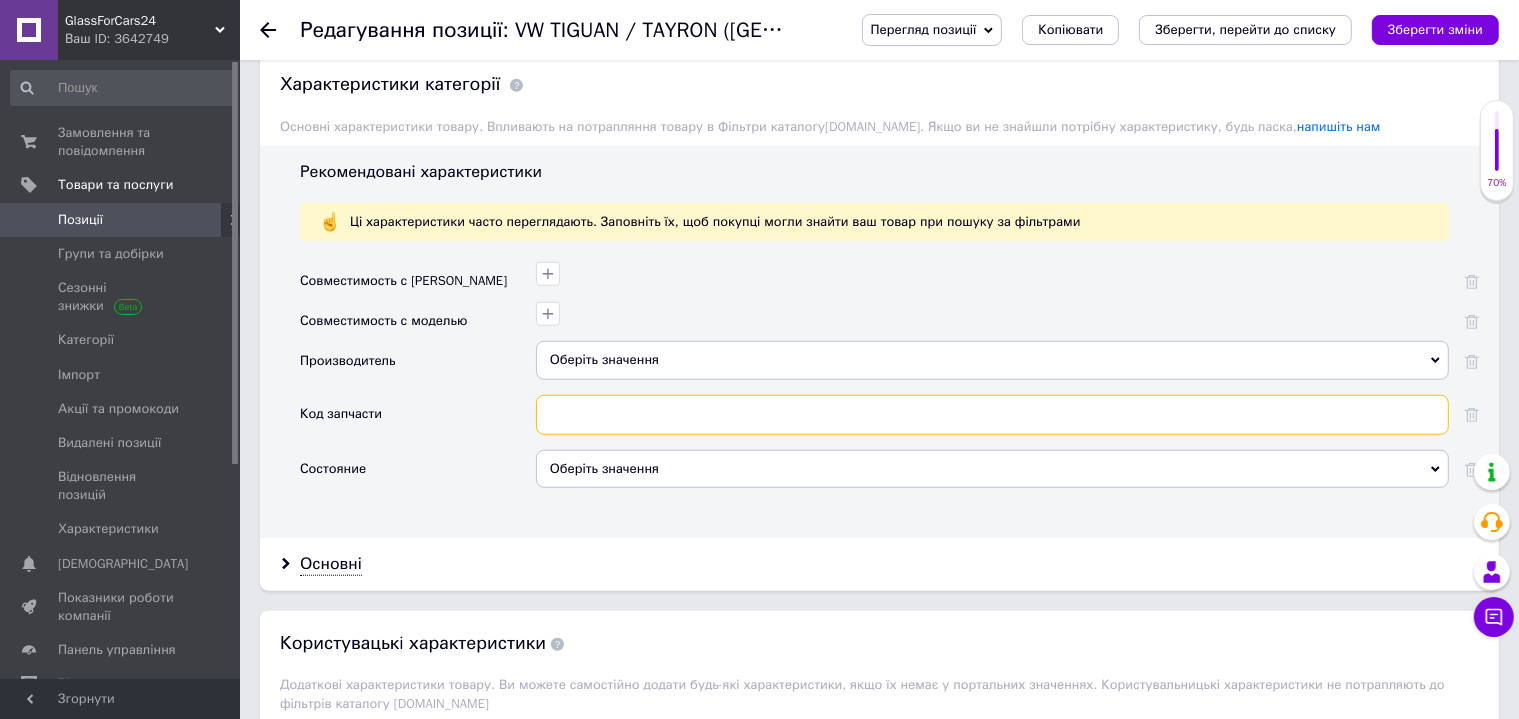 click at bounding box center [992, 415] 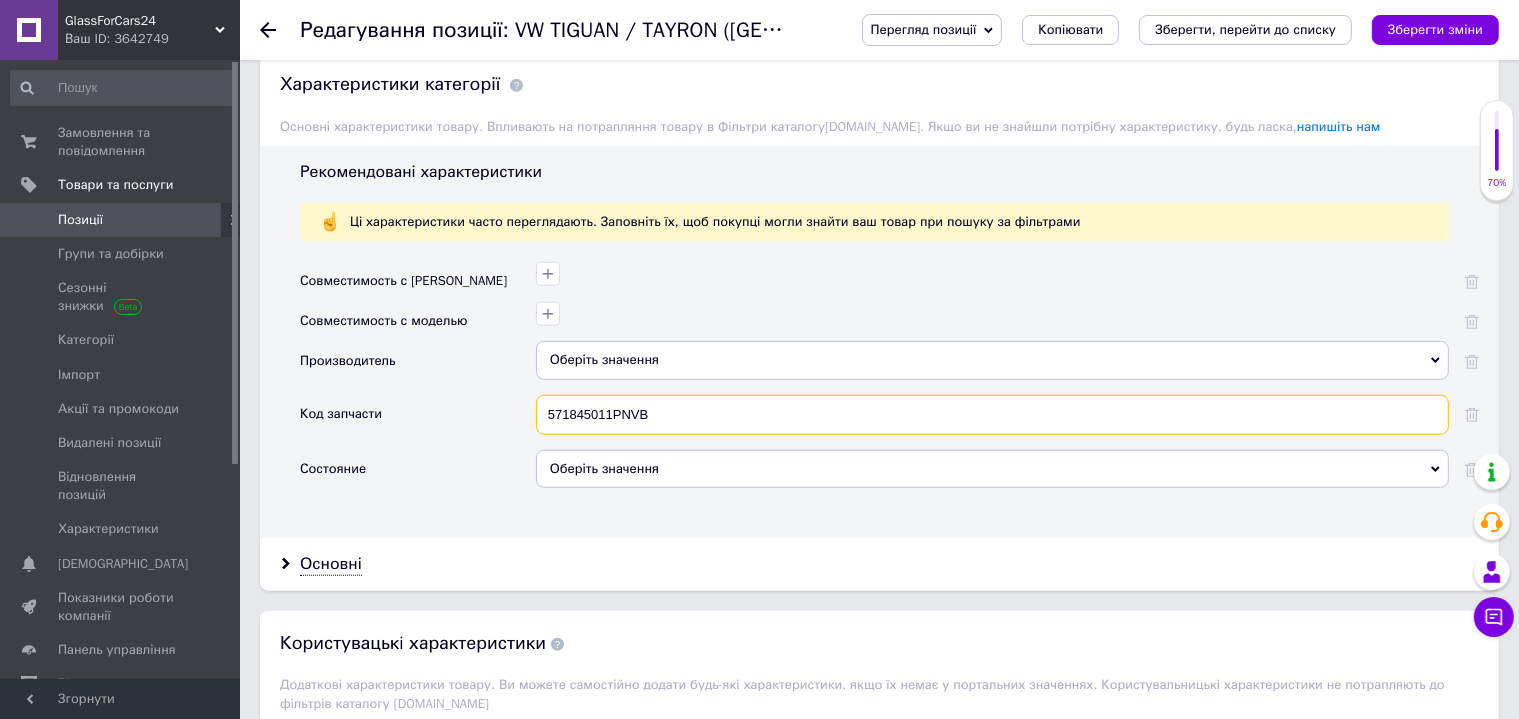 type on "571845011PNVB" 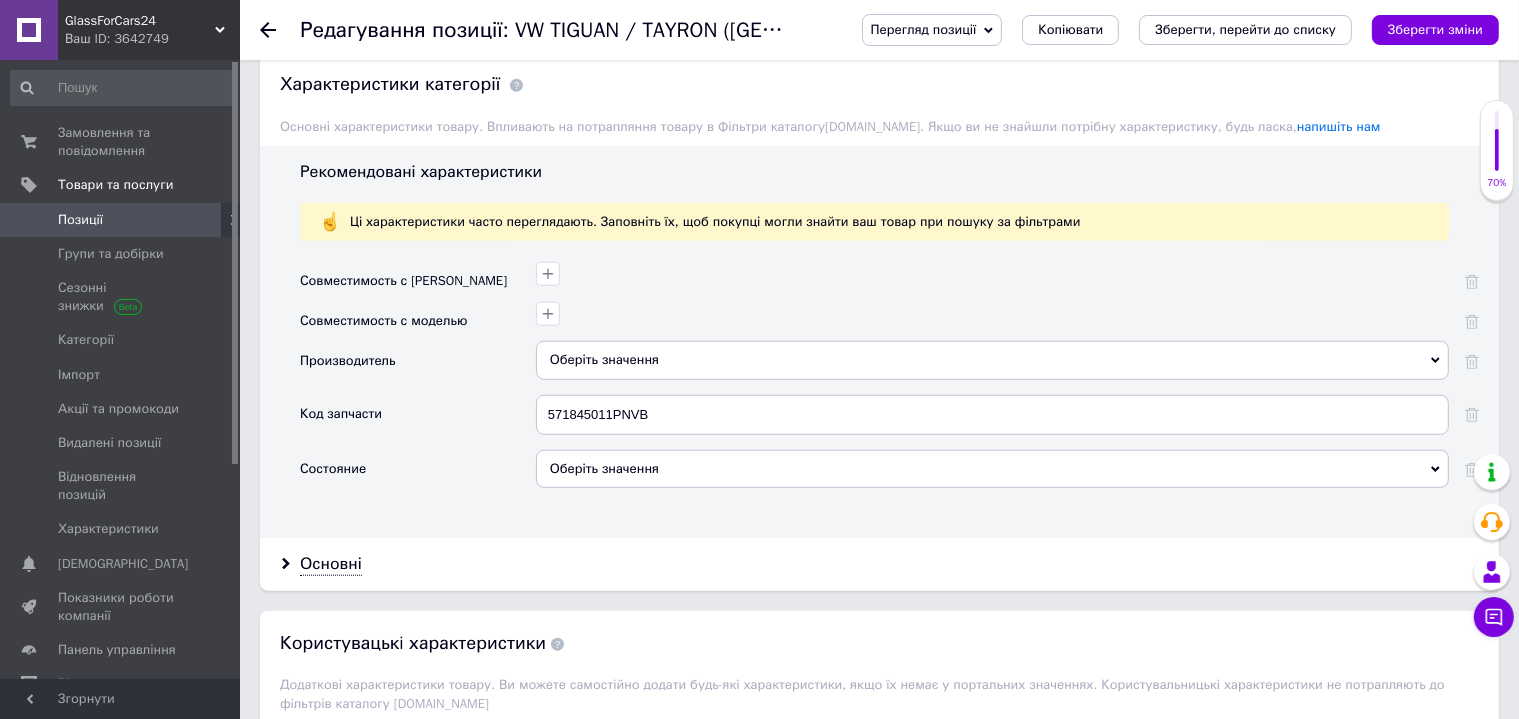 click on "Оберіть значення" at bounding box center (992, 476) 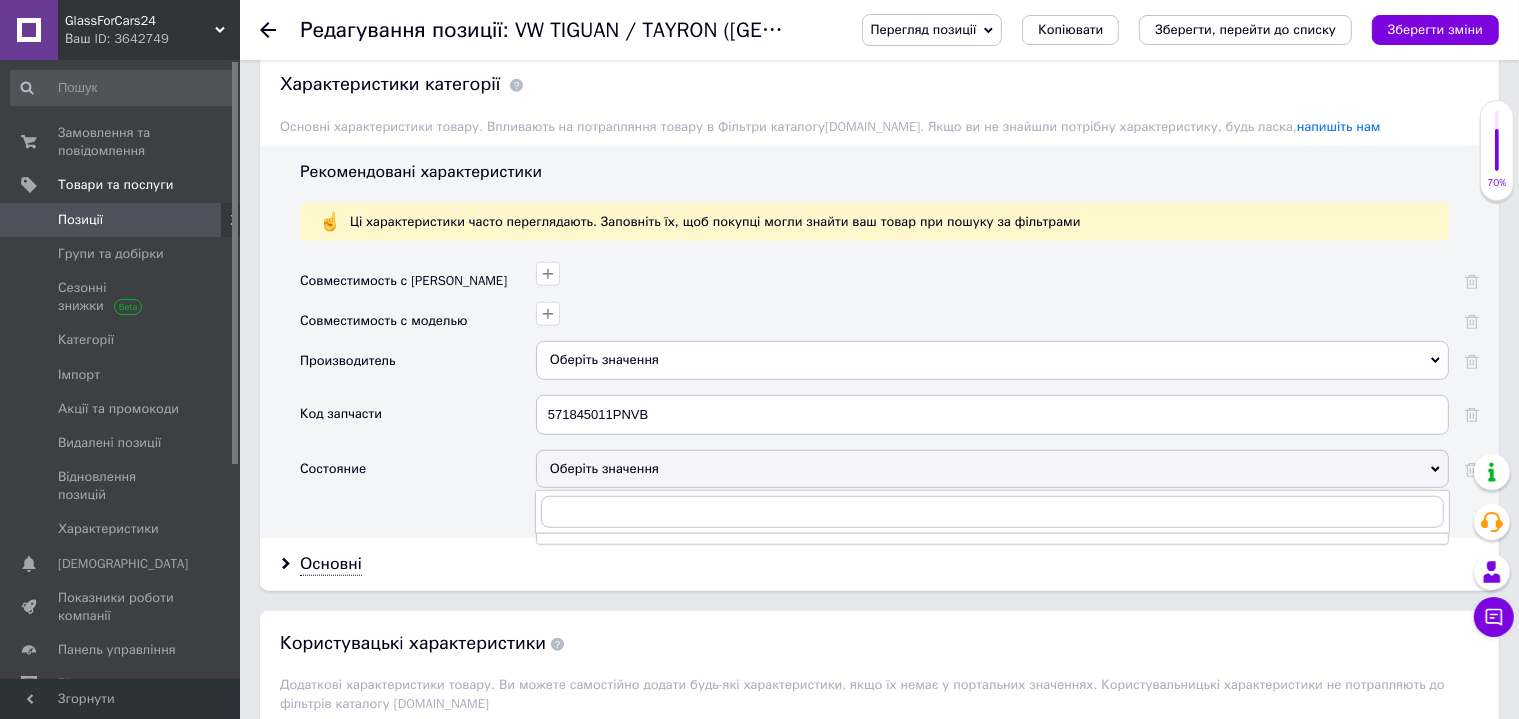 click on "Оберіть значення" at bounding box center [992, 469] 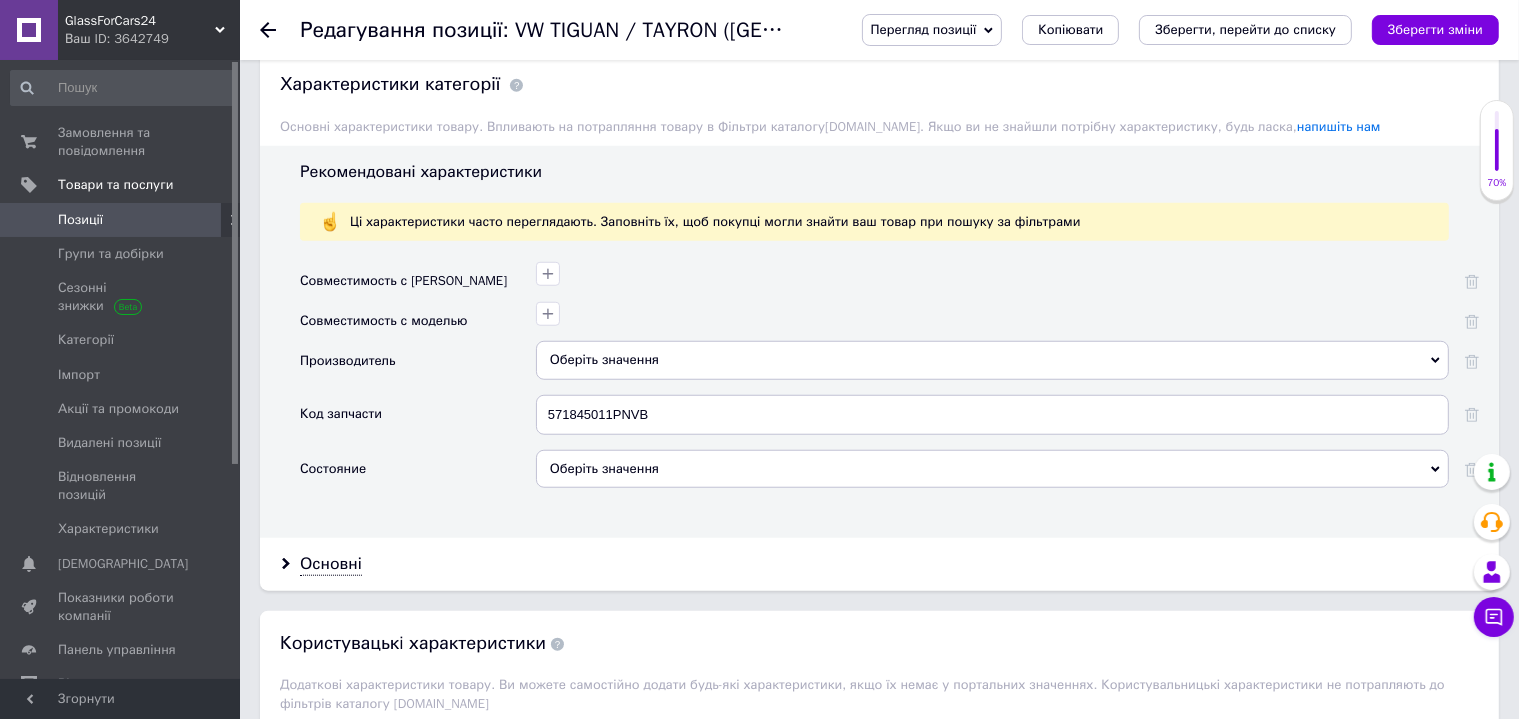 click on "Оберіть значення" at bounding box center [992, 469] 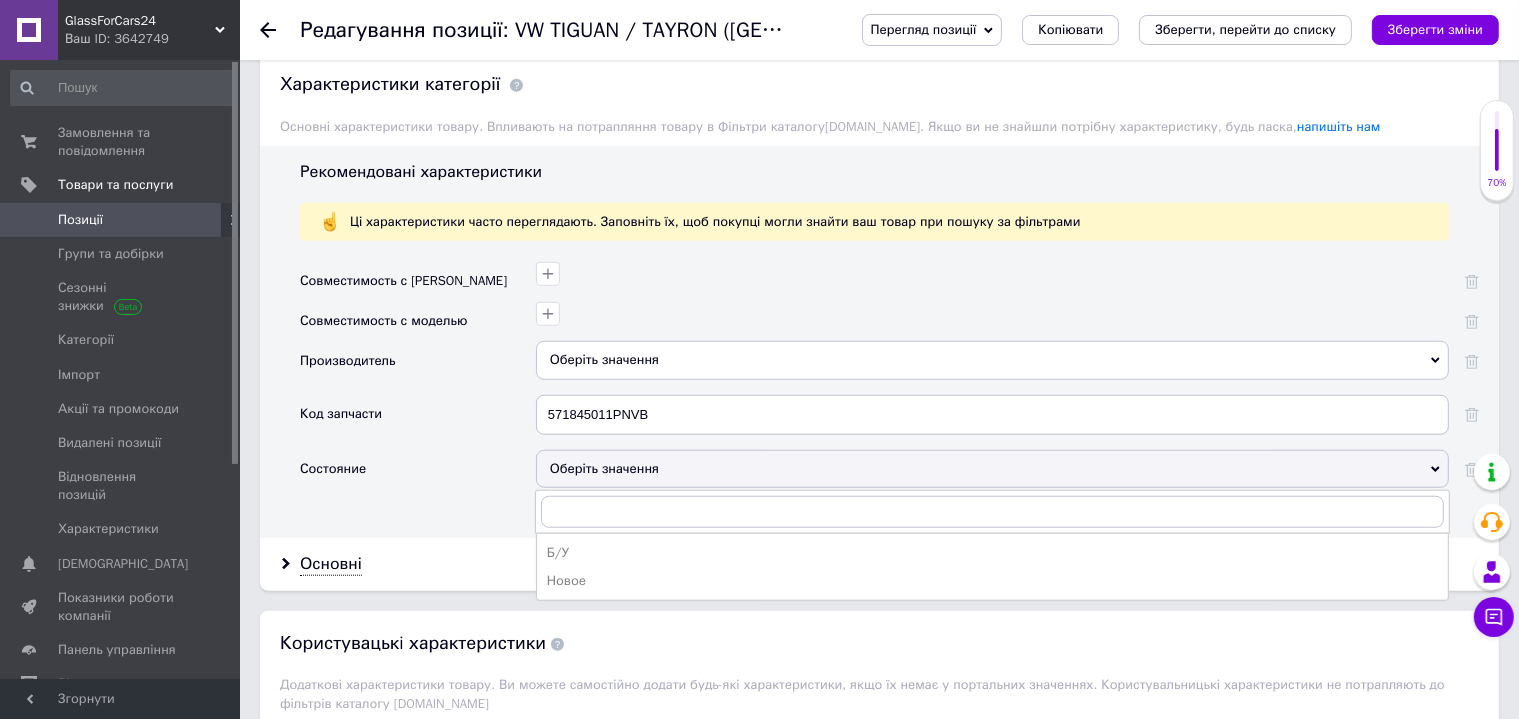 drag, startPoint x: 626, startPoint y: 582, endPoint x: 471, endPoint y: 580, distance: 155.01291 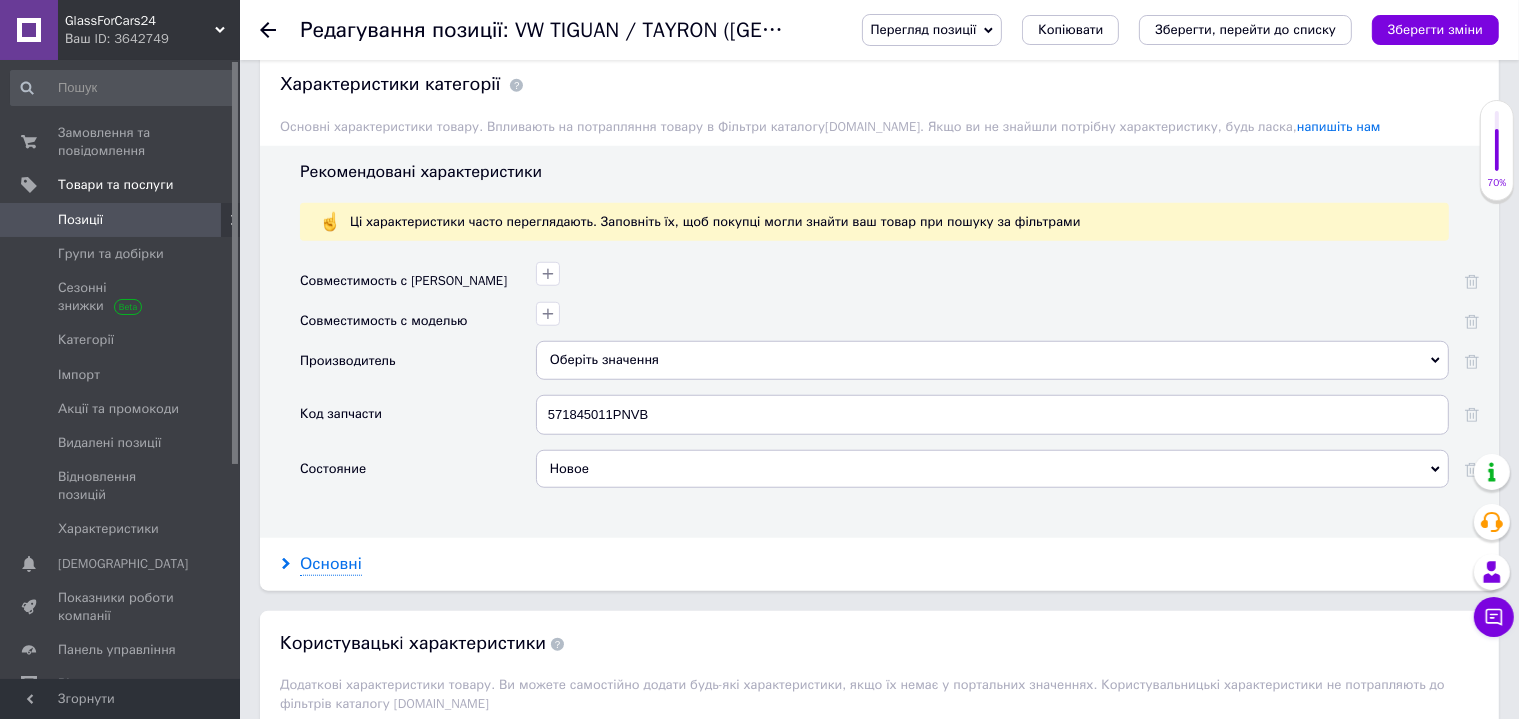click on "Основні" at bounding box center (331, 564) 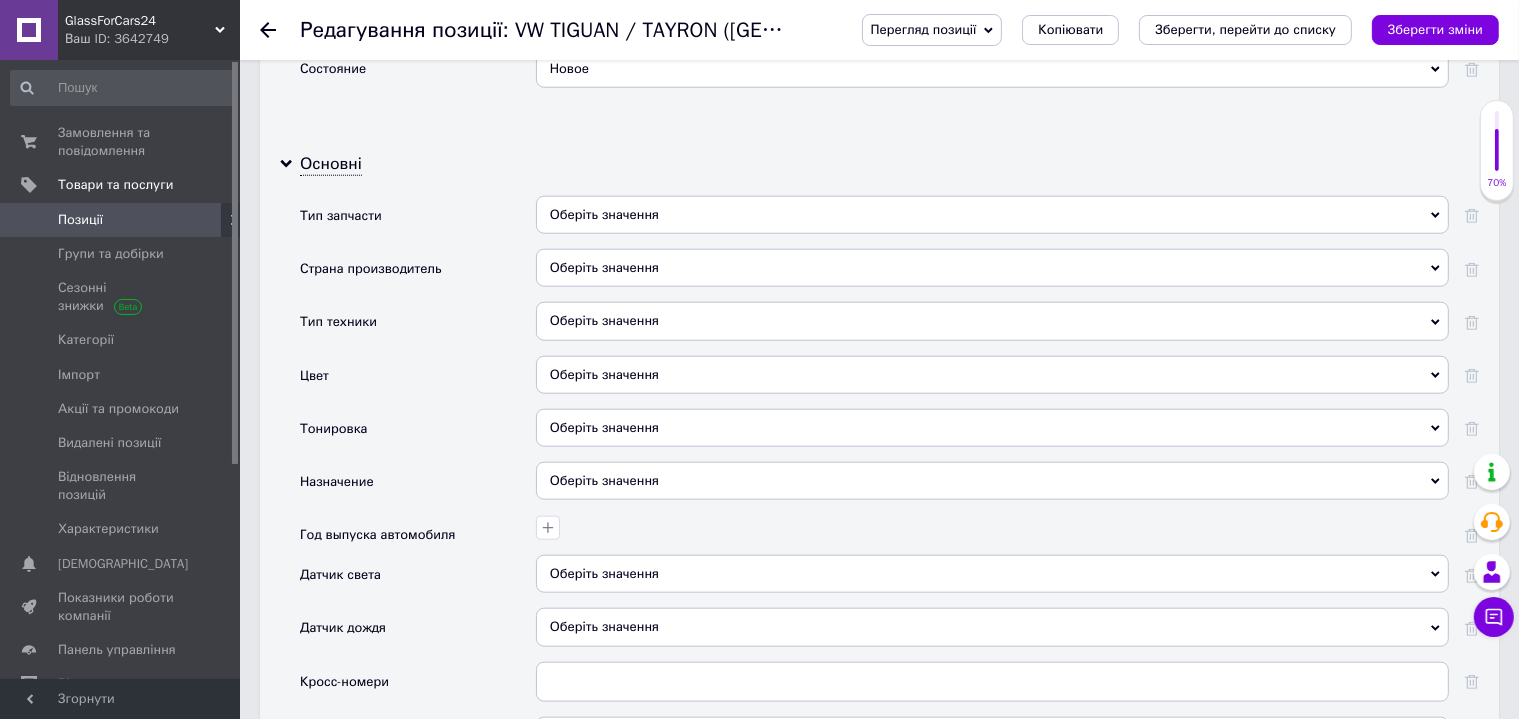 scroll, scrollTop: 2300, scrollLeft: 0, axis: vertical 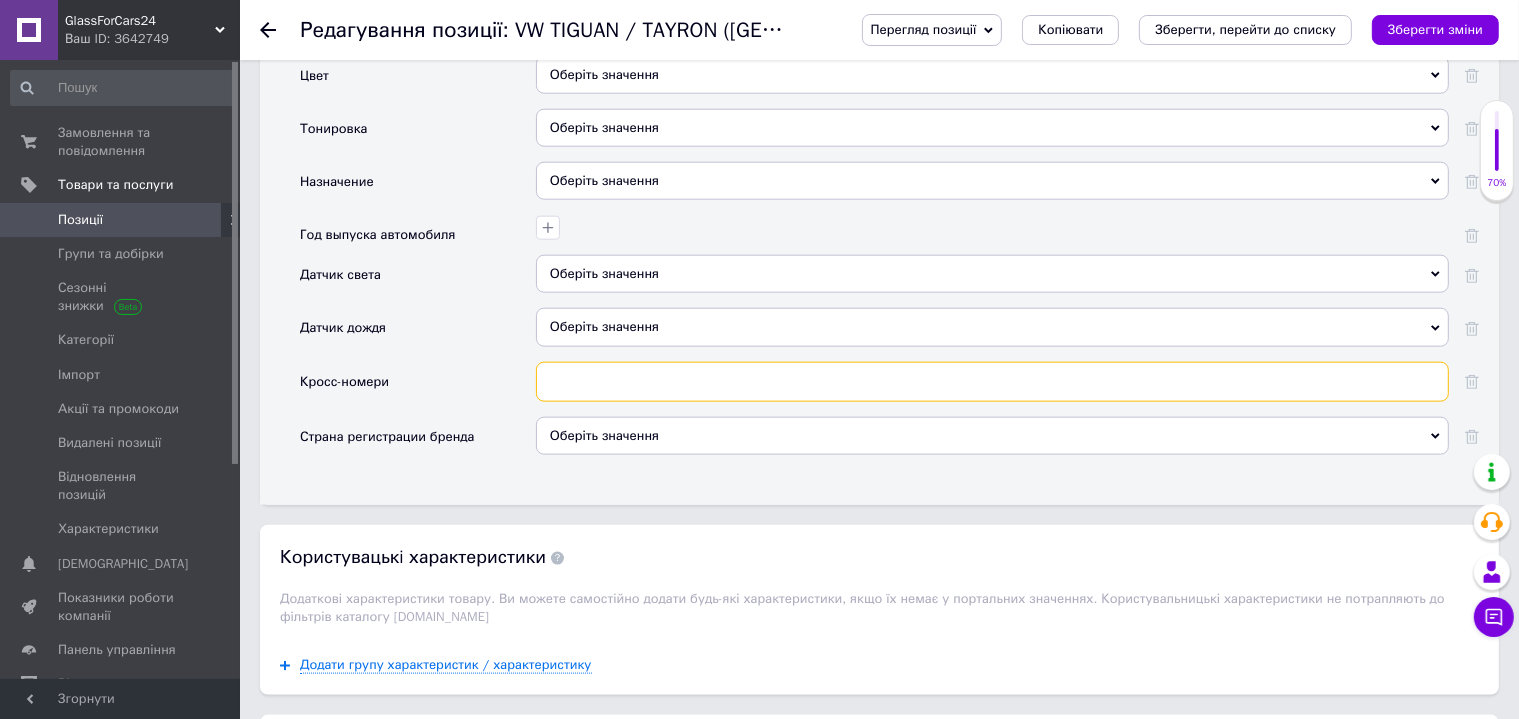click at bounding box center [992, 382] 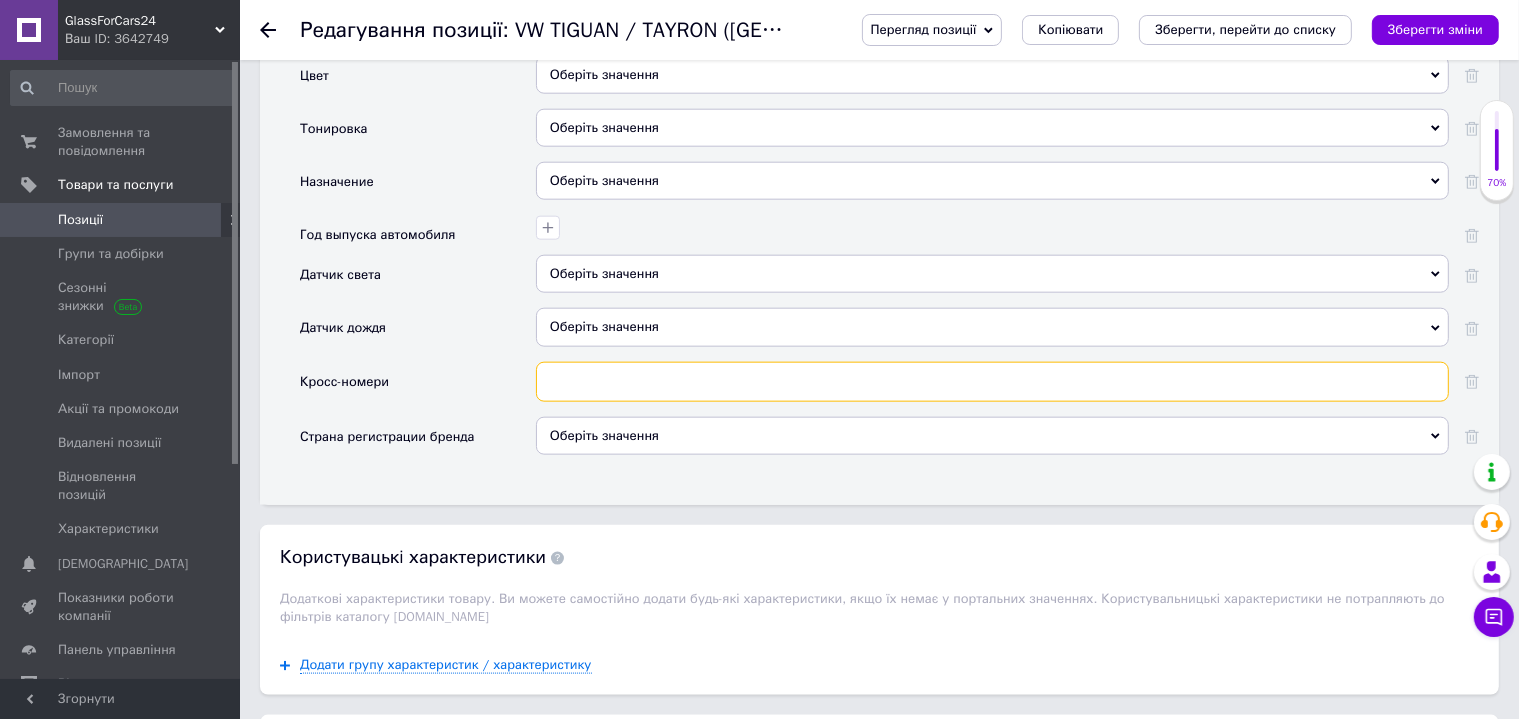 paste on "571845011PNVB" 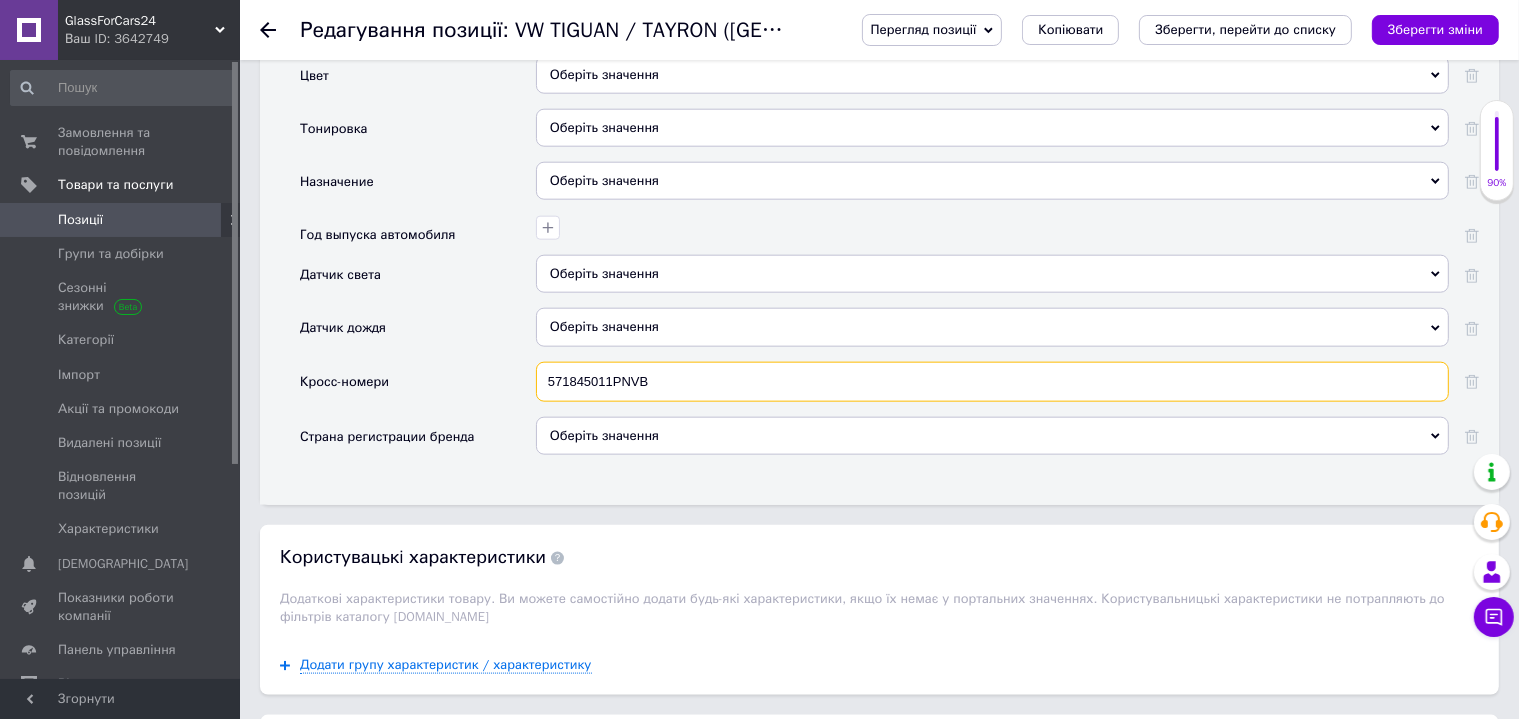 type on "571845011PNVB" 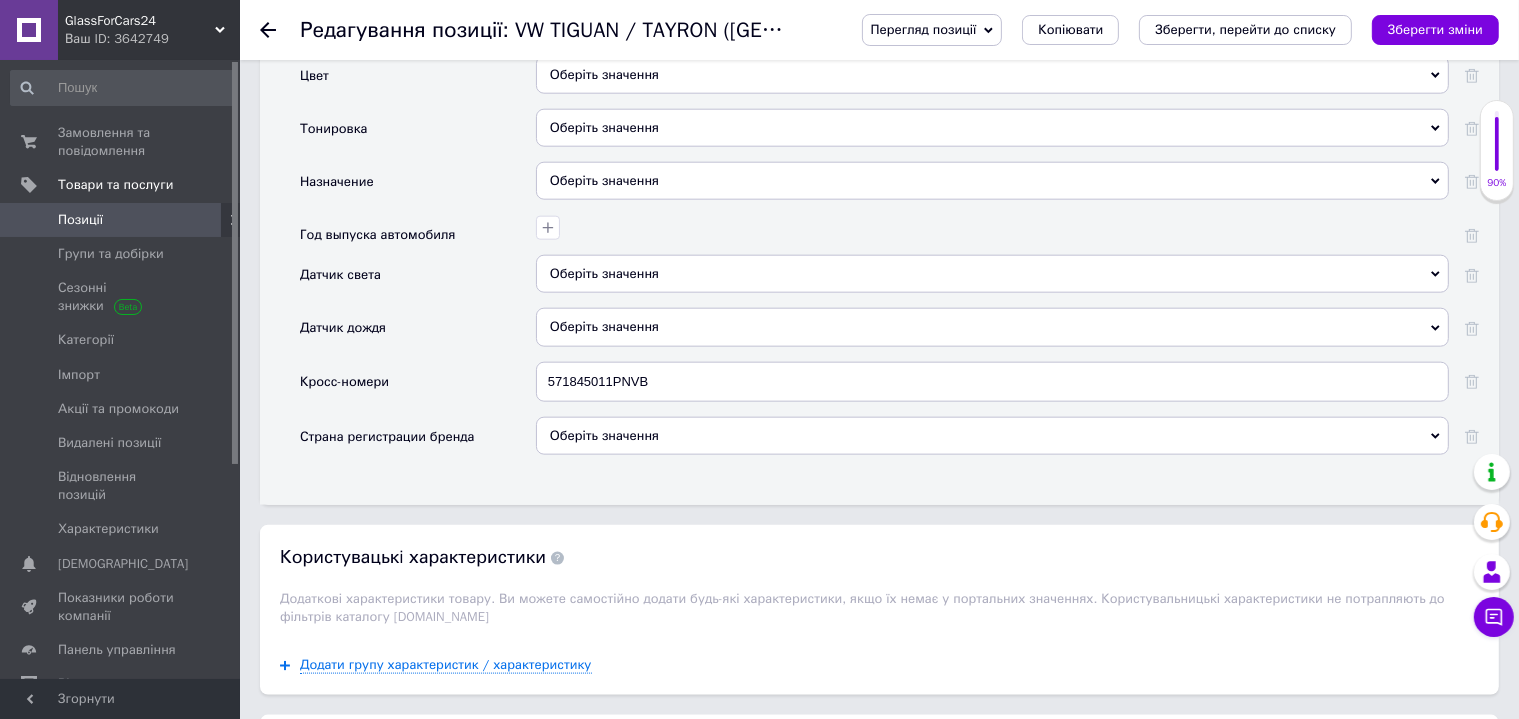 click on "Оберіть значення" at bounding box center (992, 181) 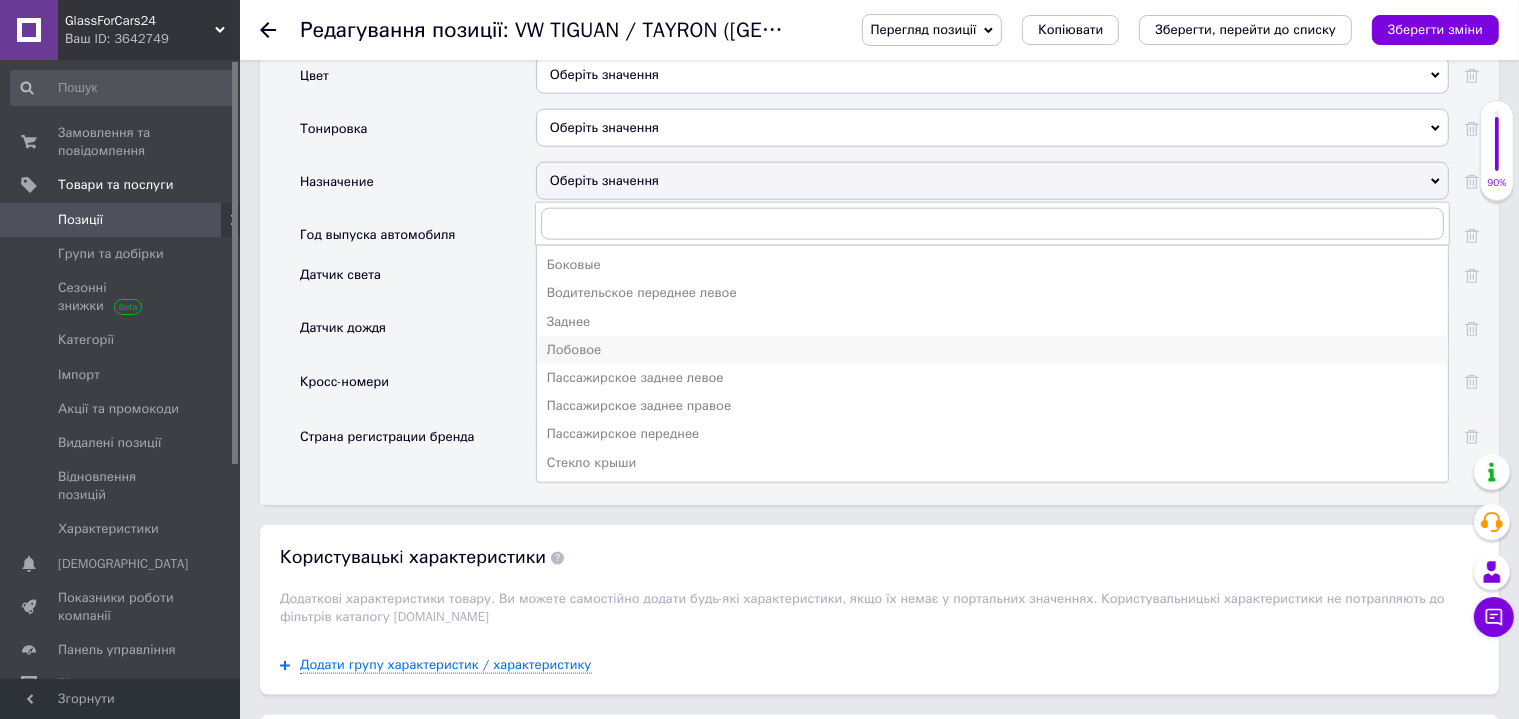 click on "Лобовое" at bounding box center (992, 350) 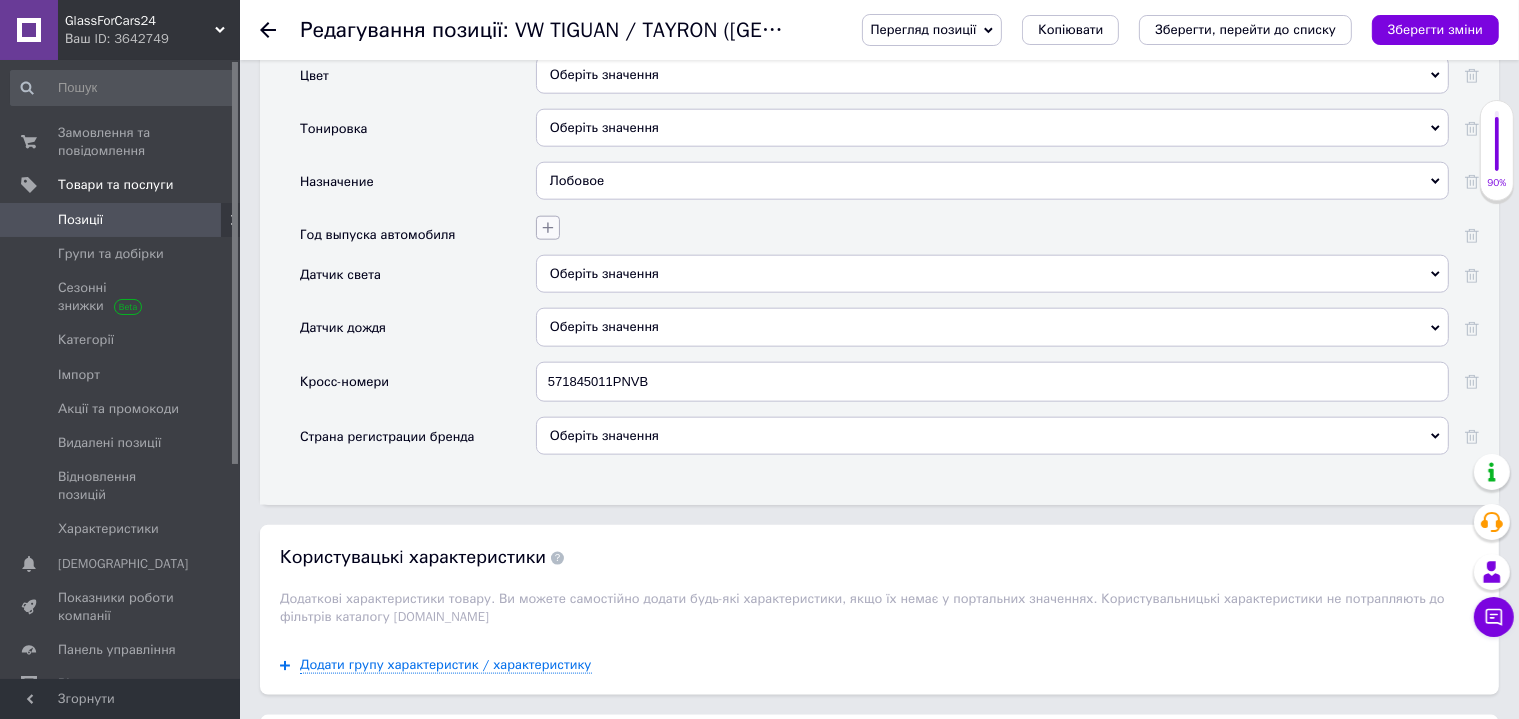 click 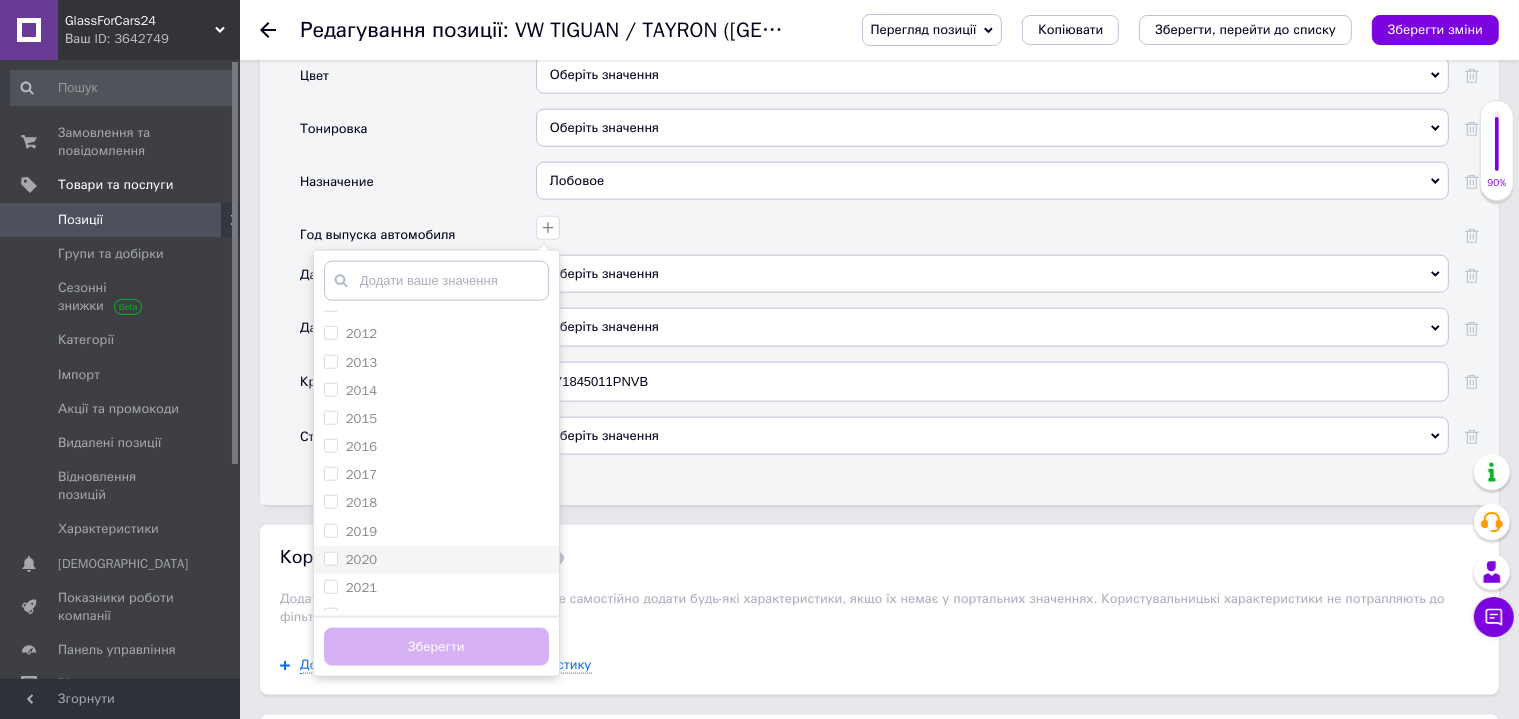 scroll, scrollTop: 1843, scrollLeft: 0, axis: vertical 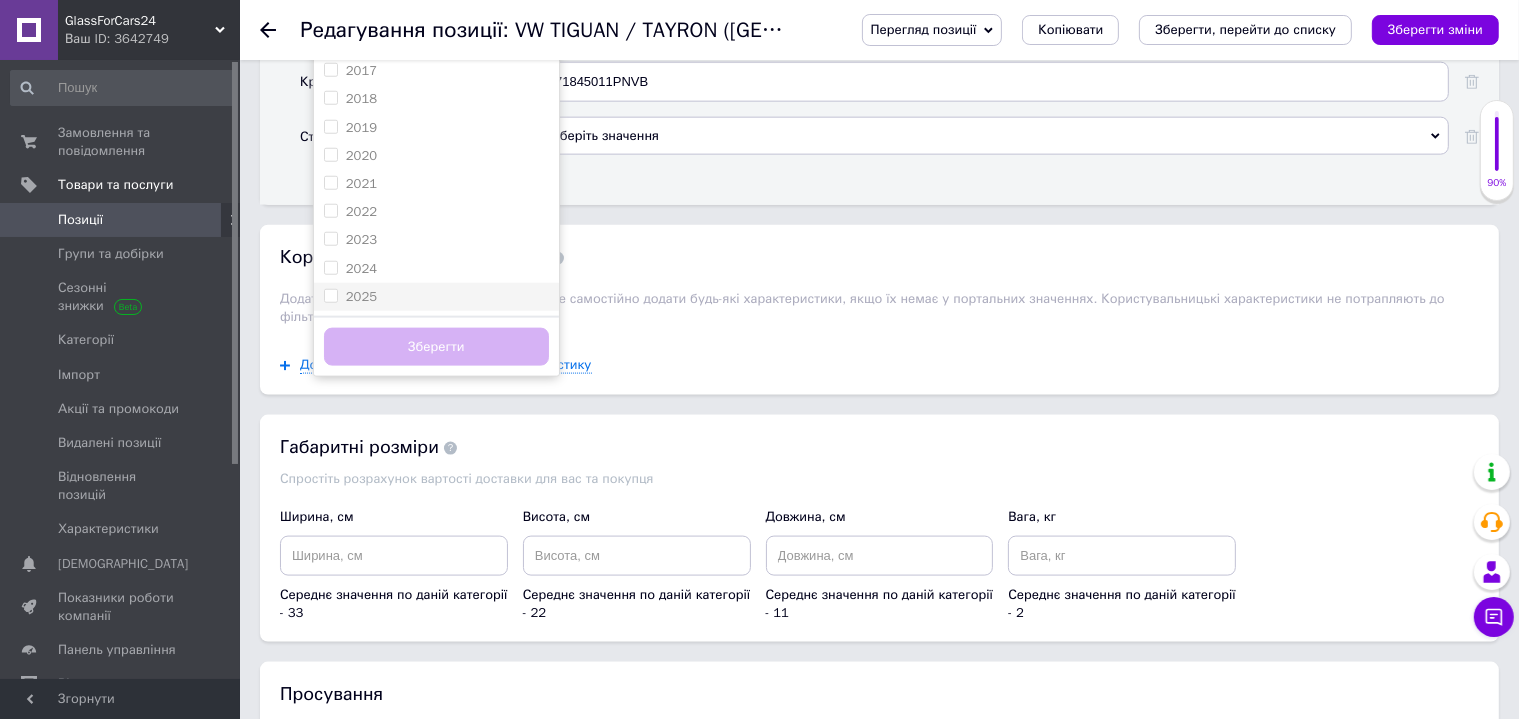 click on "2025" at bounding box center [436, 297] 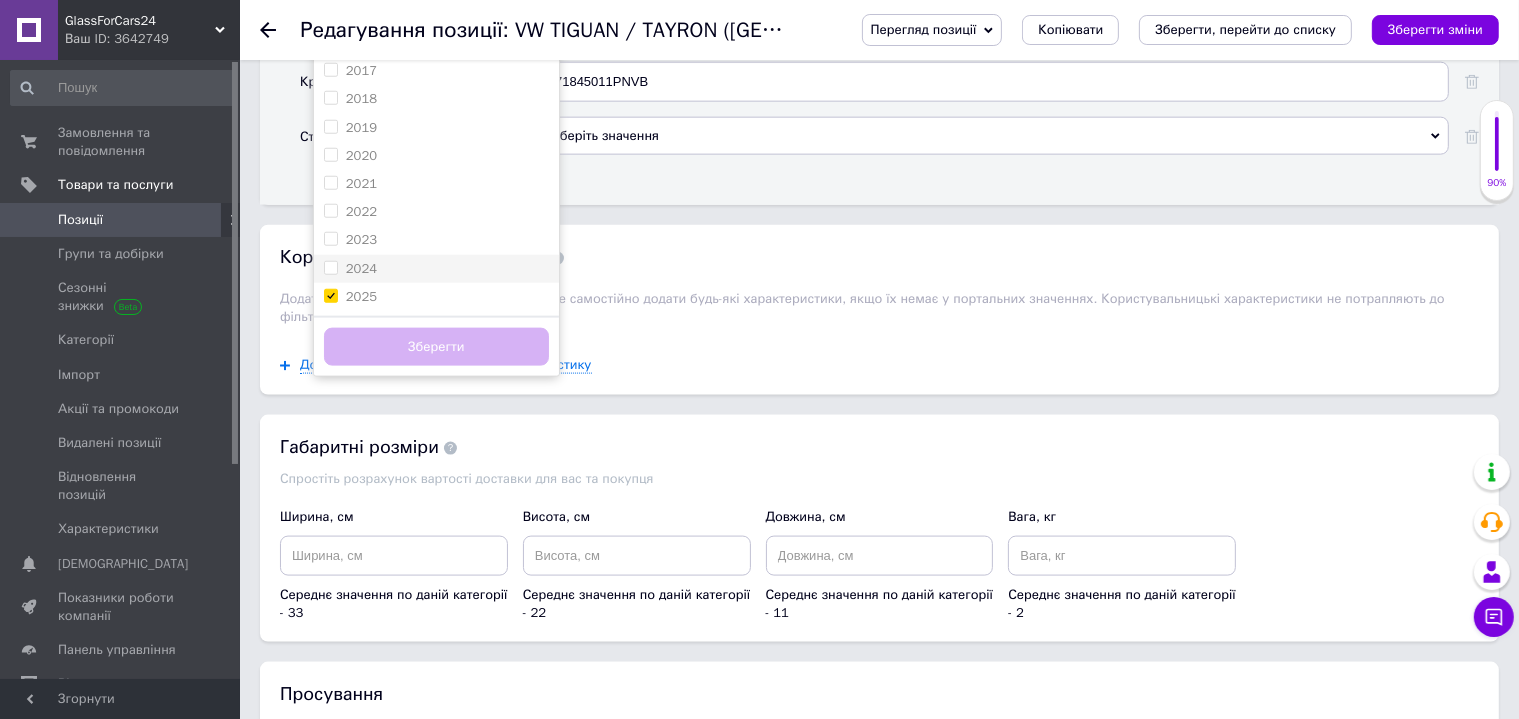 checkbox on "true" 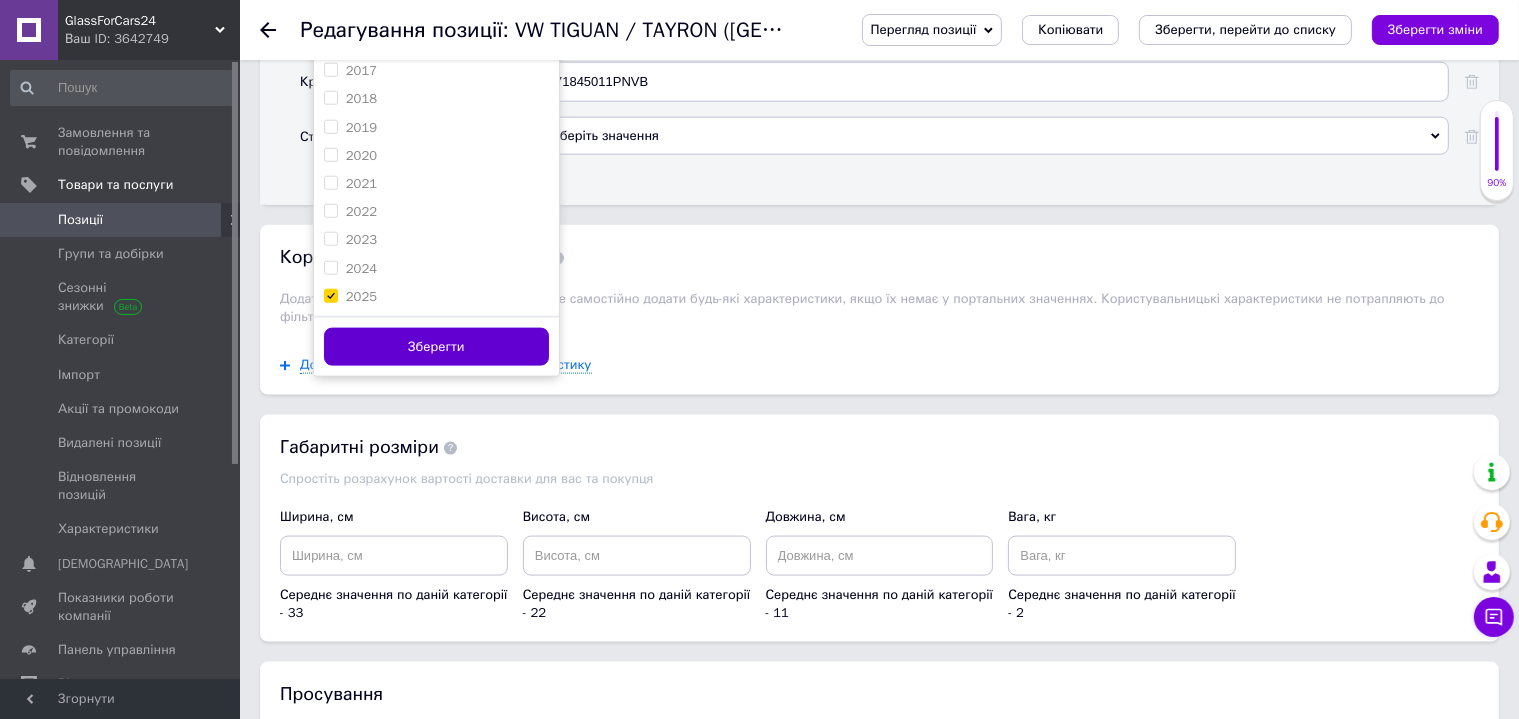 drag, startPoint x: 388, startPoint y: 266, endPoint x: 409, endPoint y: 348, distance: 84.646324 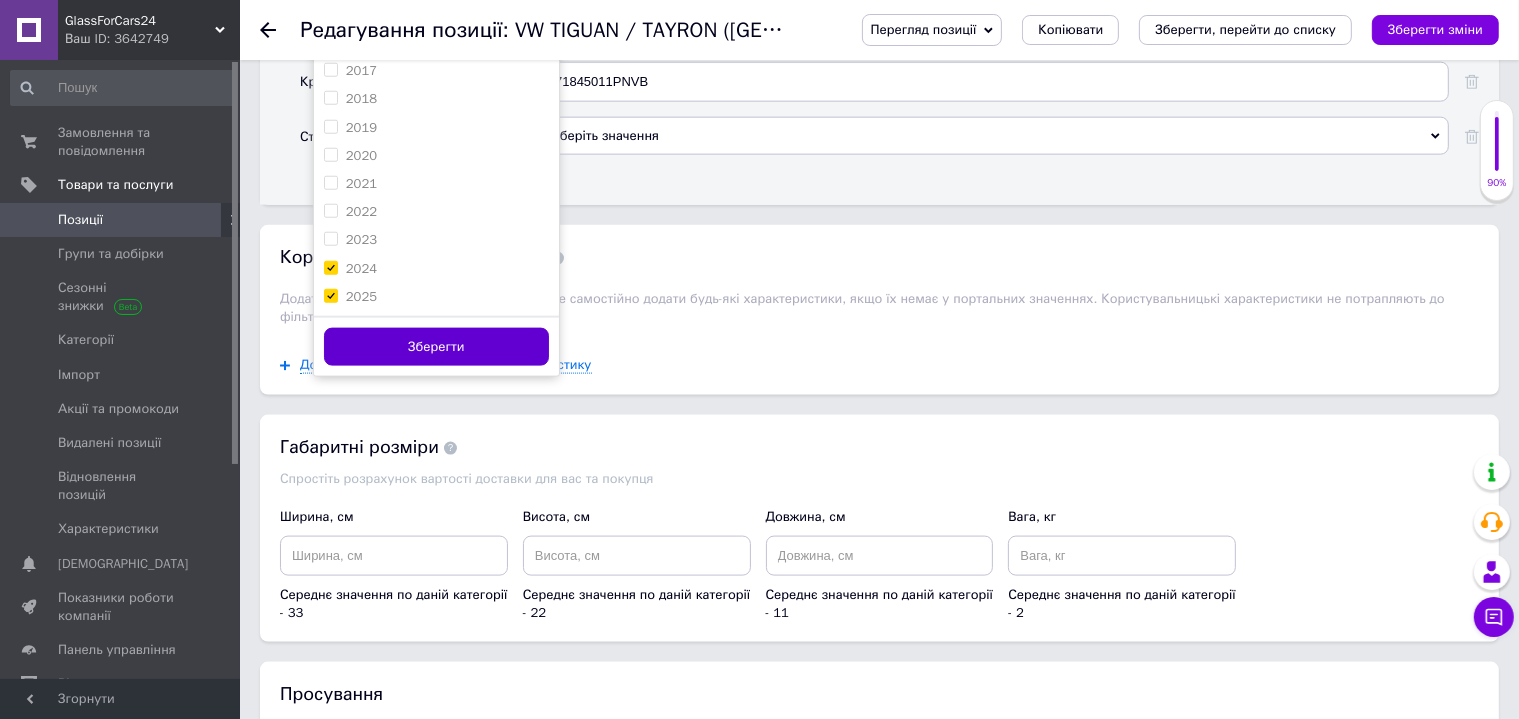 checkbox on "true" 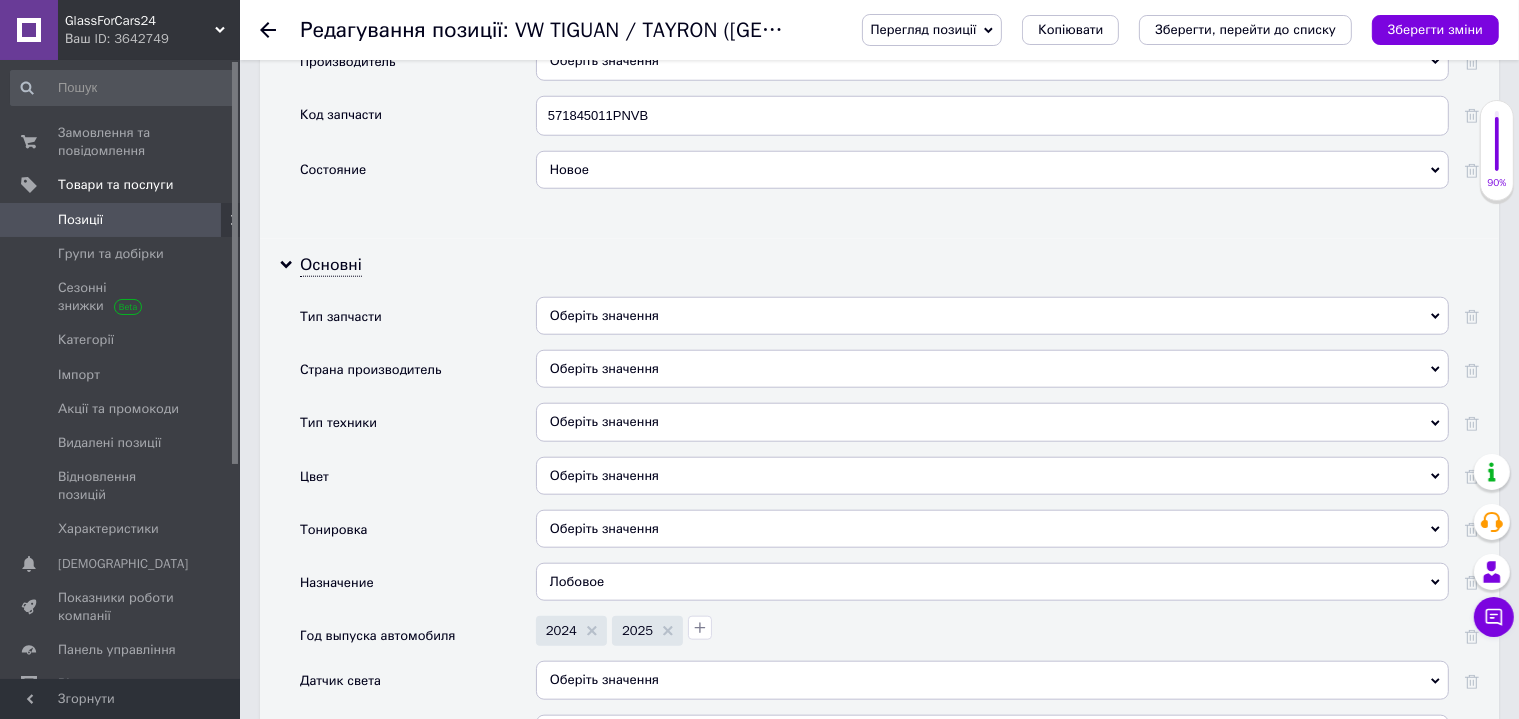 scroll, scrollTop: 1799, scrollLeft: 0, axis: vertical 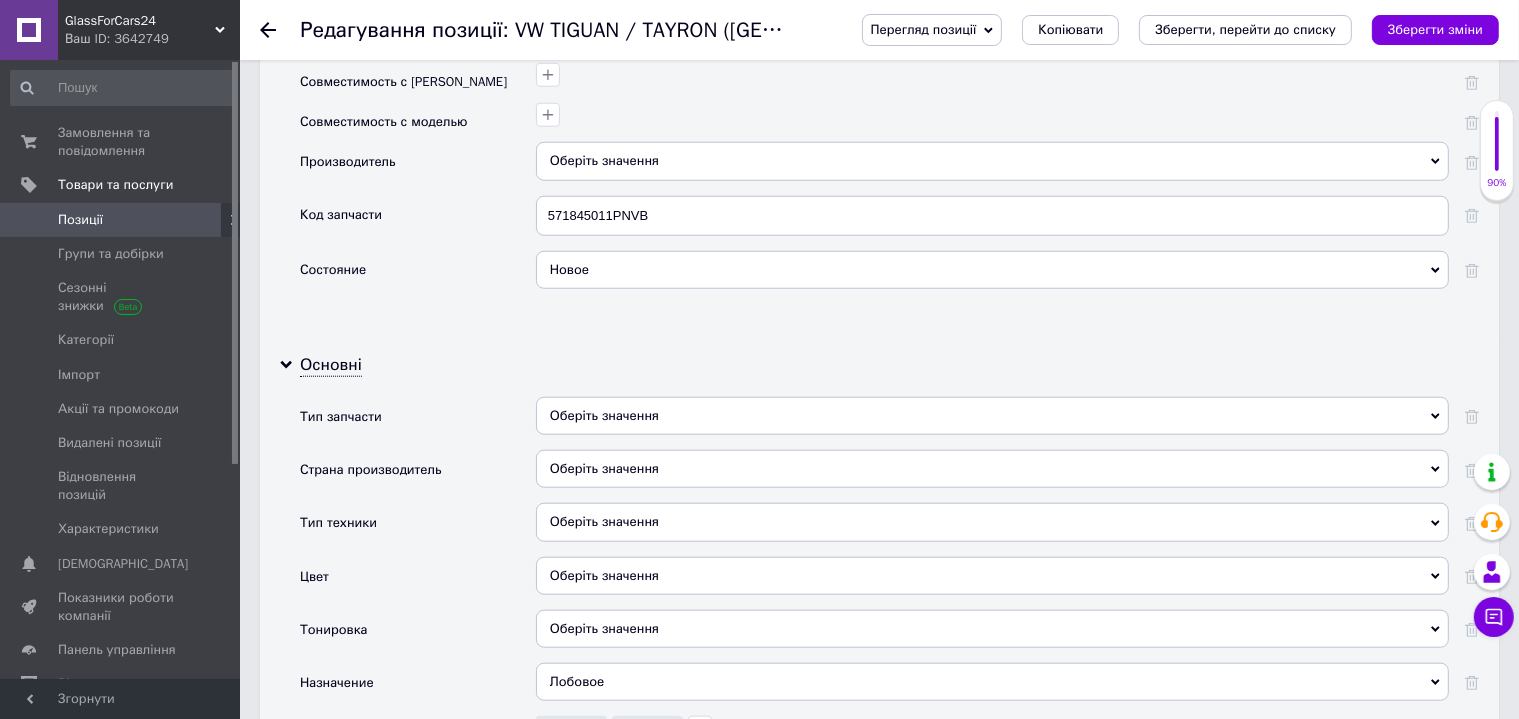 click on "Оберіть значення" at bounding box center (992, 416) 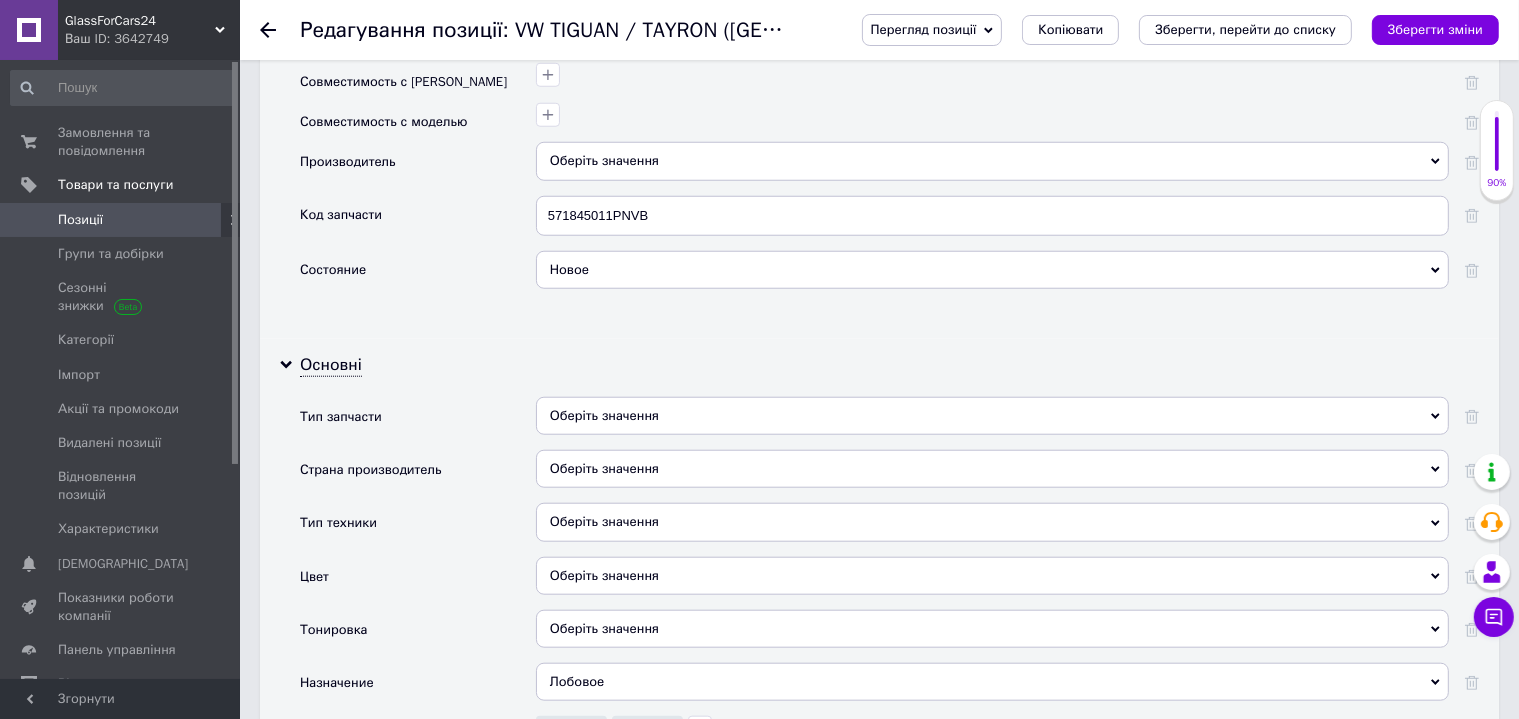 click on "Основні Тип запчасти Оберіть значення Аналог Оригинал Страна производитель Оберіть значення Тип техники Оберіть значення Цвет Оберіть значення Тонировка Оберіть значення Так Ні Назначение Лобовое Боковые Водительское переднее левое Заднее Лобовое Пассажирское заднее левое Пассажирское заднее правое Пассажирское переднее Стекло крыши Год выпуска автомобиля 2024 2025 Датчик света Оберіть значення Так Ні Датчик дождя Оберіть значення Так Ні Кросс-номери 571845011PNVB Страна регистрации бренда Оберіть значення" at bounding box center [879, 675] 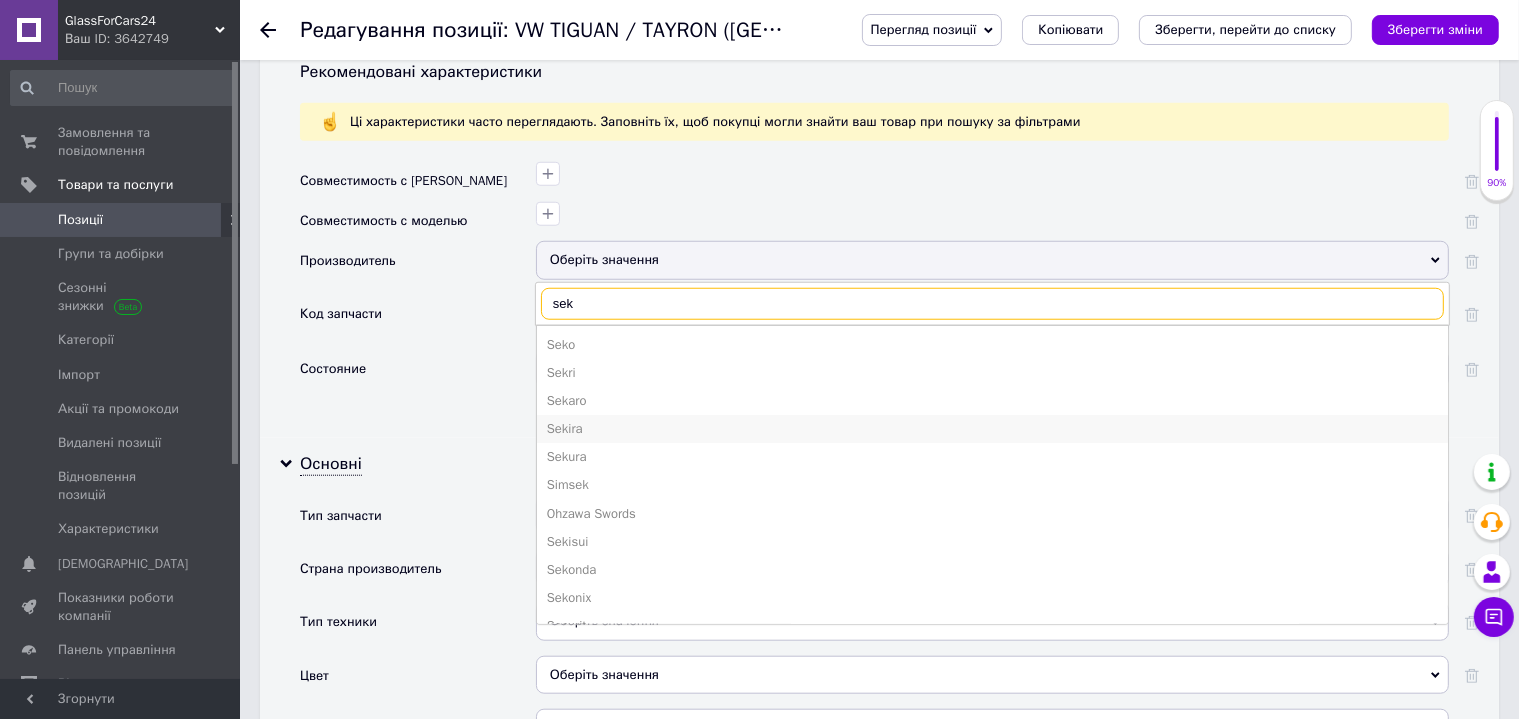 scroll, scrollTop: 1699, scrollLeft: 0, axis: vertical 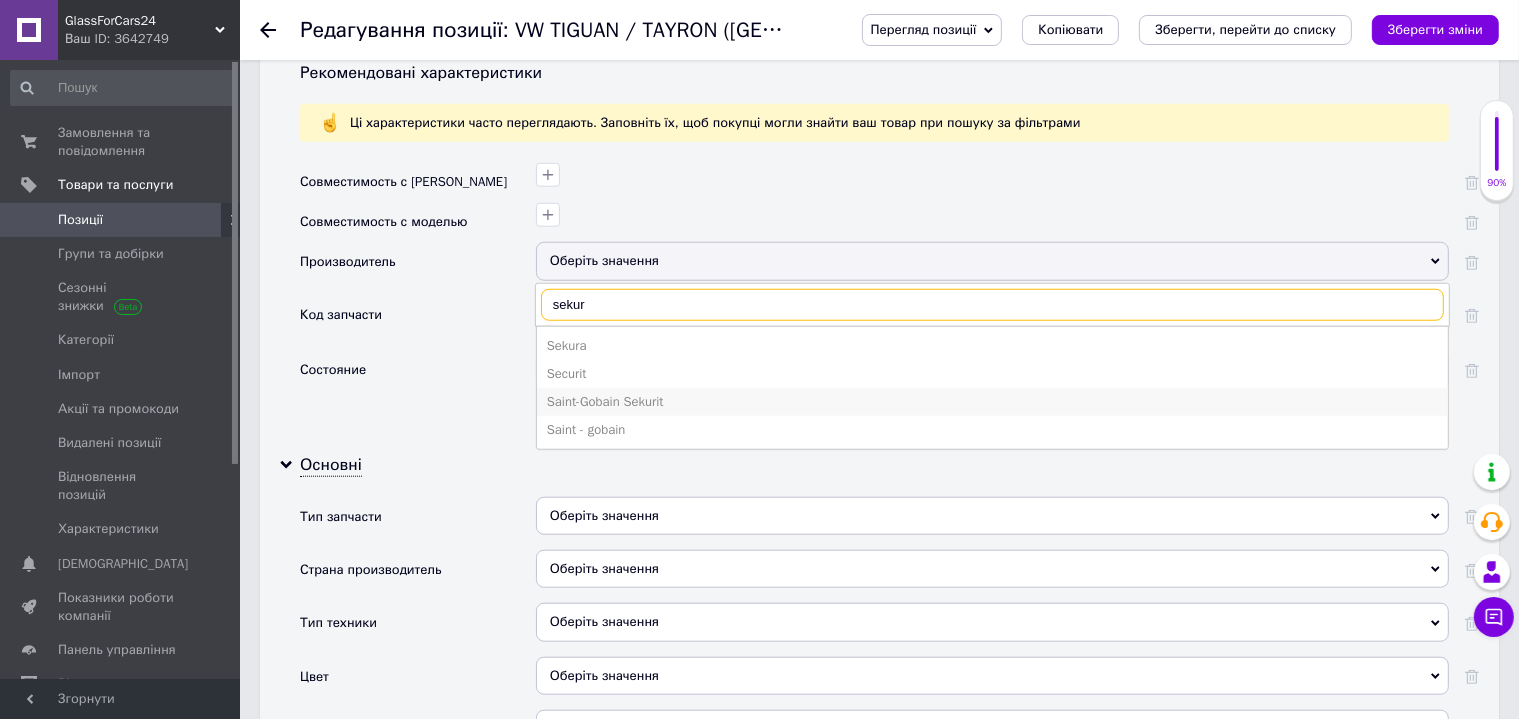 type on "sekur" 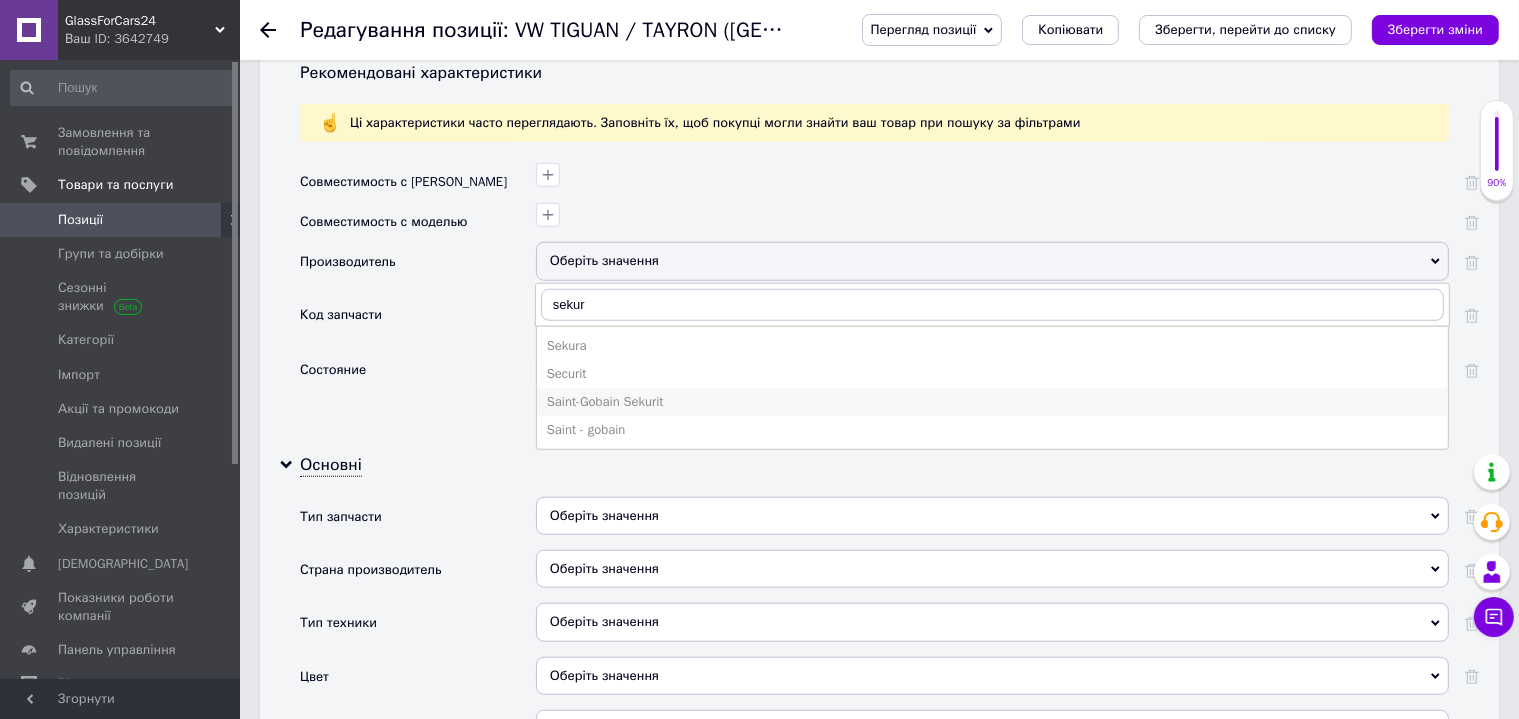click on "Saint-Gobain Sekurit" at bounding box center [992, 402] 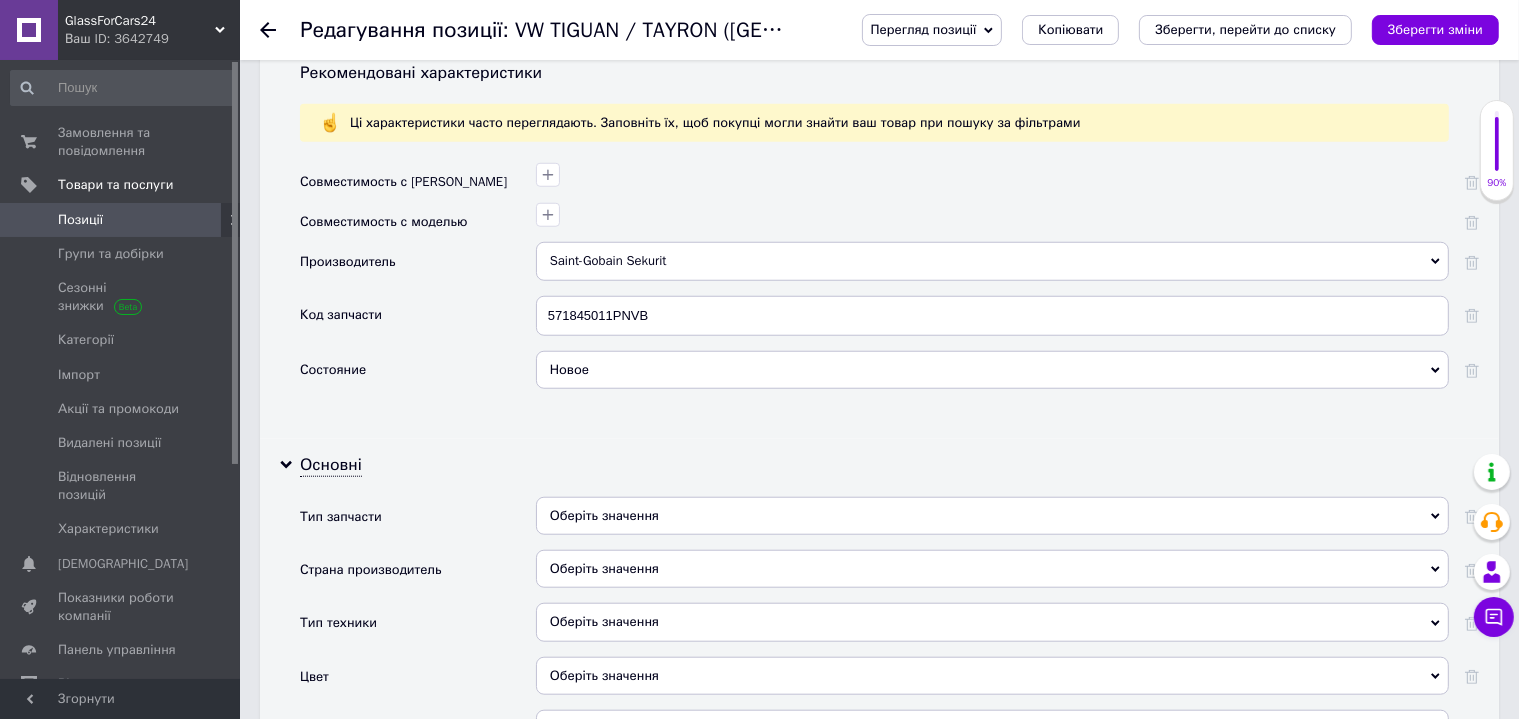 click on "Новое" at bounding box center [992, 370] 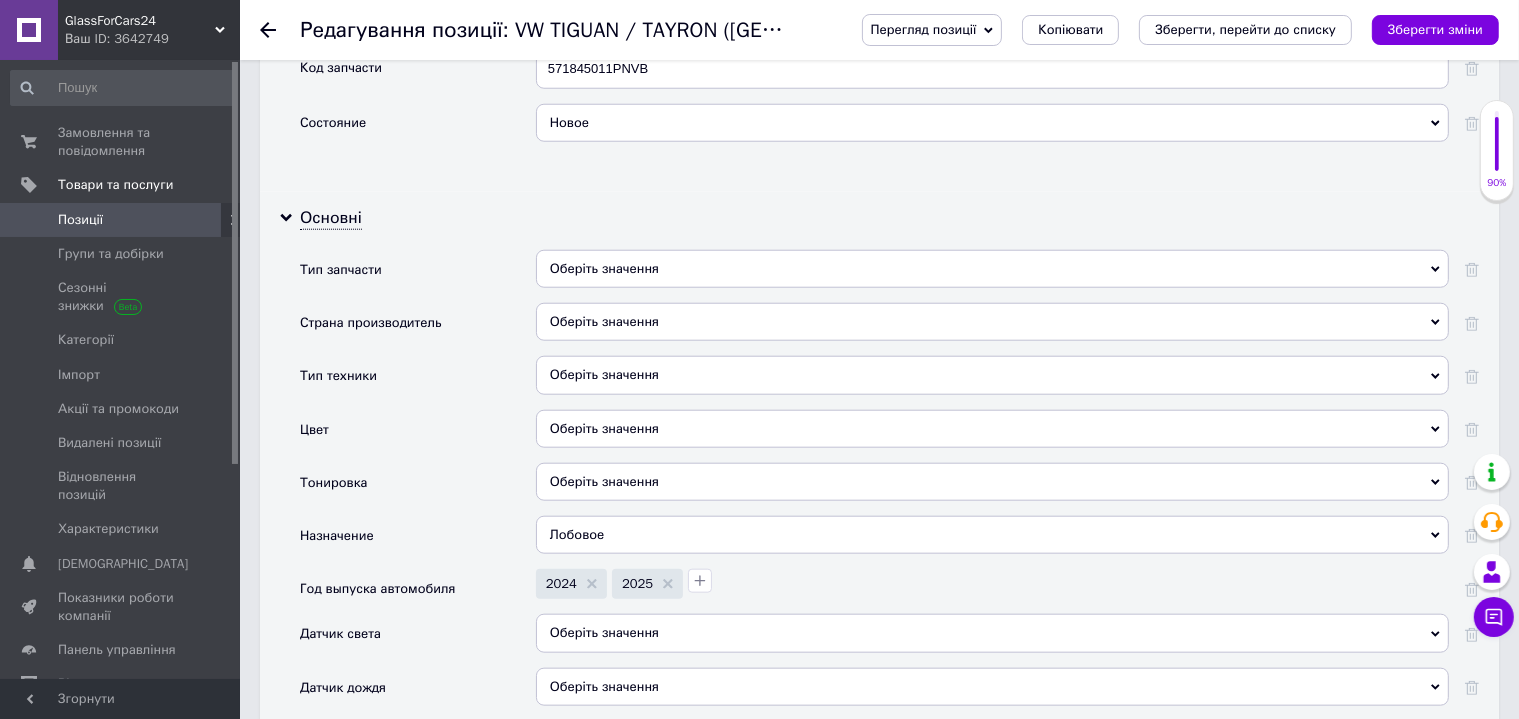 scroll, scrollTop: 1999, scrollLeft: 0, axis: vertical 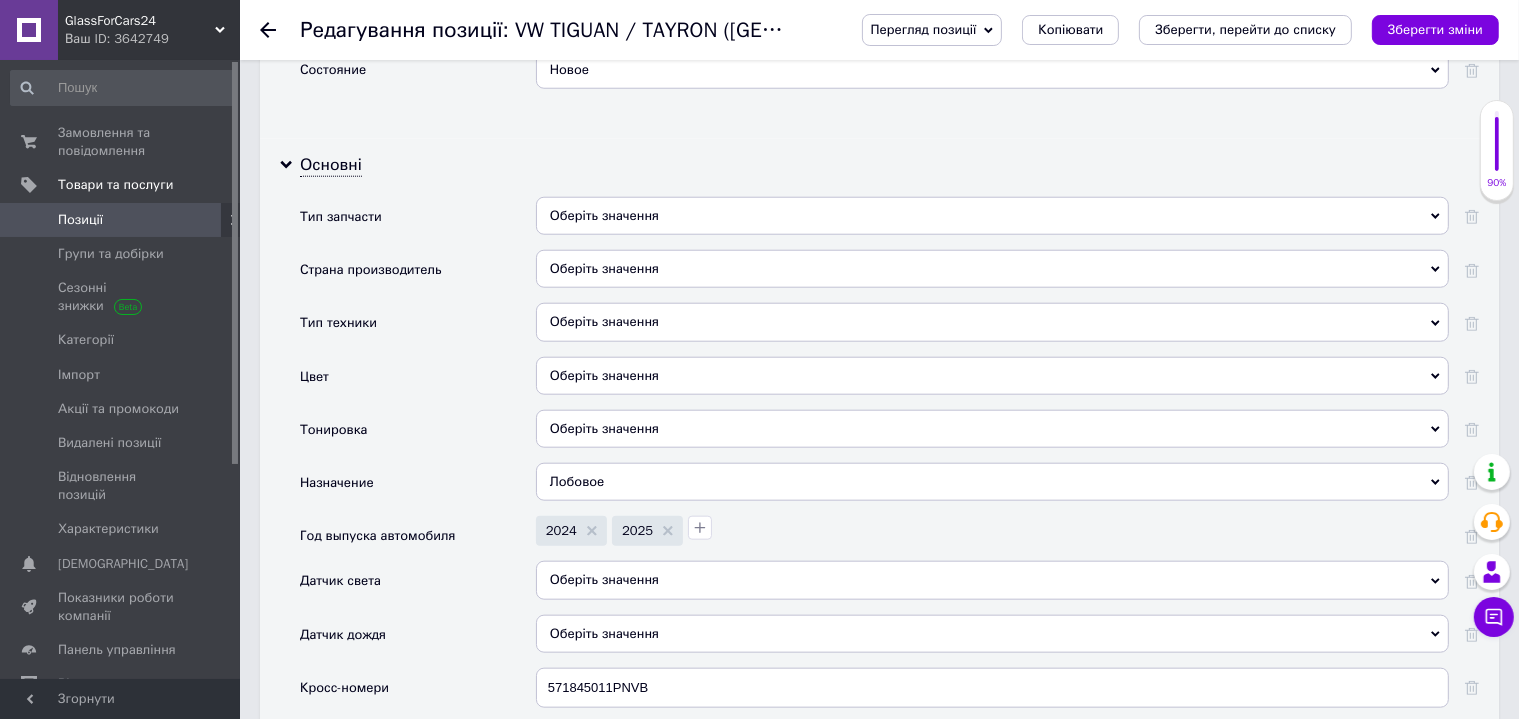 click on "Оберіть значення" at bounding box center (992, 269) 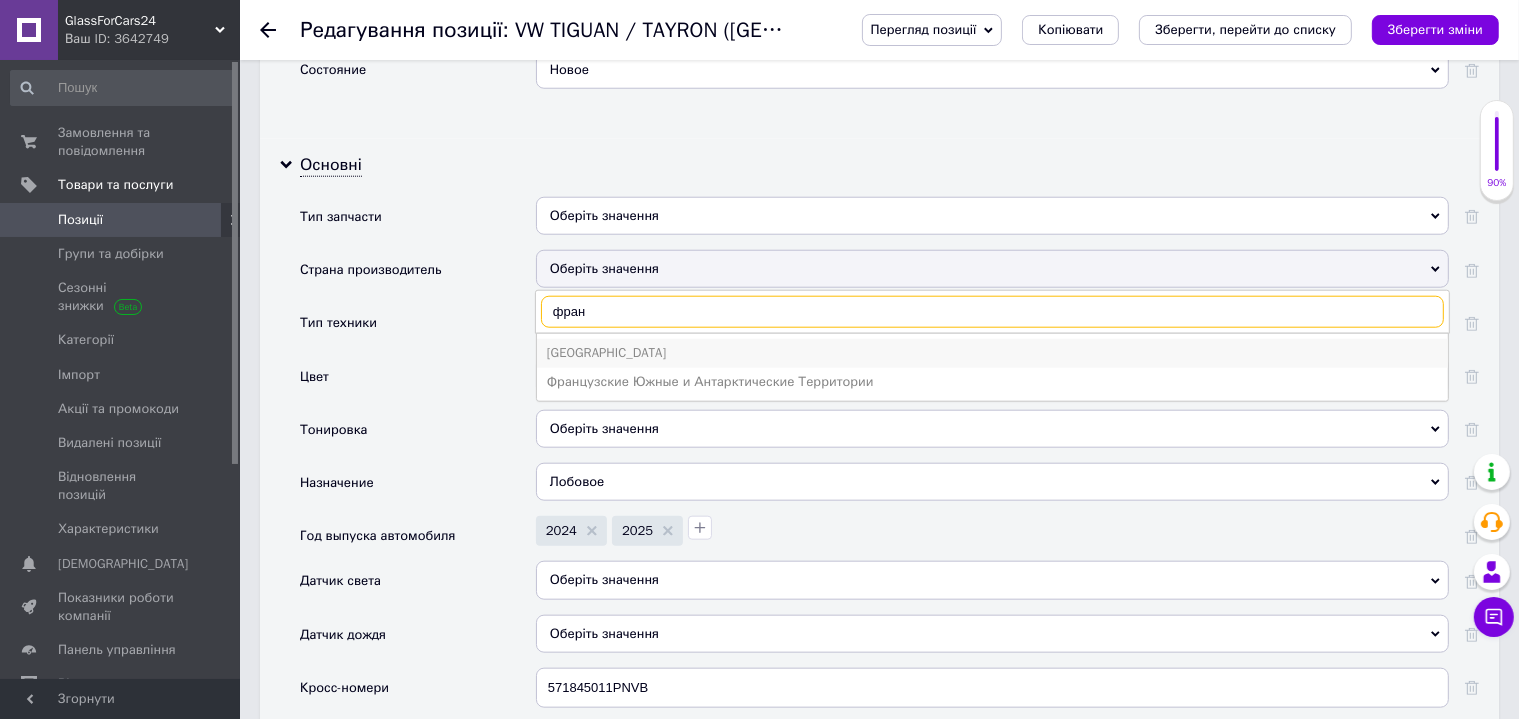 type on "фран" 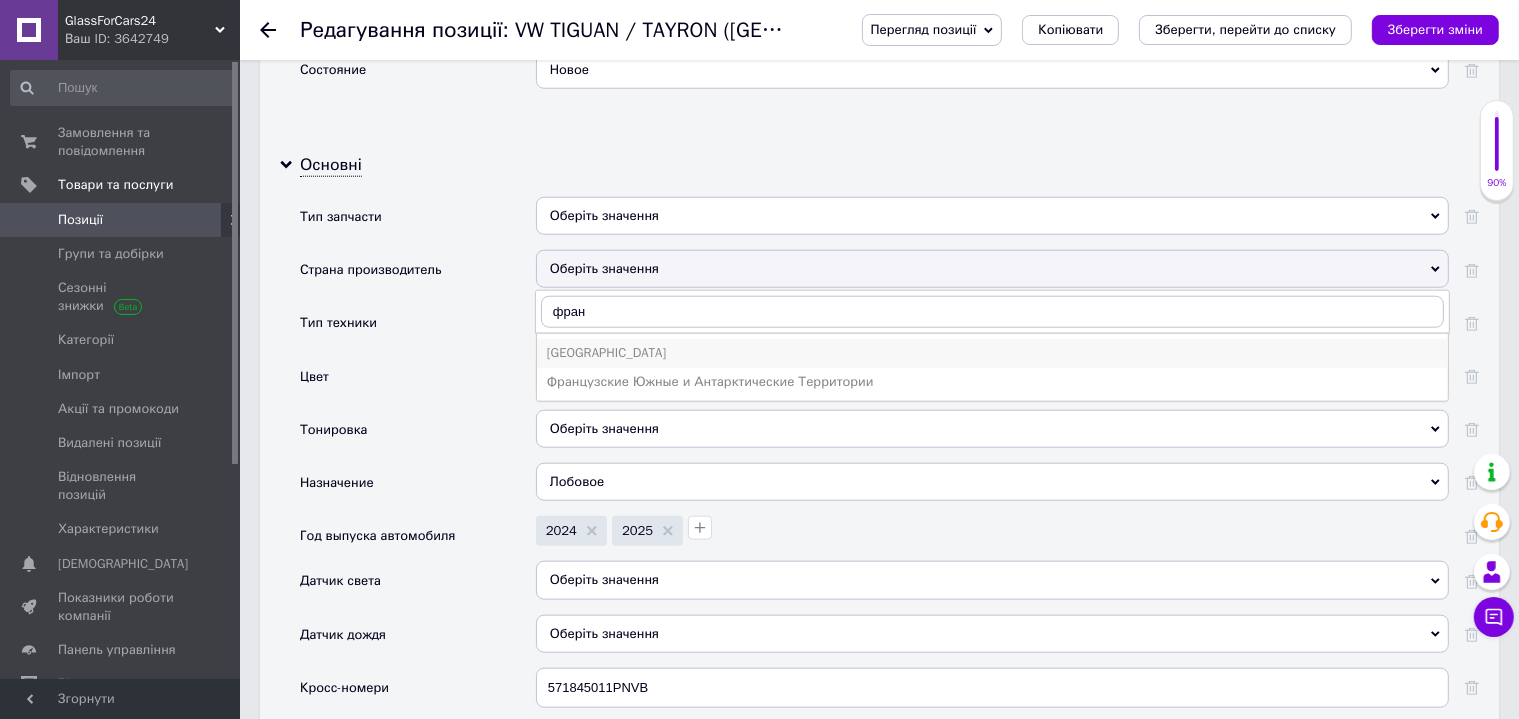 click on "Франция" at bounding box center (992, 353) 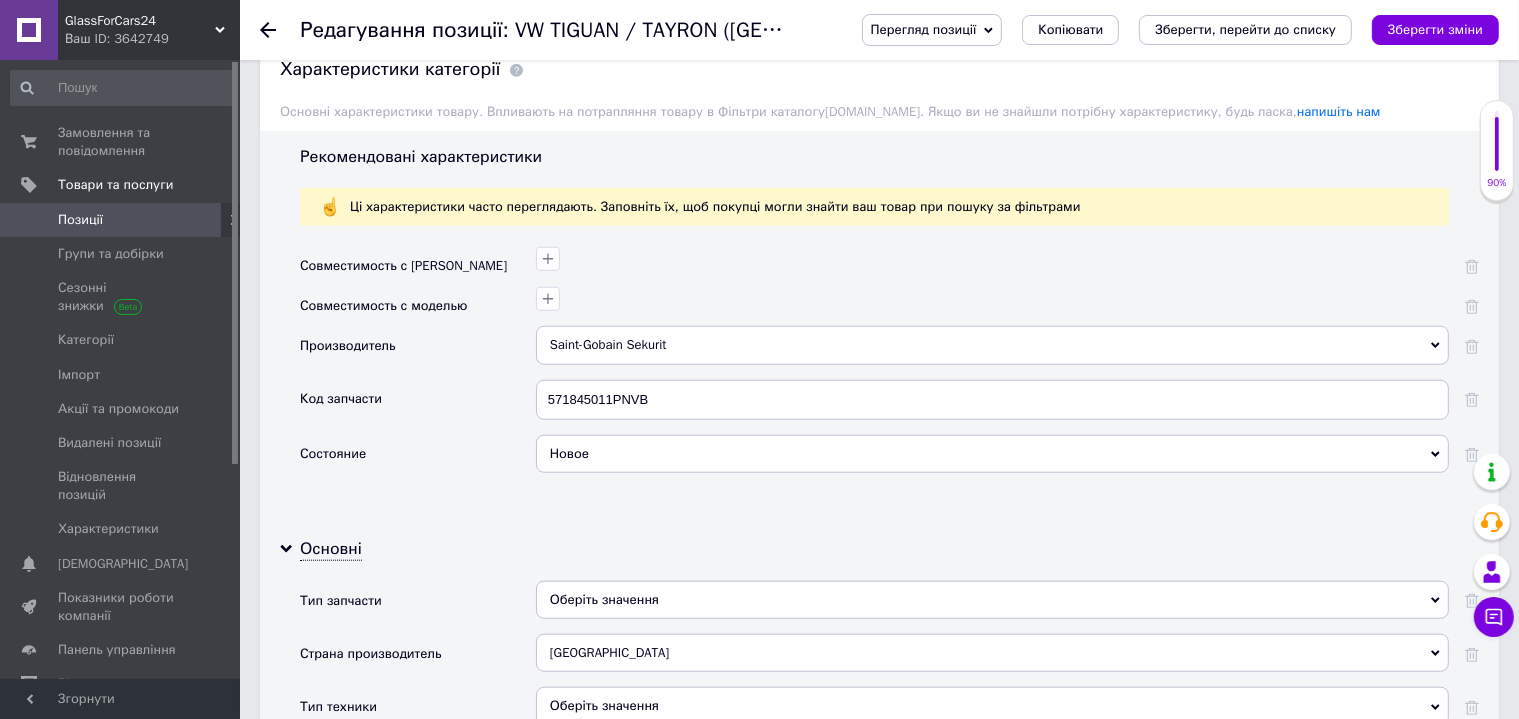 scroll, scrollTop: 1599, scrollLeft: 0, axis: vertical 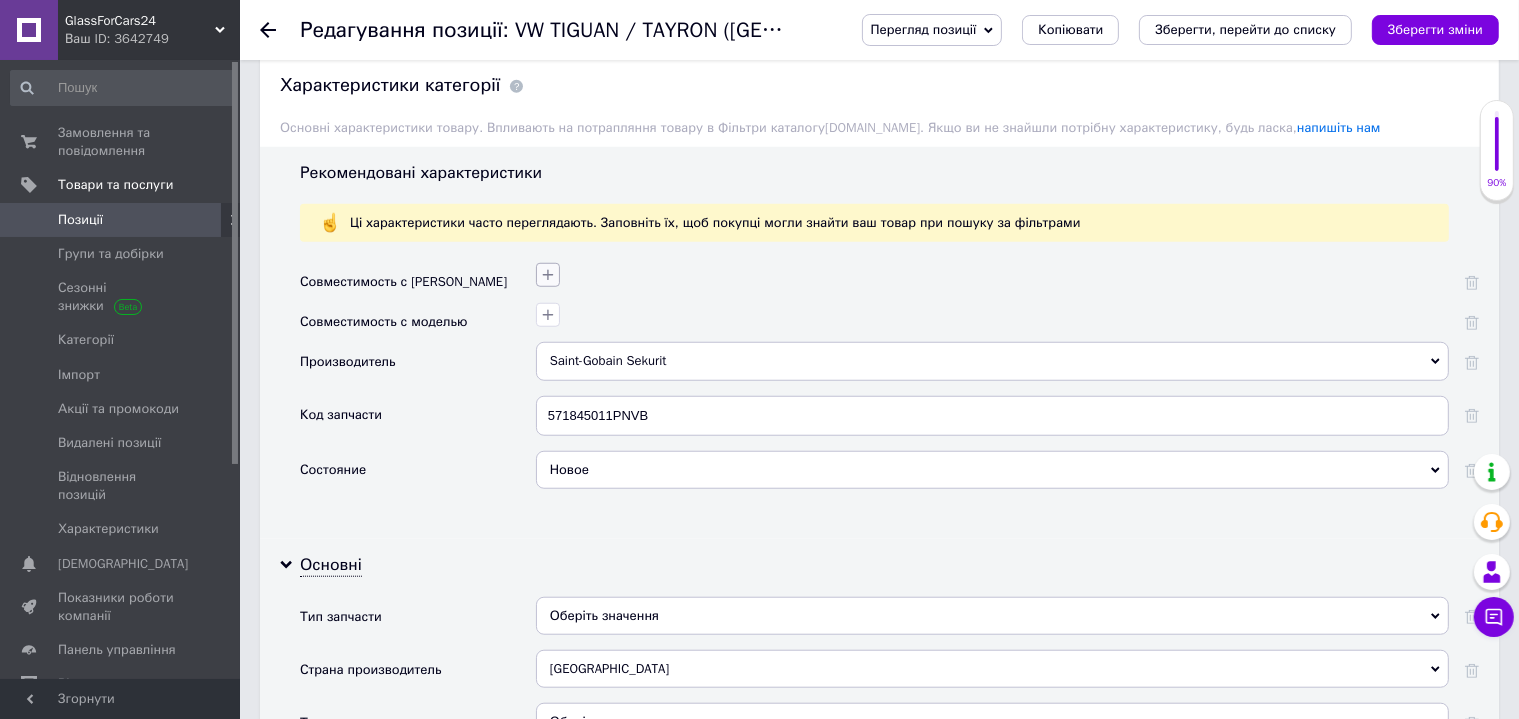 click 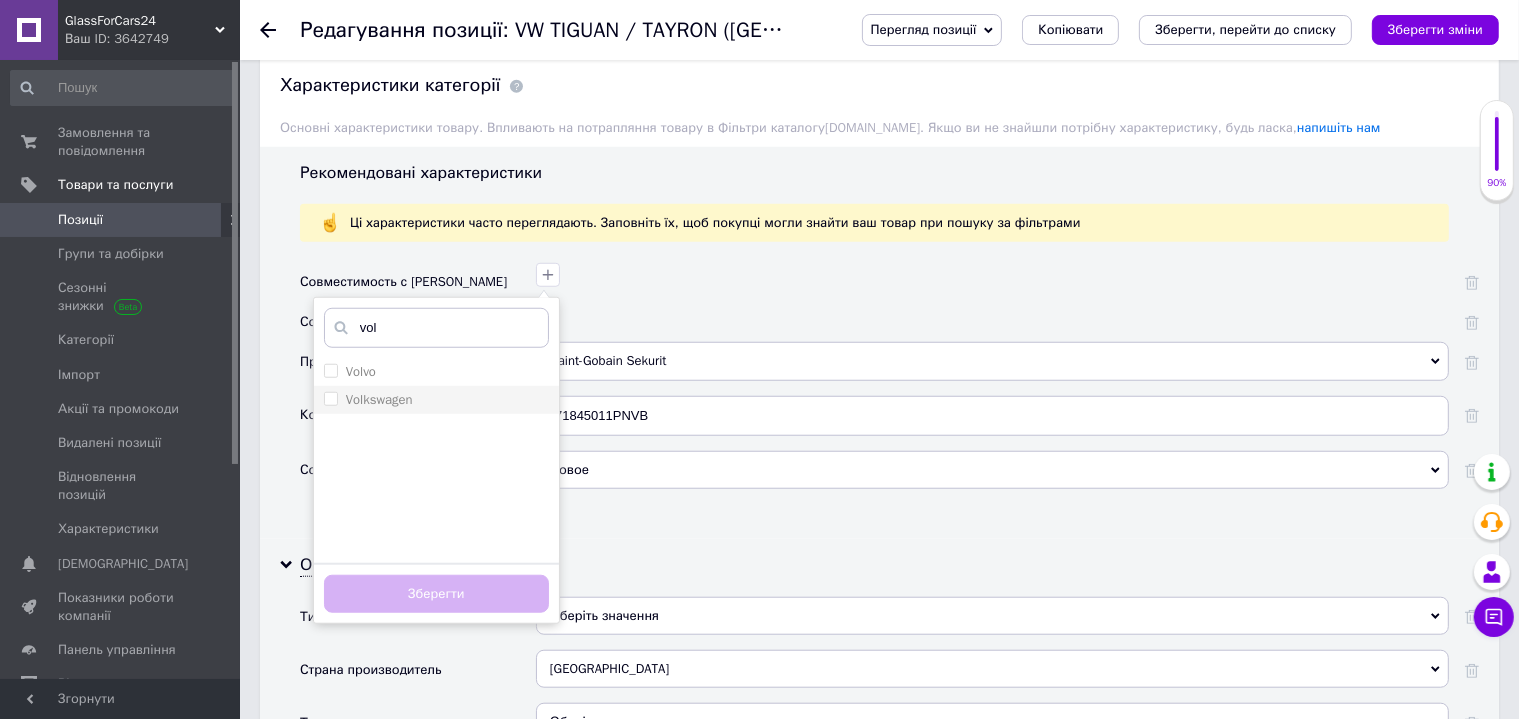 type on "vol" 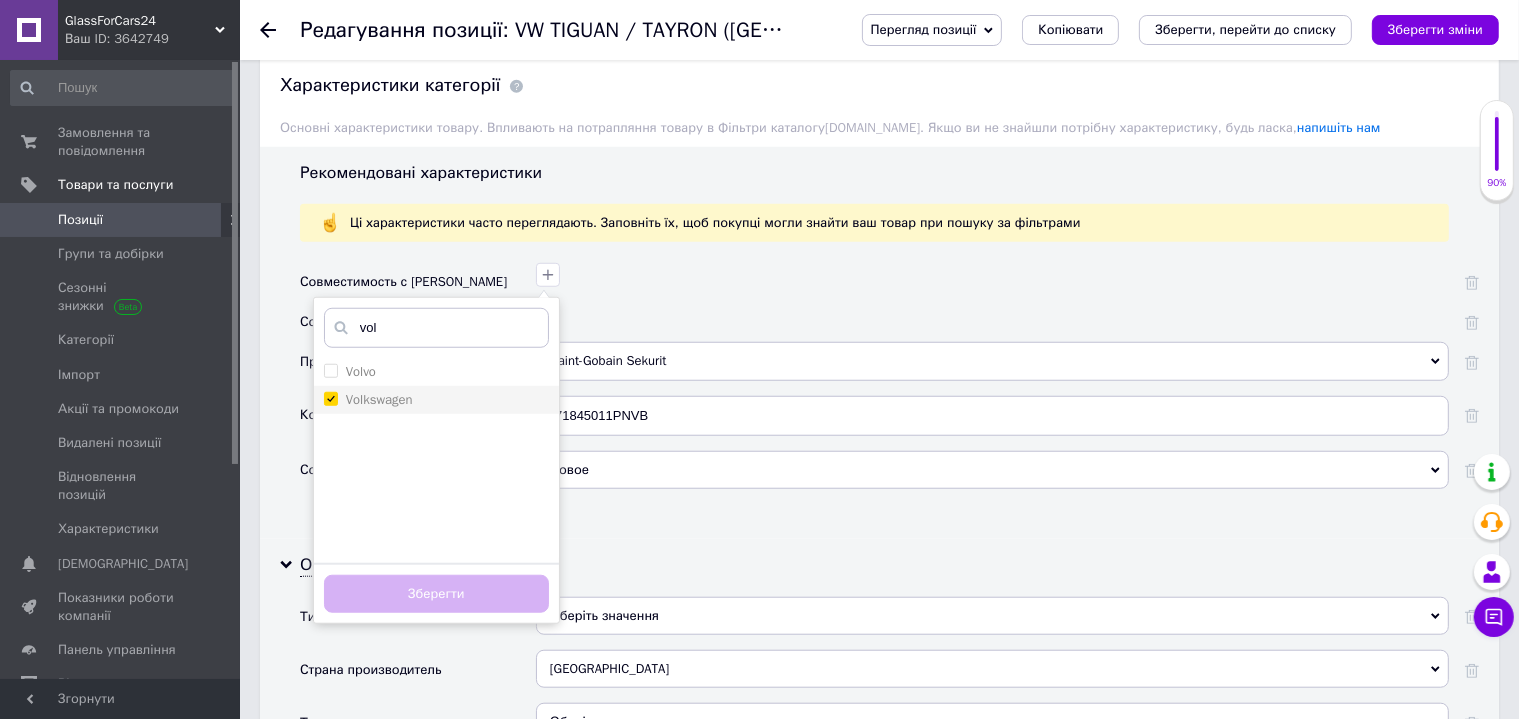 checkbox on "true" 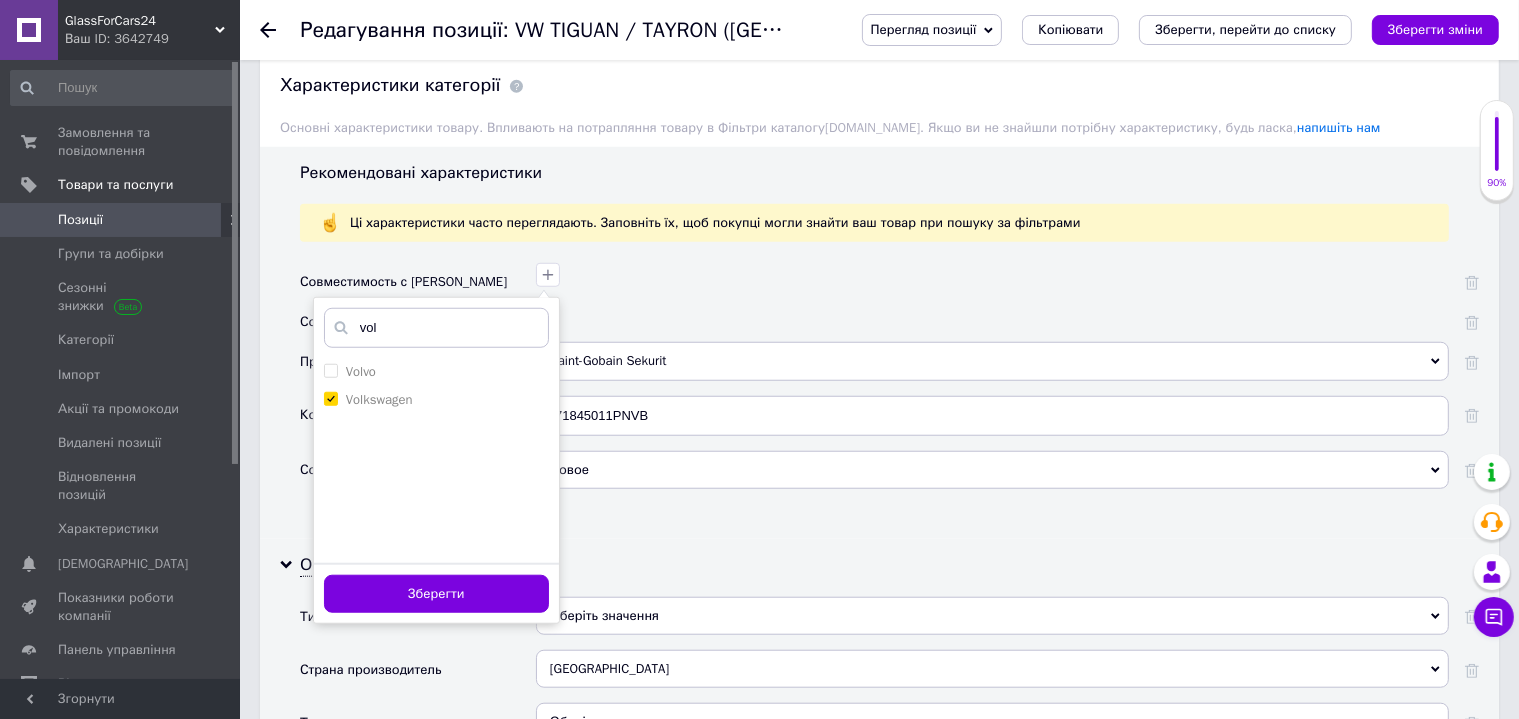 drag, startPoint x: 460, startPoint y: 592, endPoint x: 514, endPoint y: 423, distance: 177.41759 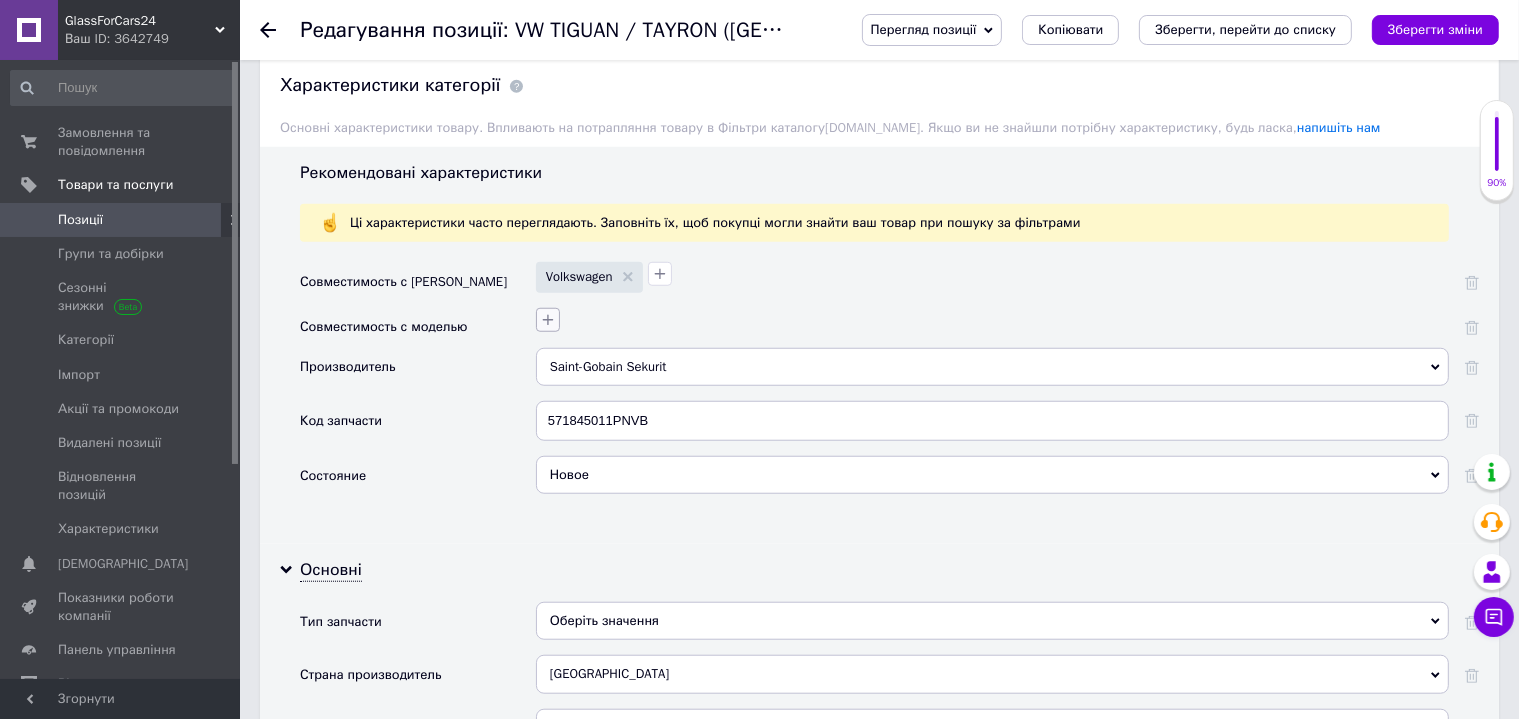 click 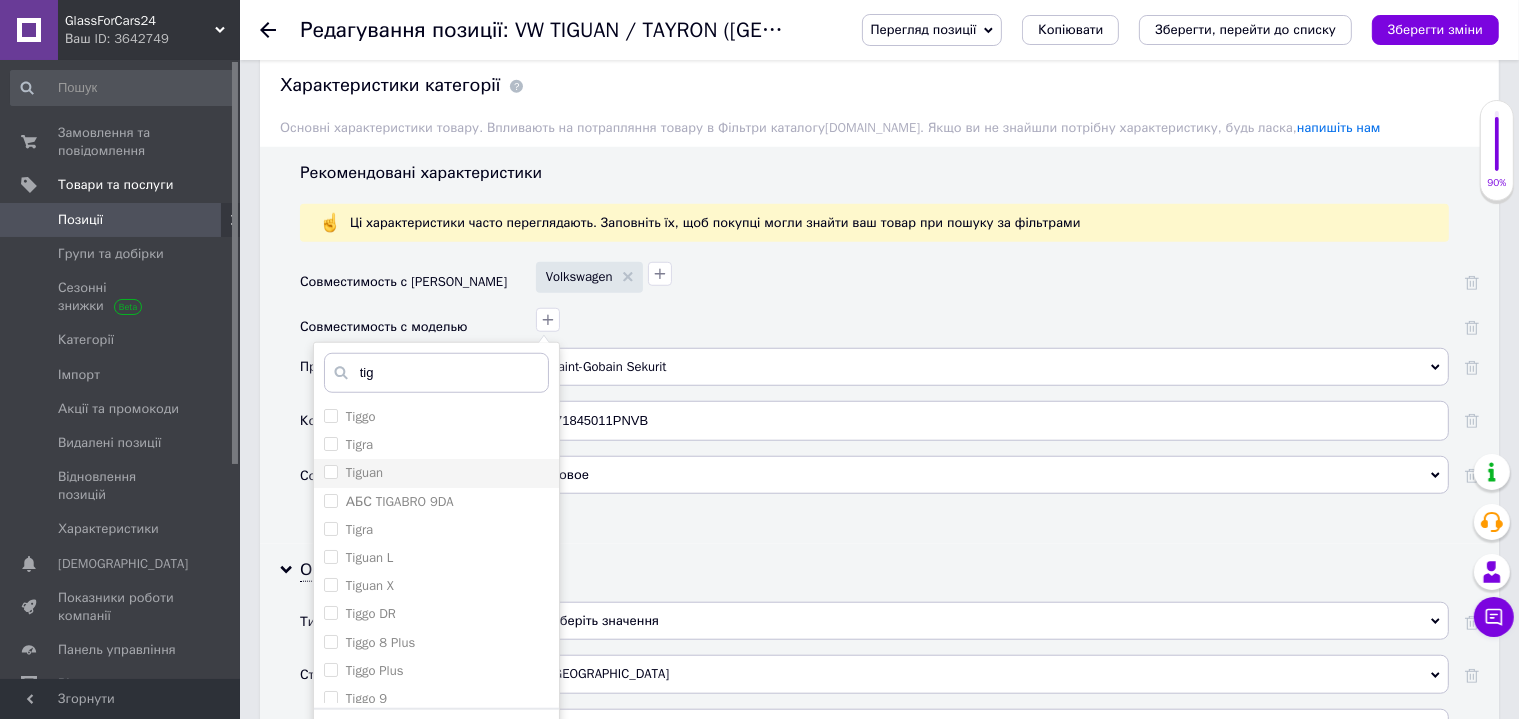 type on "tig" 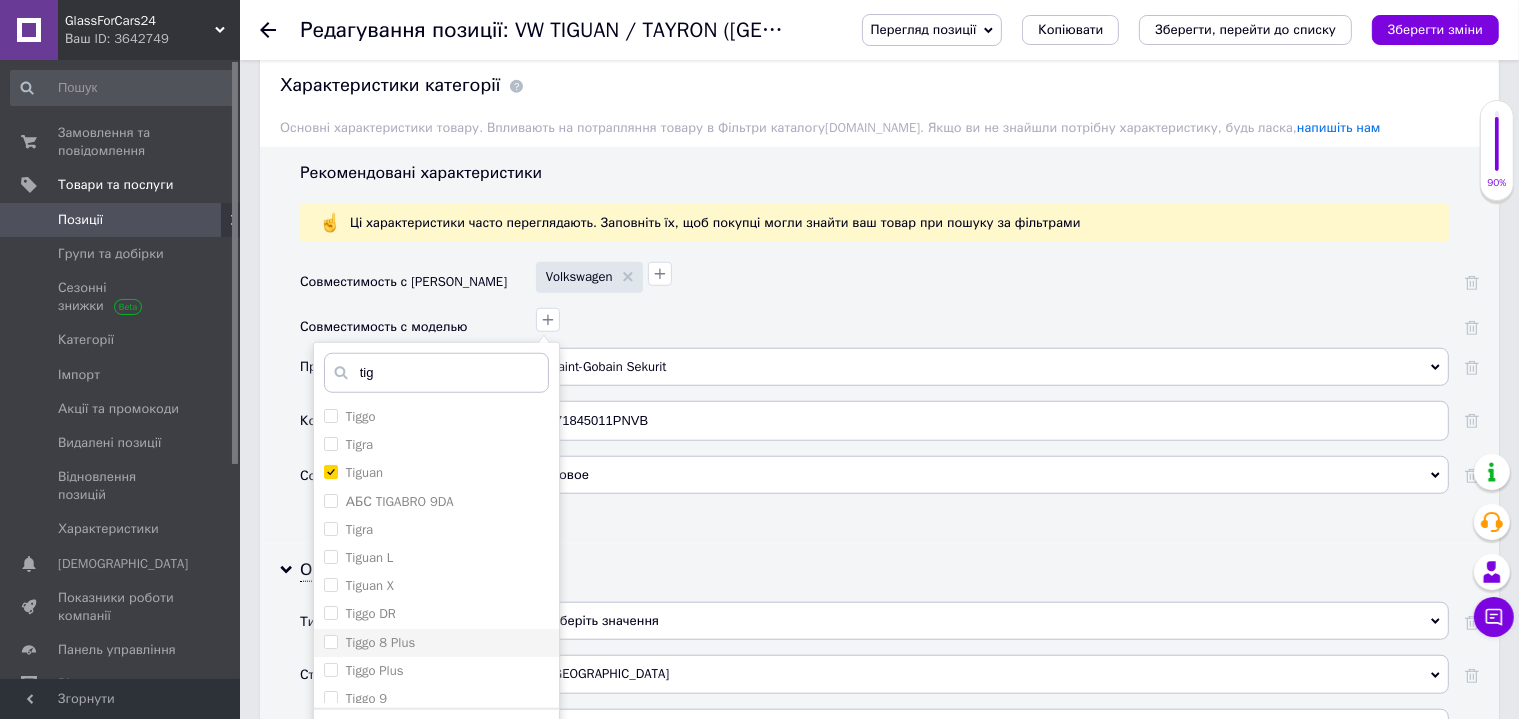 checkbox on "true" 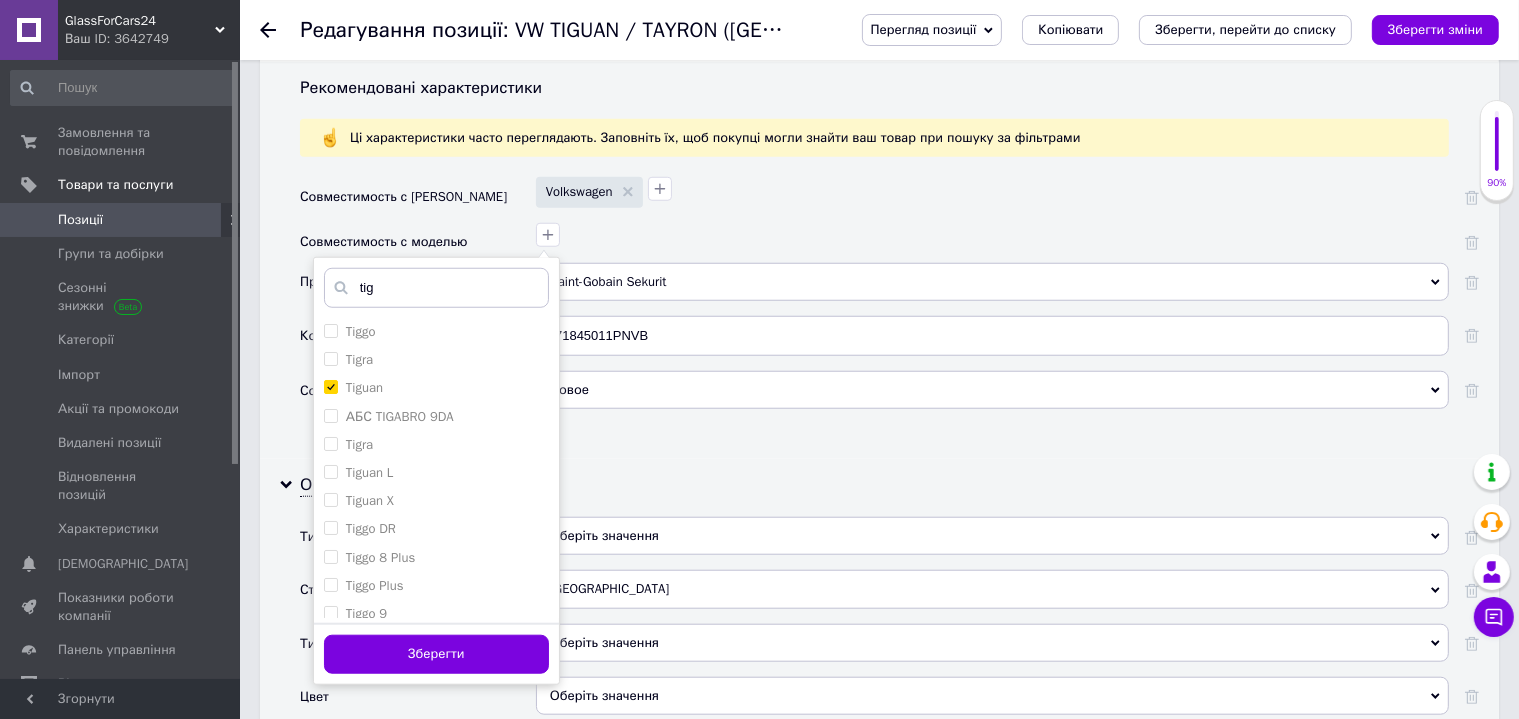scroll, scrollTop: 1799, scrollLeft: 0, axis: vertical 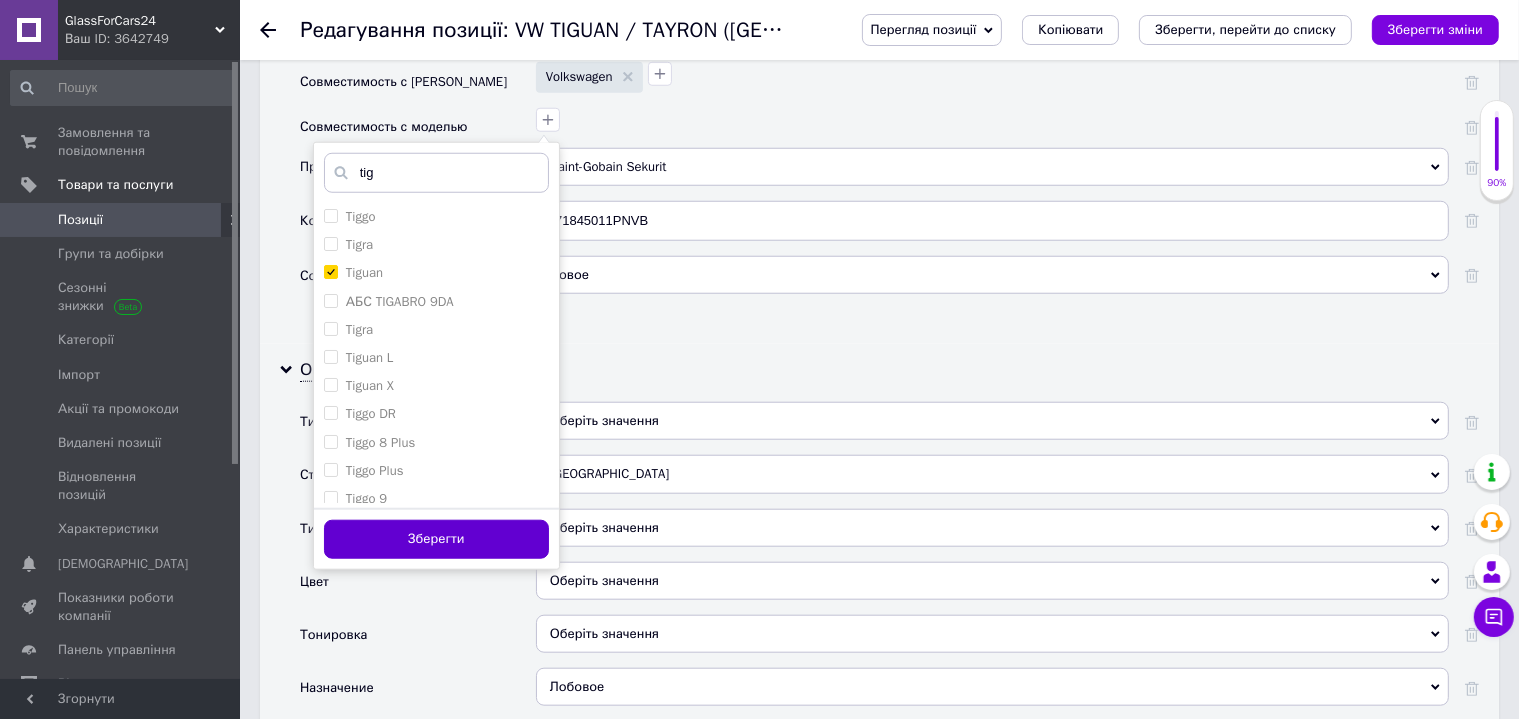 click on "Зберегти" at bounding box center (436, 539) 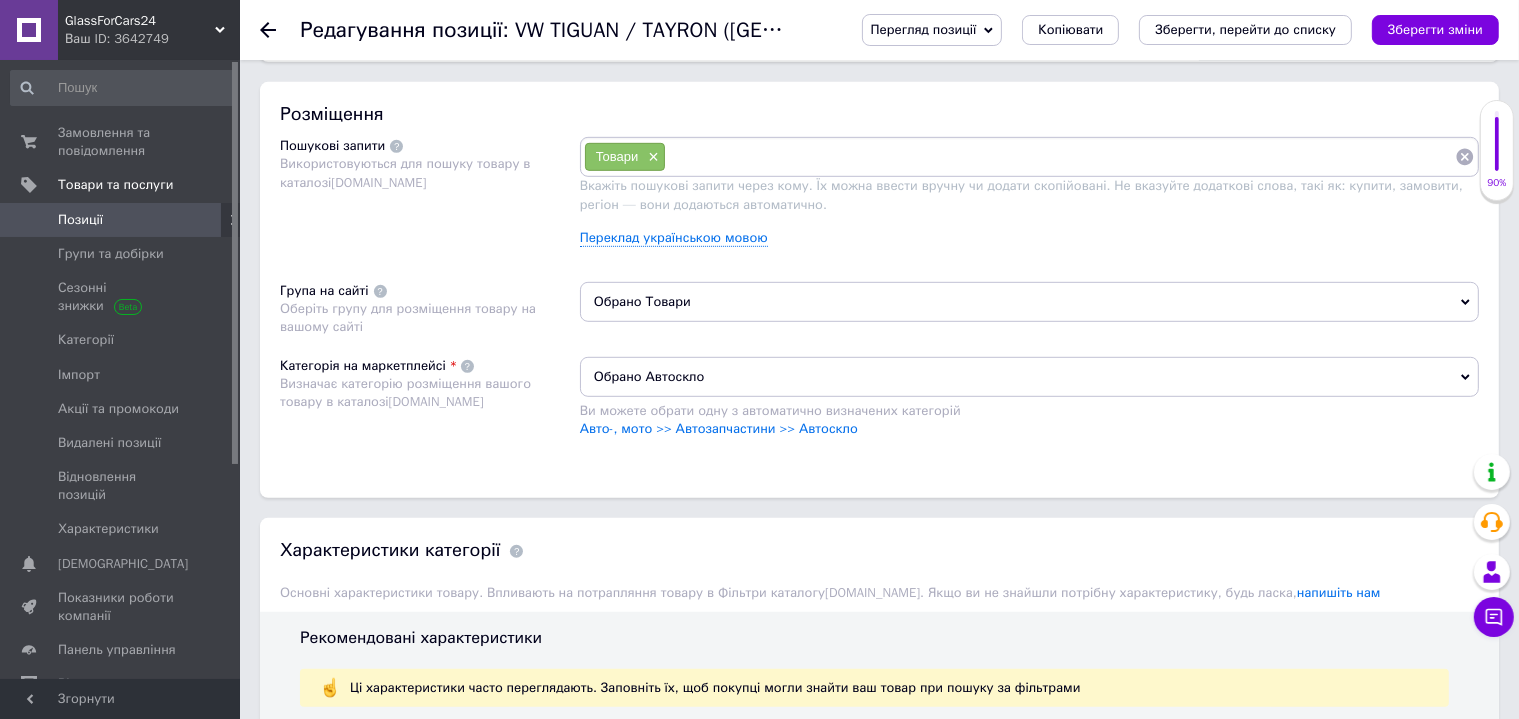 scroll, scrollTop: 1099, scrollLeft: 0, axis: vertical 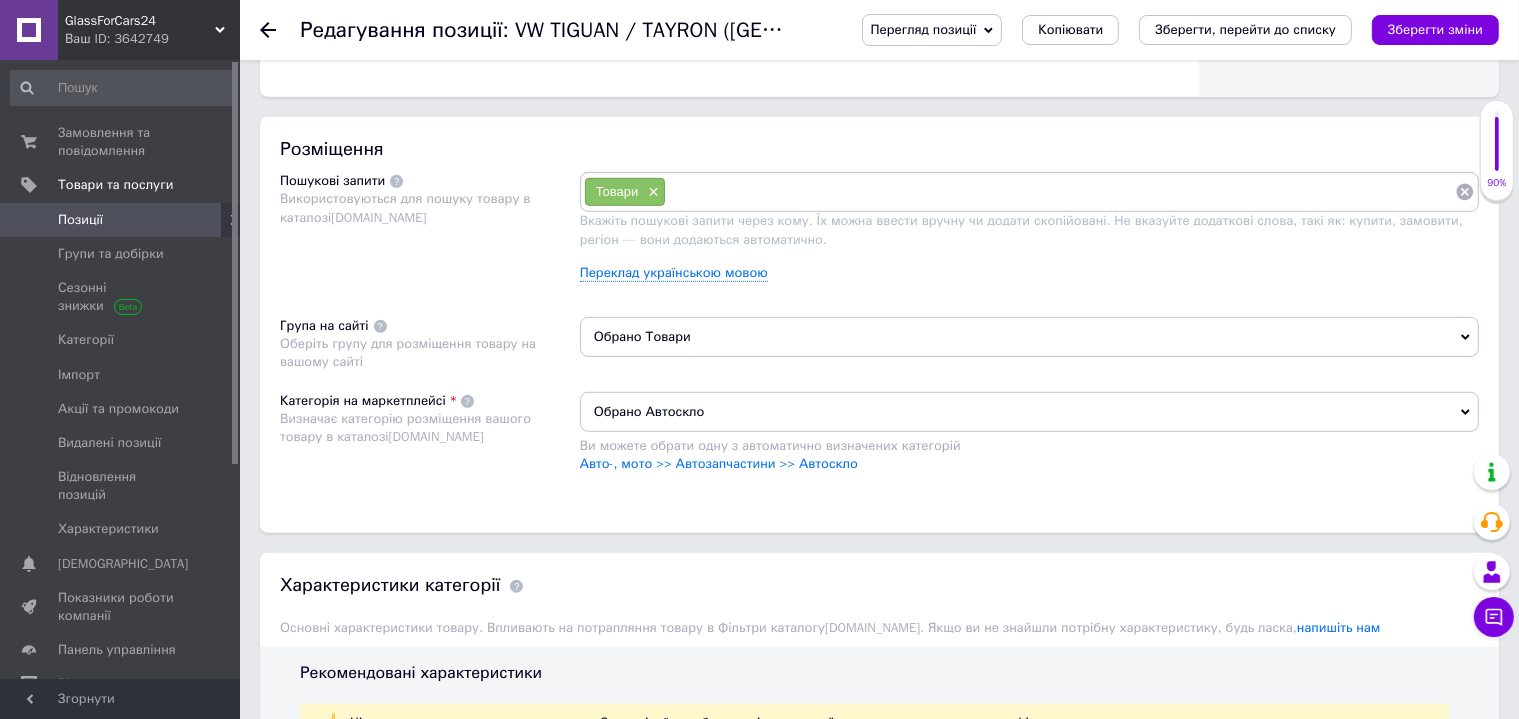click on "Авто-, мото >> Автозапчастини >> Автоскло" at bounding box center [719, 463] 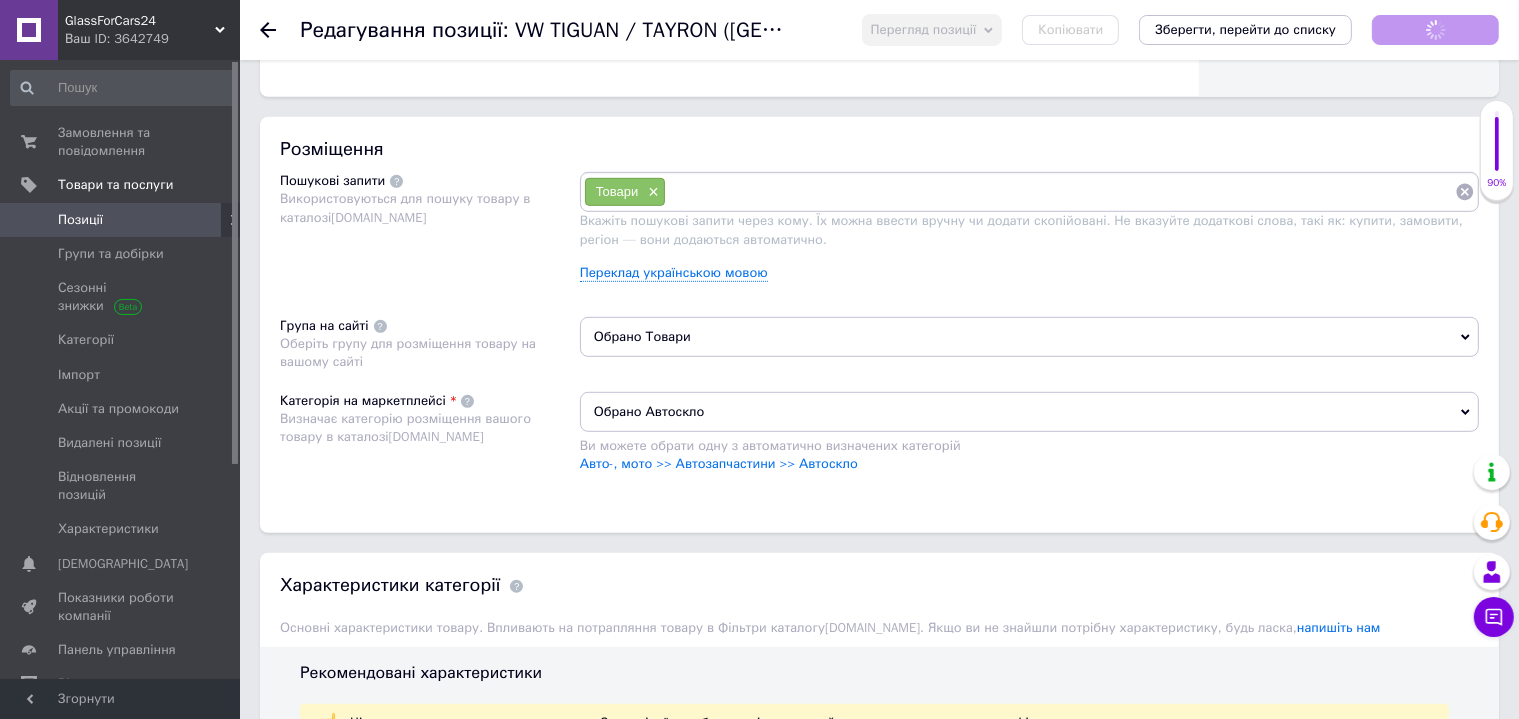 type 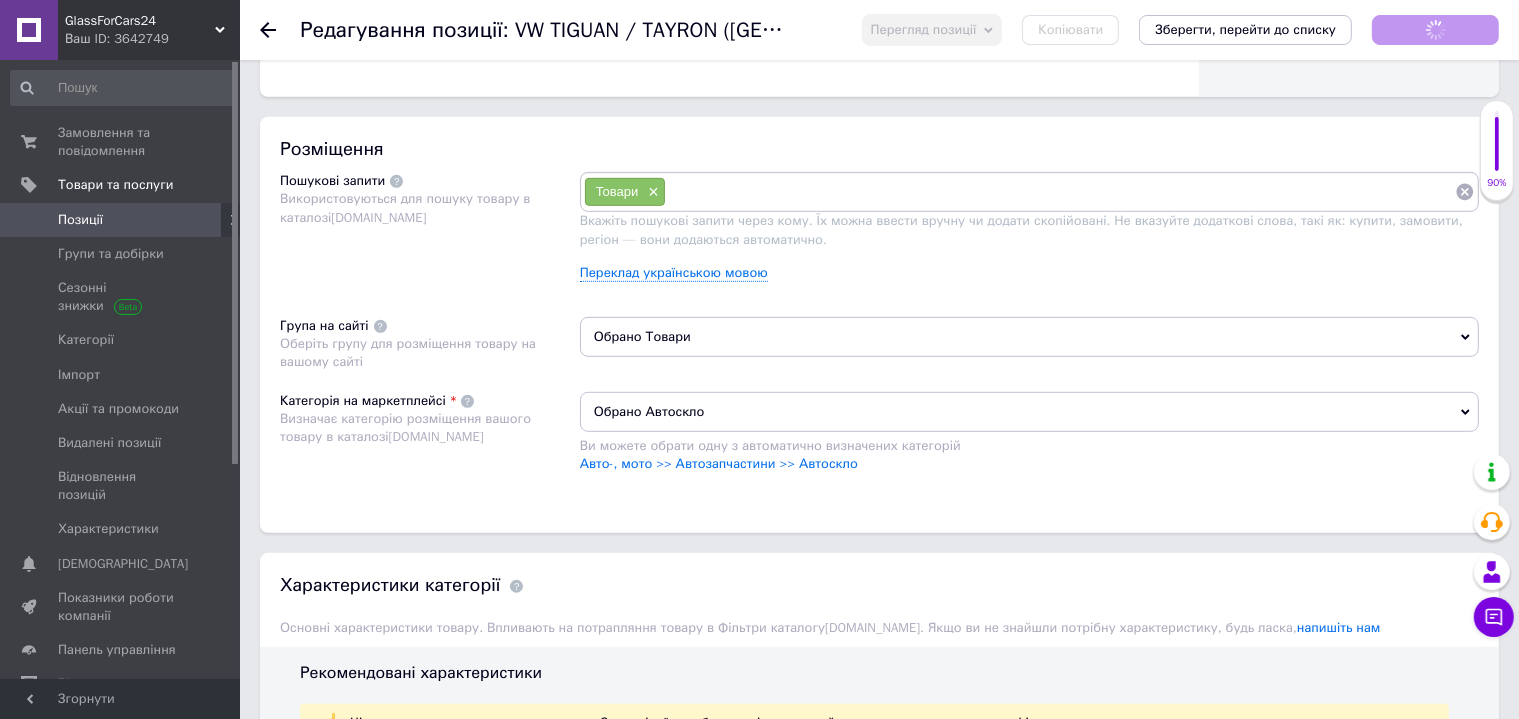 type 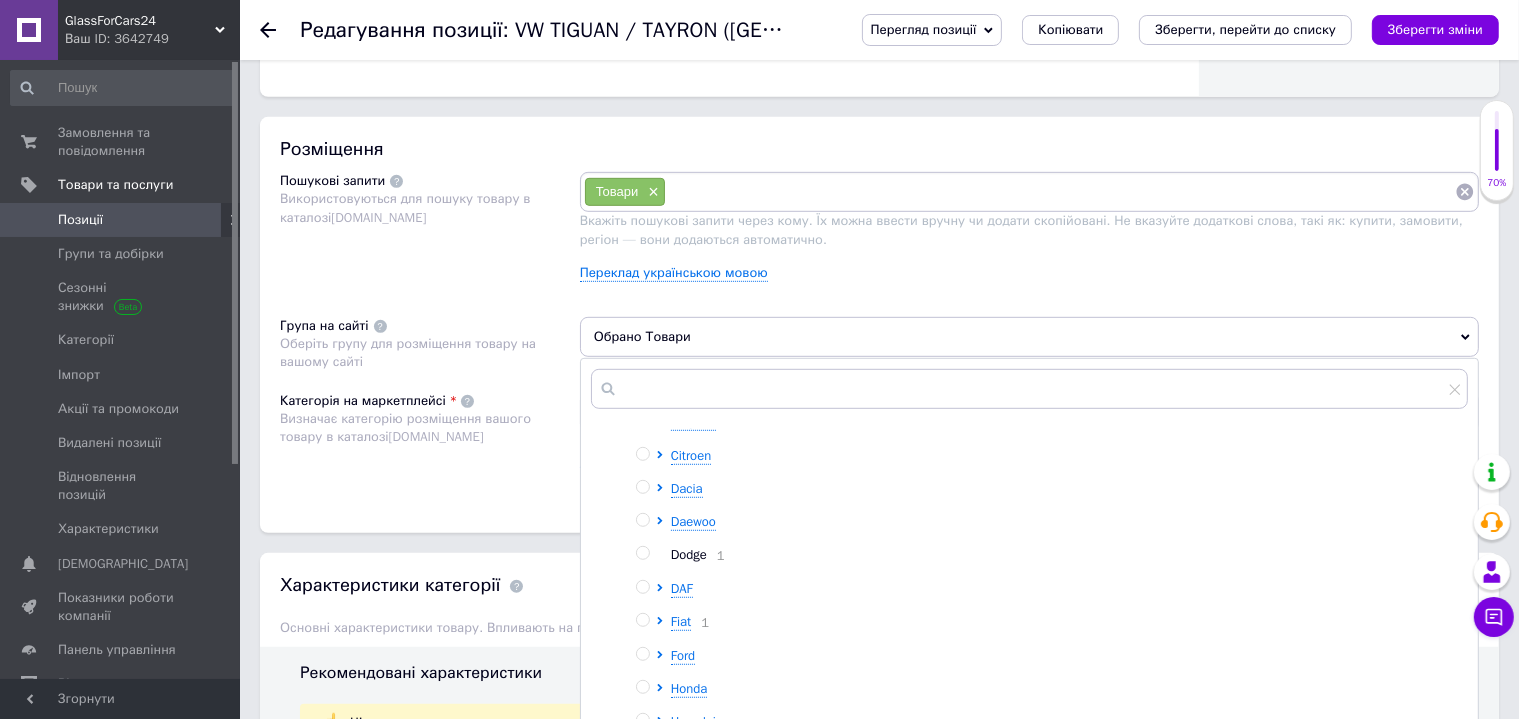 scroll, scrollTop: 326, scrollLeft: 0, axis: vertical 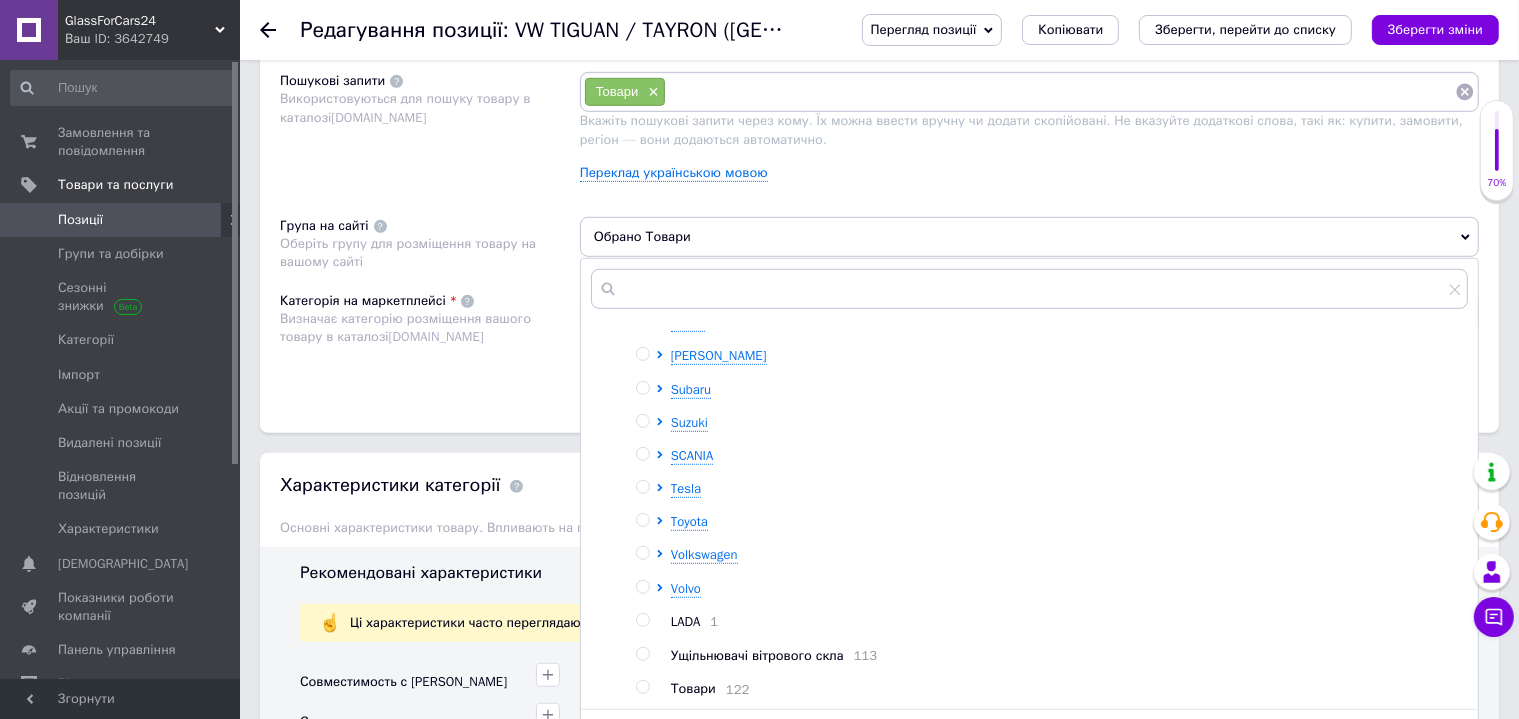 click on "Acura Alfa Romeo Audi BMW BYD 1 Cadillac 1 Chery 1 Chevrolet Chrysler Citroen Dacia Daewoo Dodge 1 DAF Fiat 1 Ford Honda Hyundai Infiniti Iveco 12 Jaguar Jeep Kia Lancia Land Rover 1 Lexus Maserati MAN Mazda 1 Mercedes 1 MG Mitsubishi Nissan Opel Peugeot Porsche Polestar 2 Renault Seat Skoda Smart Ssang Yong Subaru Suzuki SCANIA Tesla Toyota Volkswagen Volvo  LADA 1 Ущільнювачі вітрового скла 113 Товари 122" at bounding box center (1051, -160) 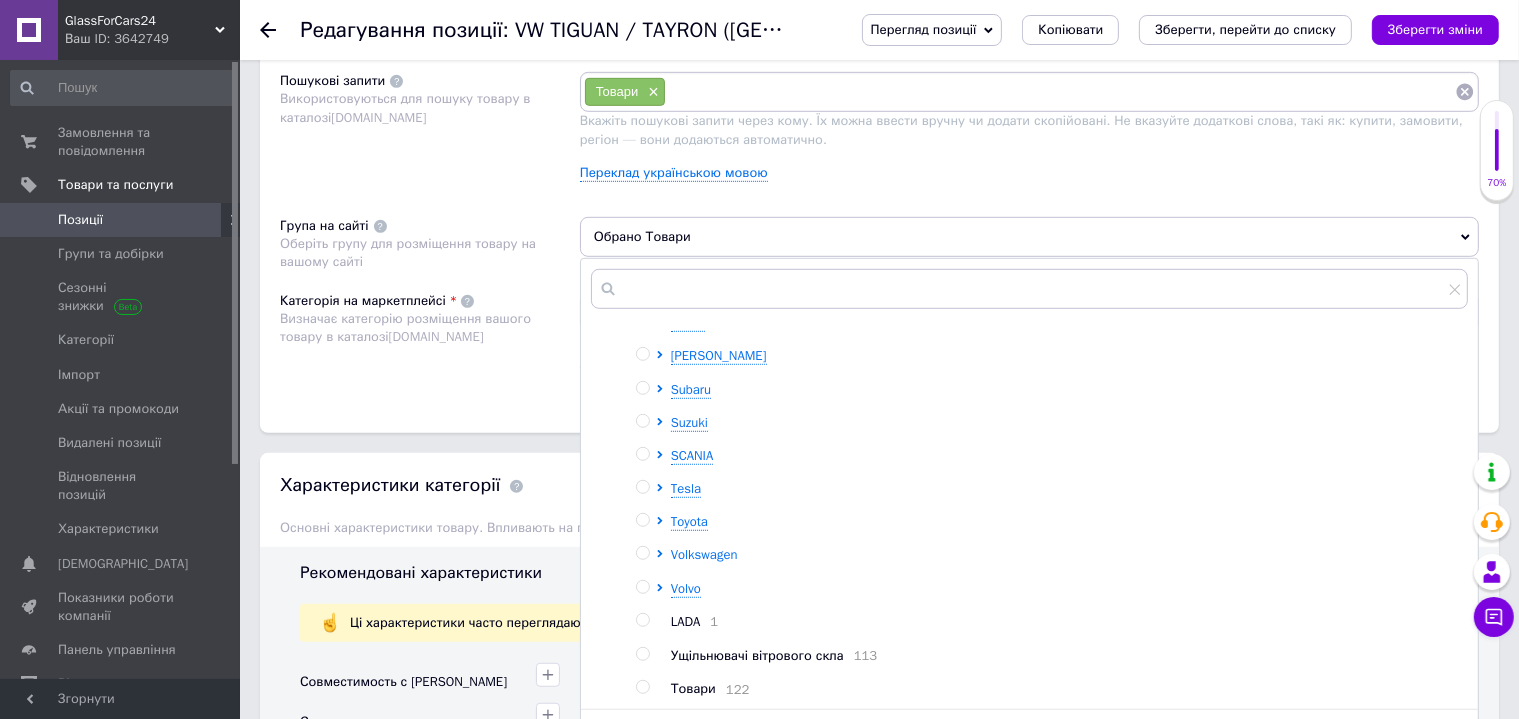 click on "Volkswagen" at bounding box center [704, 554] 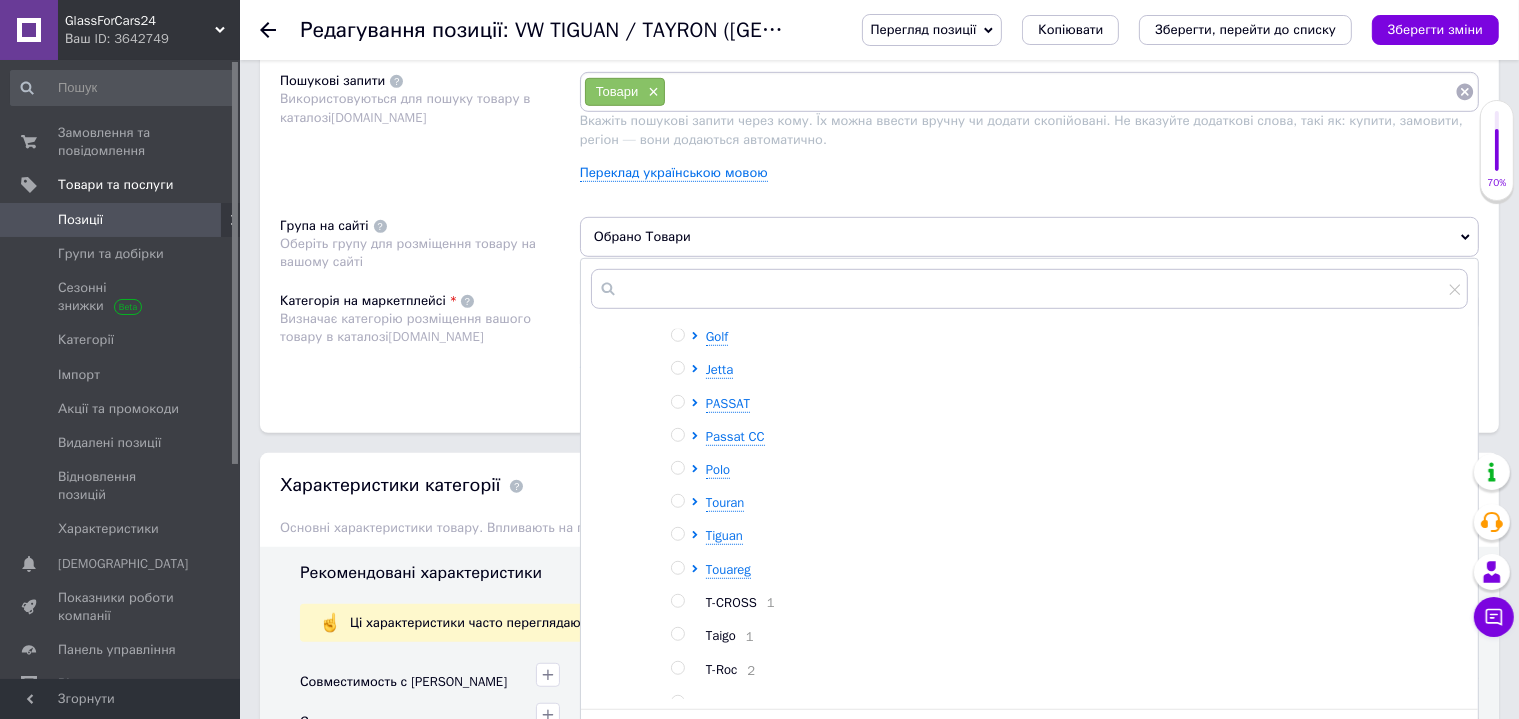 scroll, scrollTop: 1803, scrollLeft: 0, axis: vertical 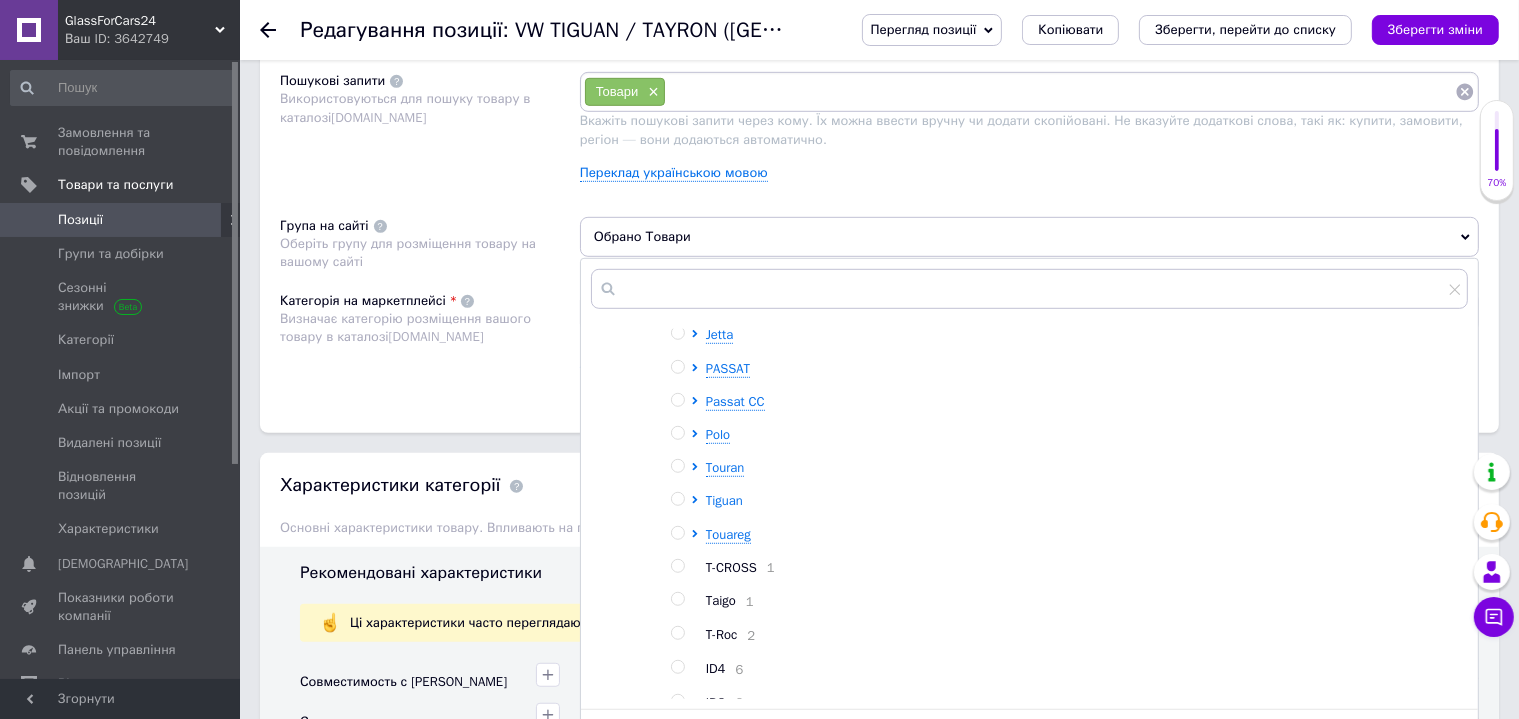click on "Tiguan" at bounding box center [724, 500] 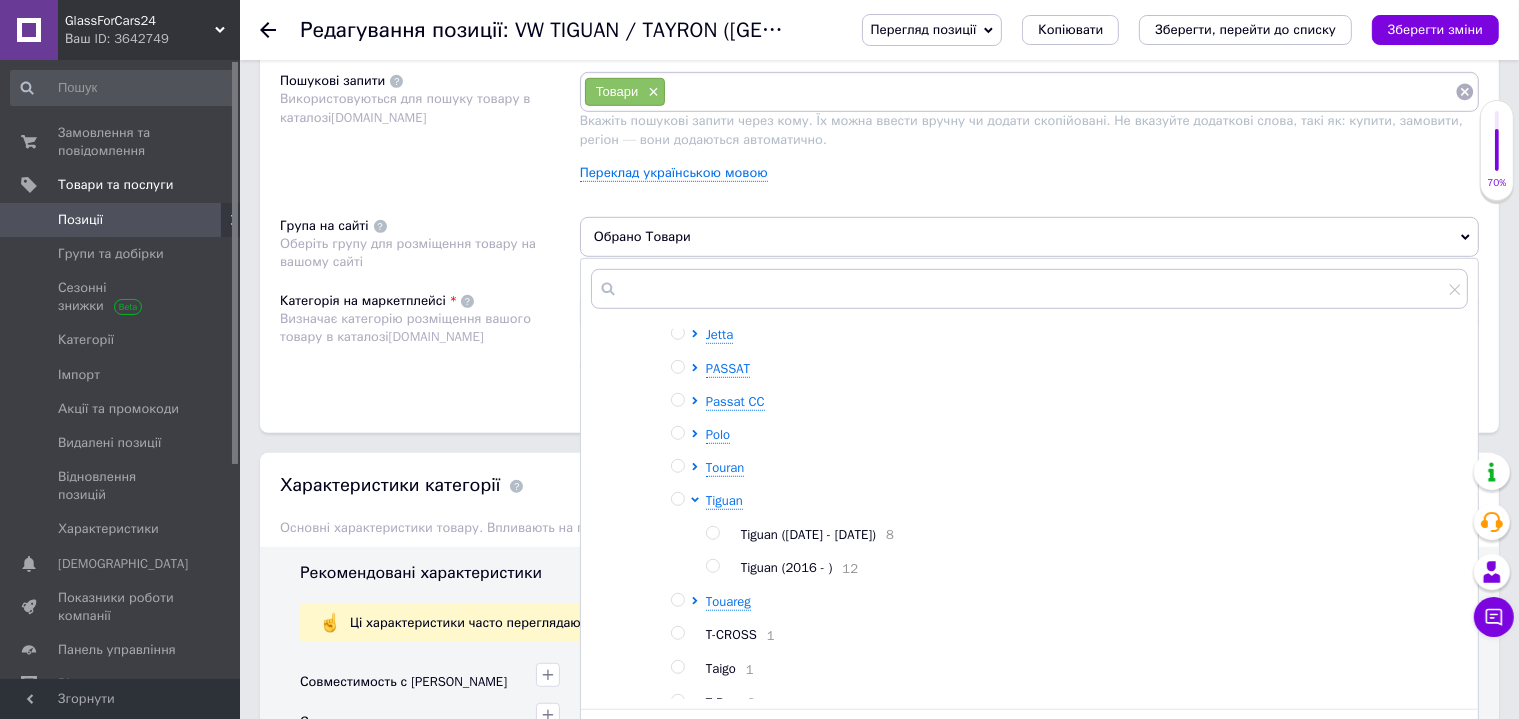 click on "Tiguan (2016 - )" at bounding box center [787, 567] 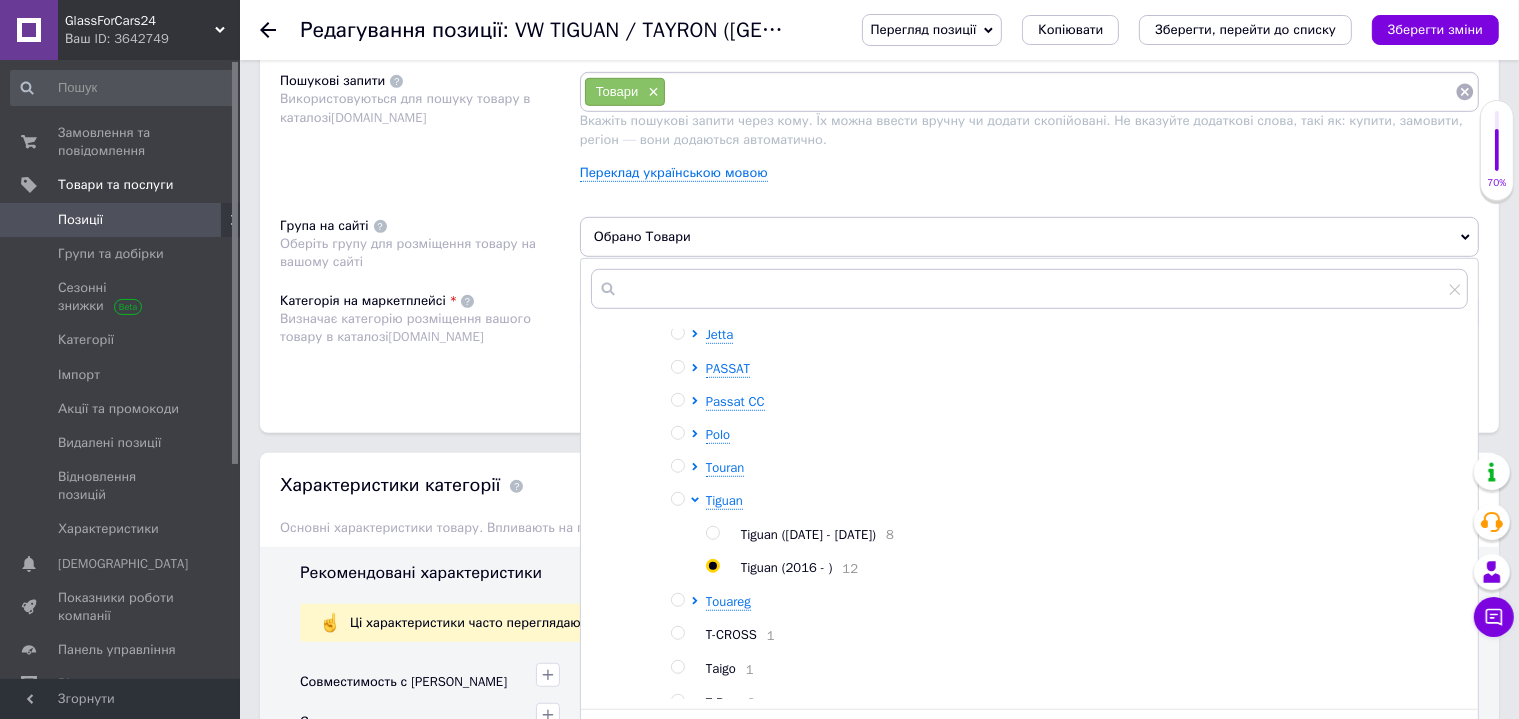 radio on "true" 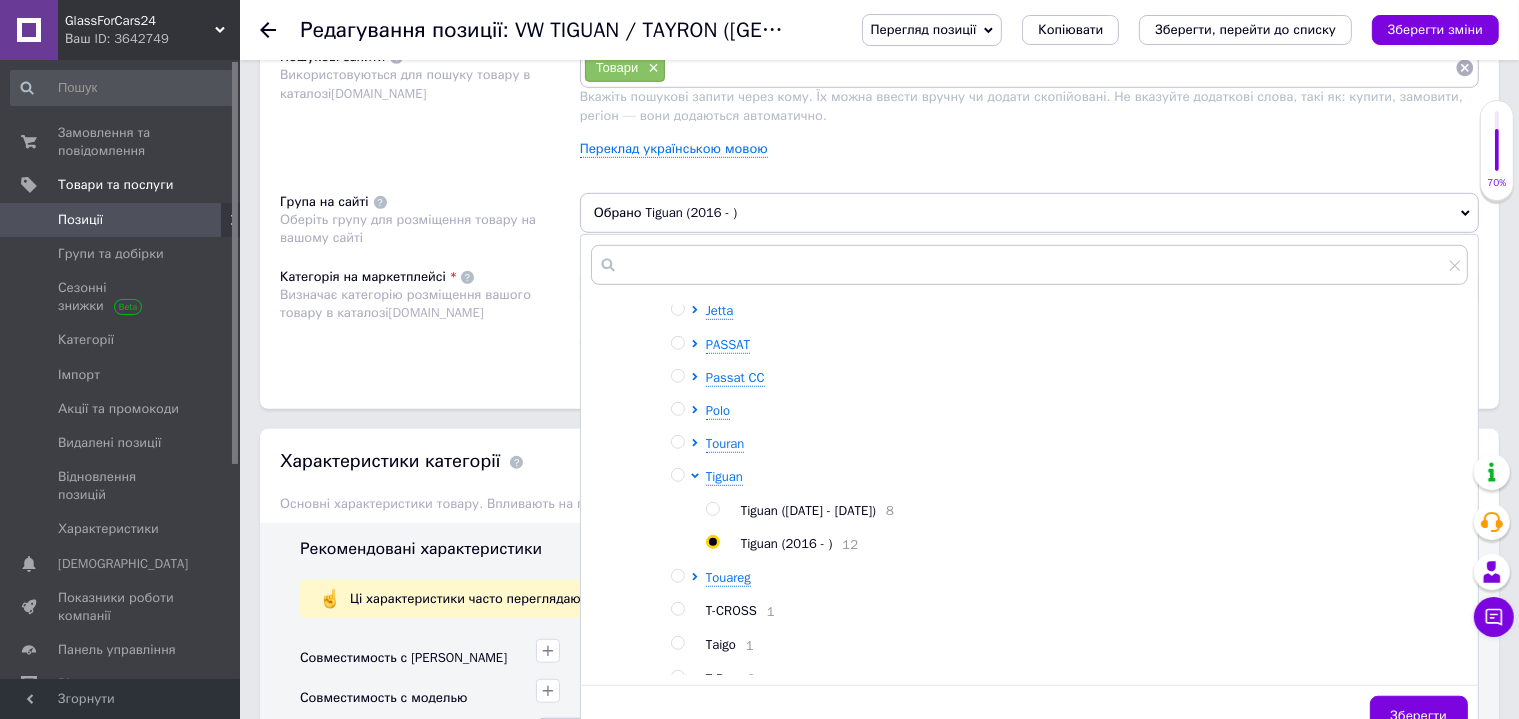 scroll, scrollTop: 1399, scrollLeft: 0, axis: vertical 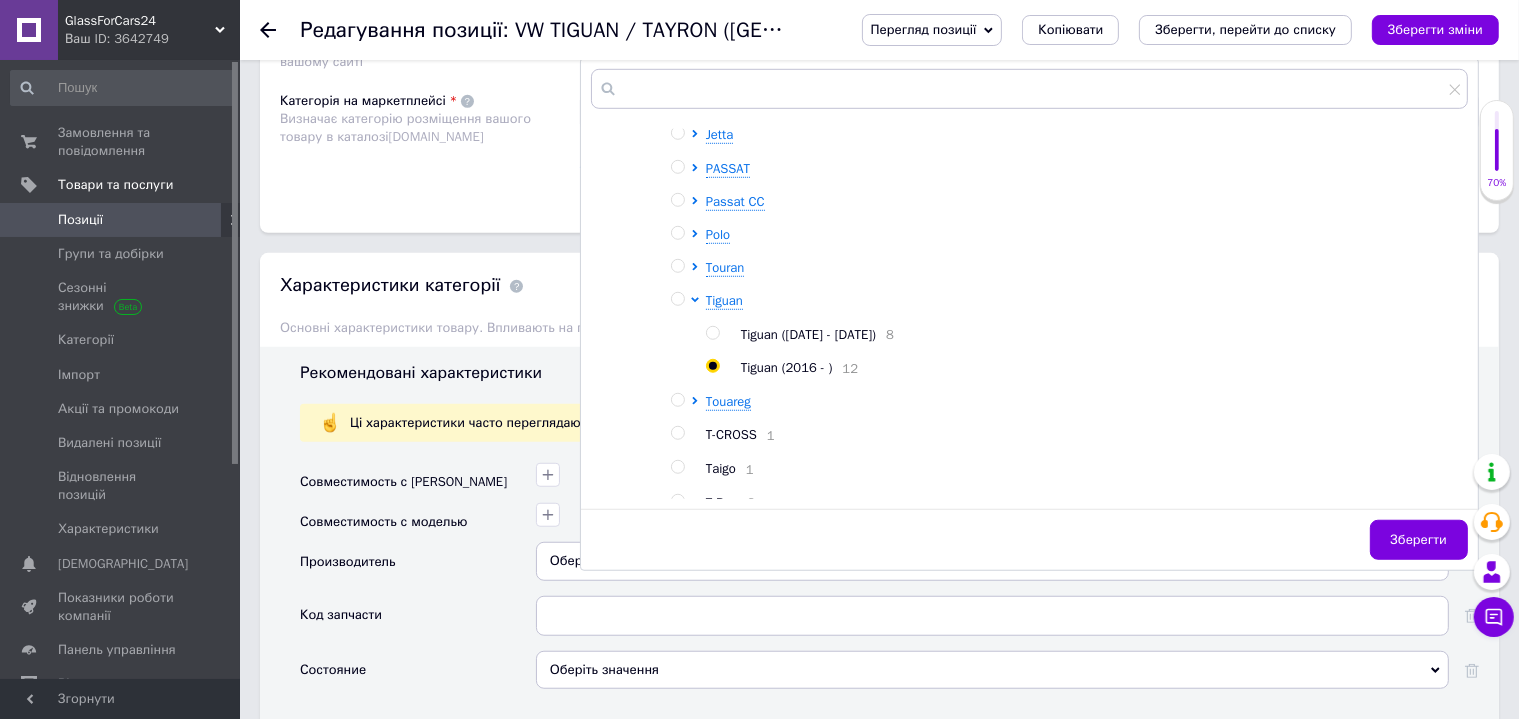 drag, startPoint x: 673, startPoint y: 317, endPoint x: 705, endPoint y: 356, distance: 50.447994 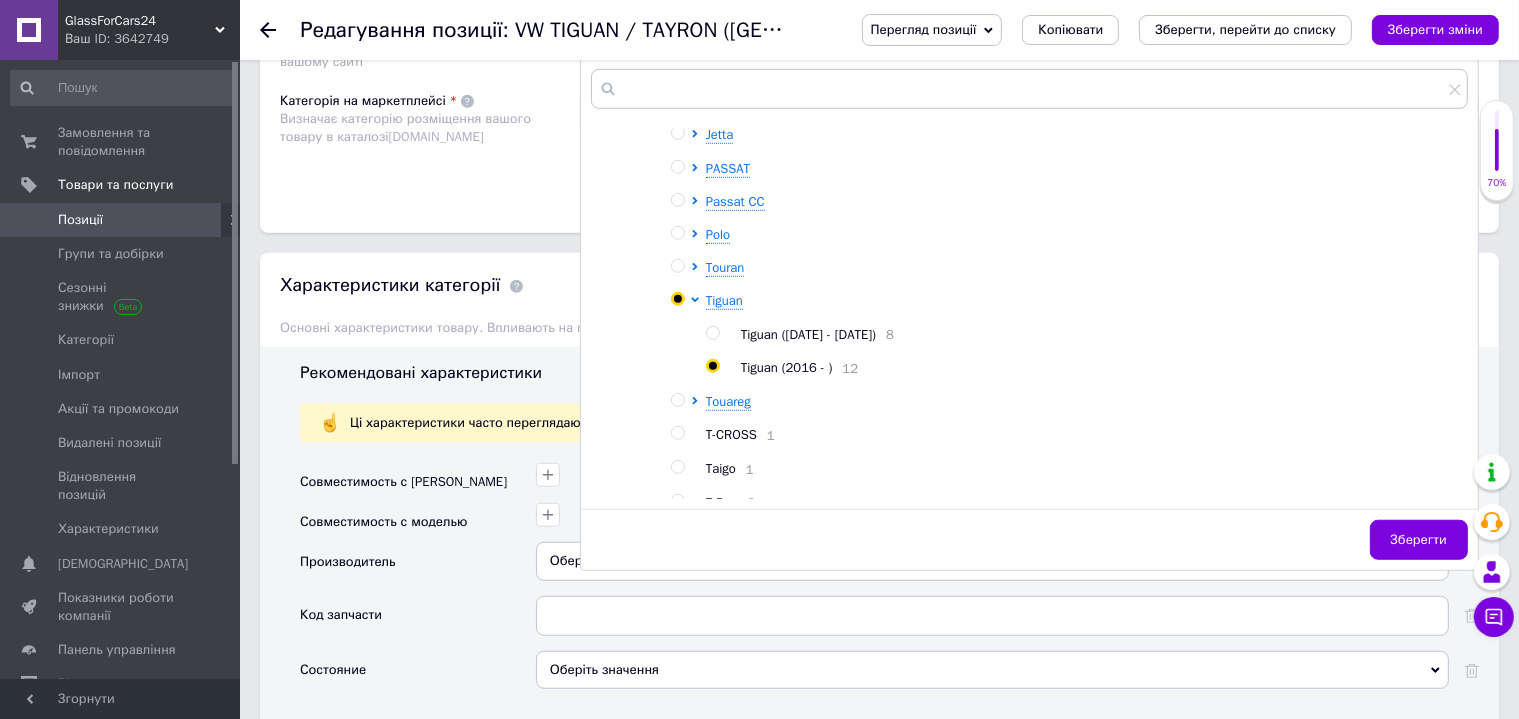 radio on "true" 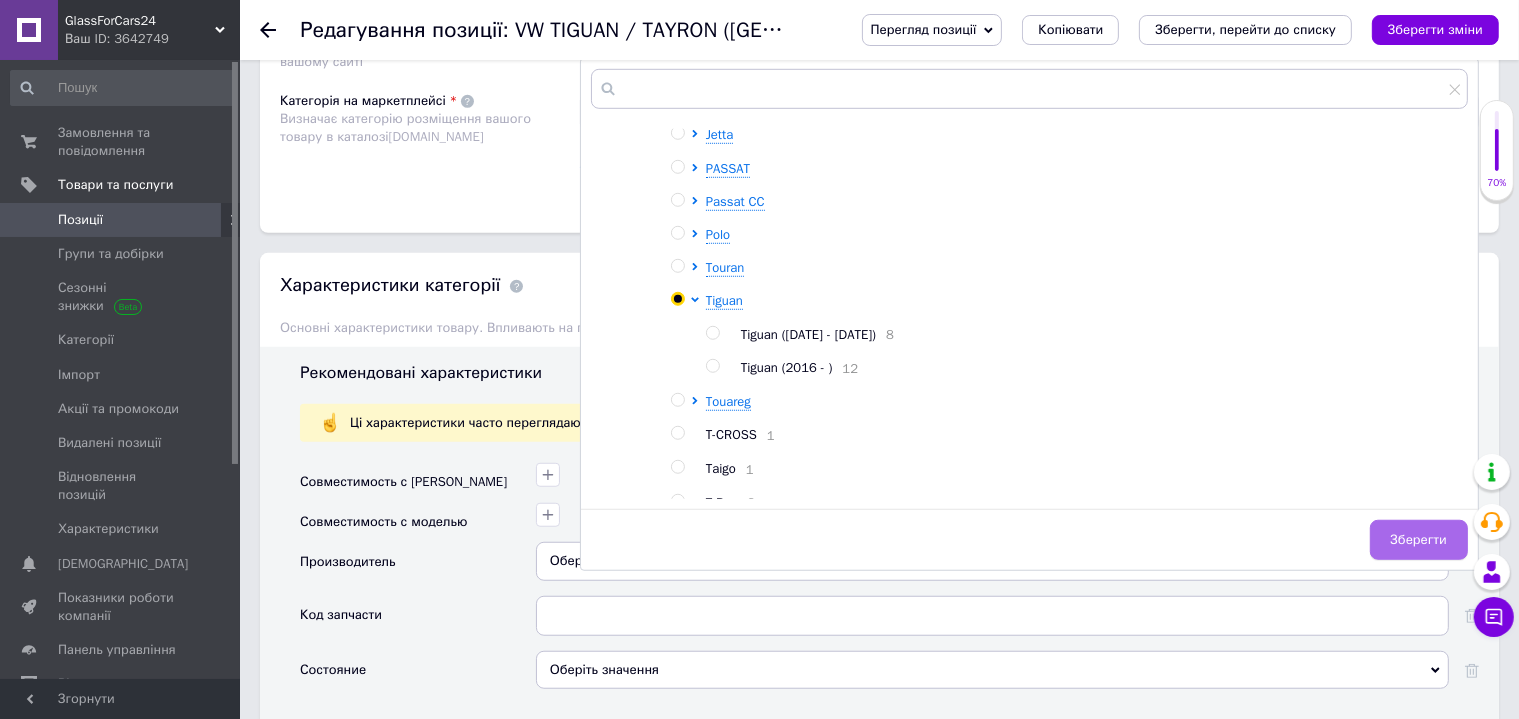 click on "Зберегти" at bounding box center (1419, 540) 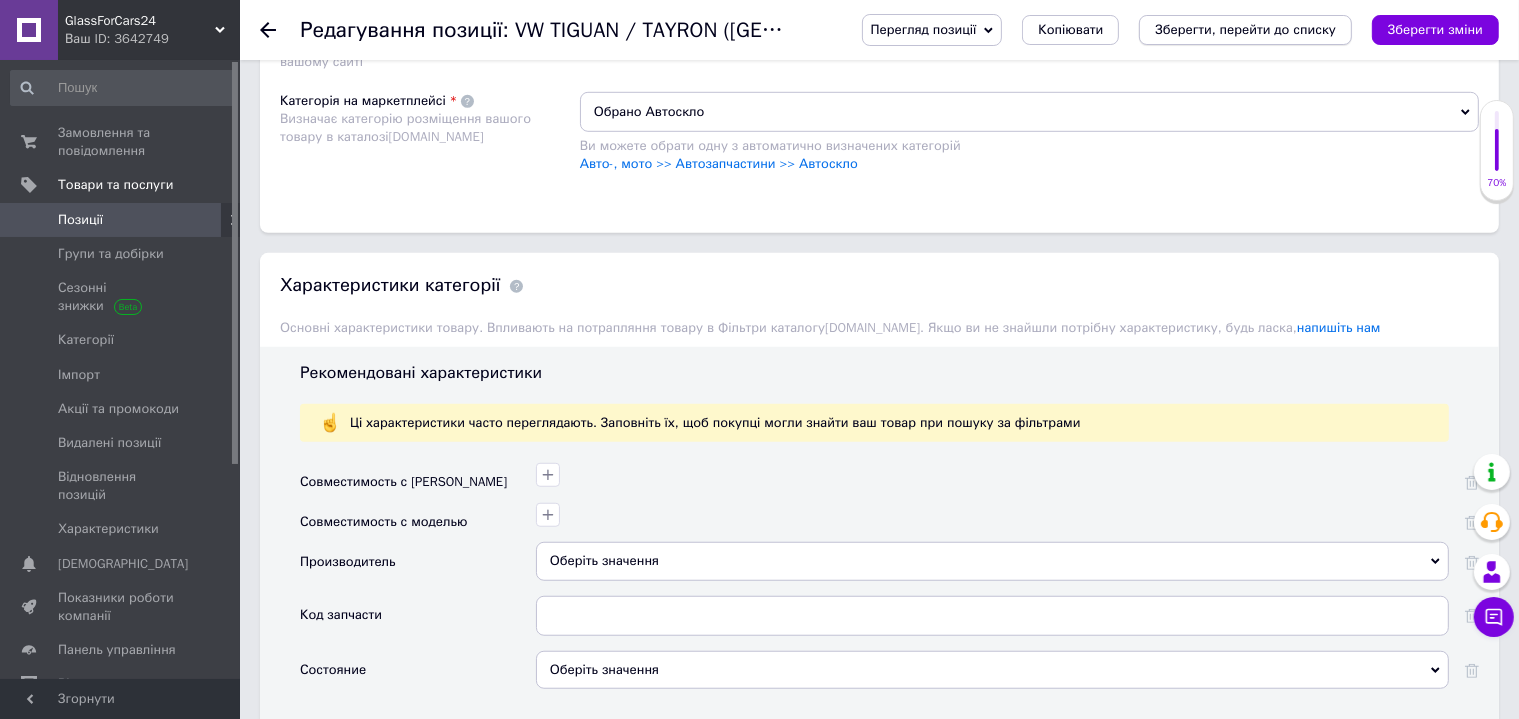 click on "Зберегти, перейти до списку" at bounding box center [1245, 29] 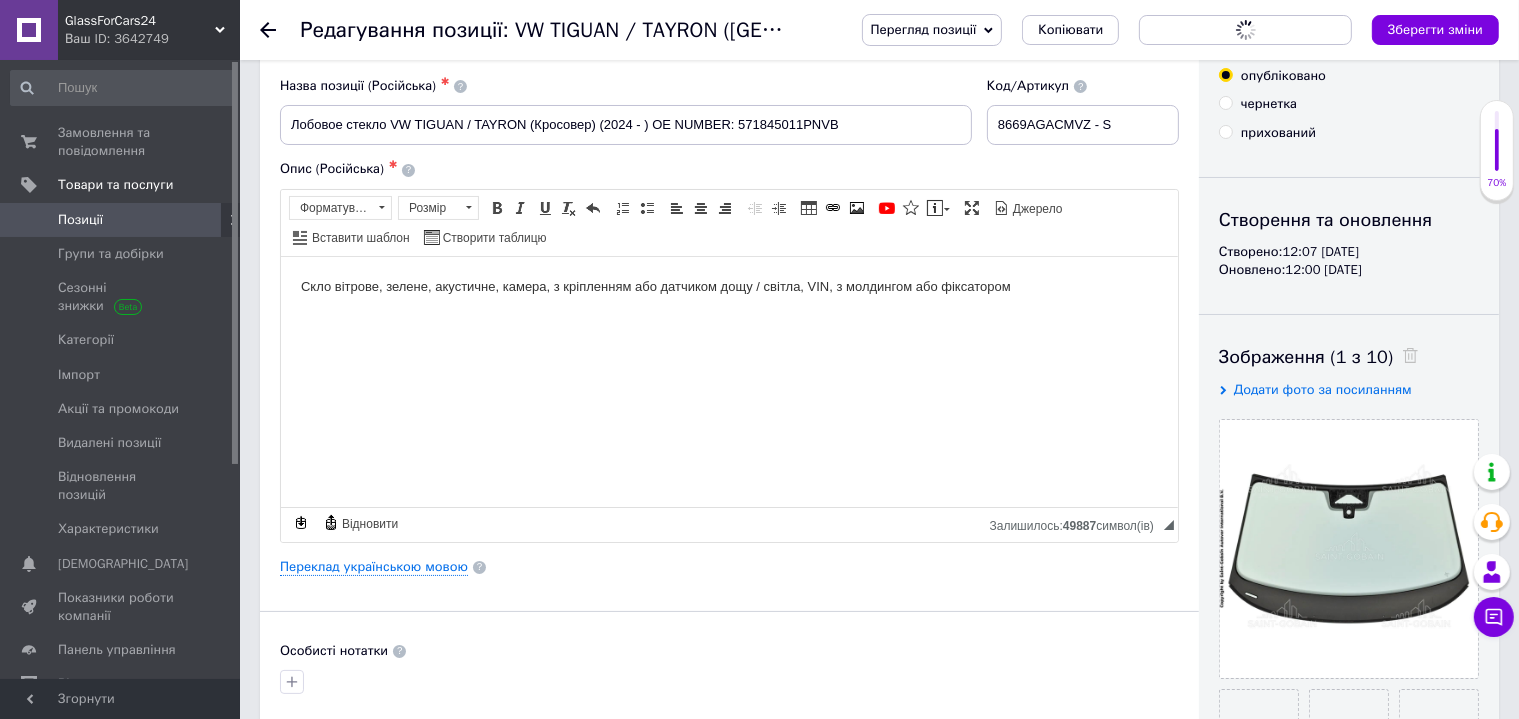 scroll, scrollTop: 0, scrollLeft: 0, axis: both 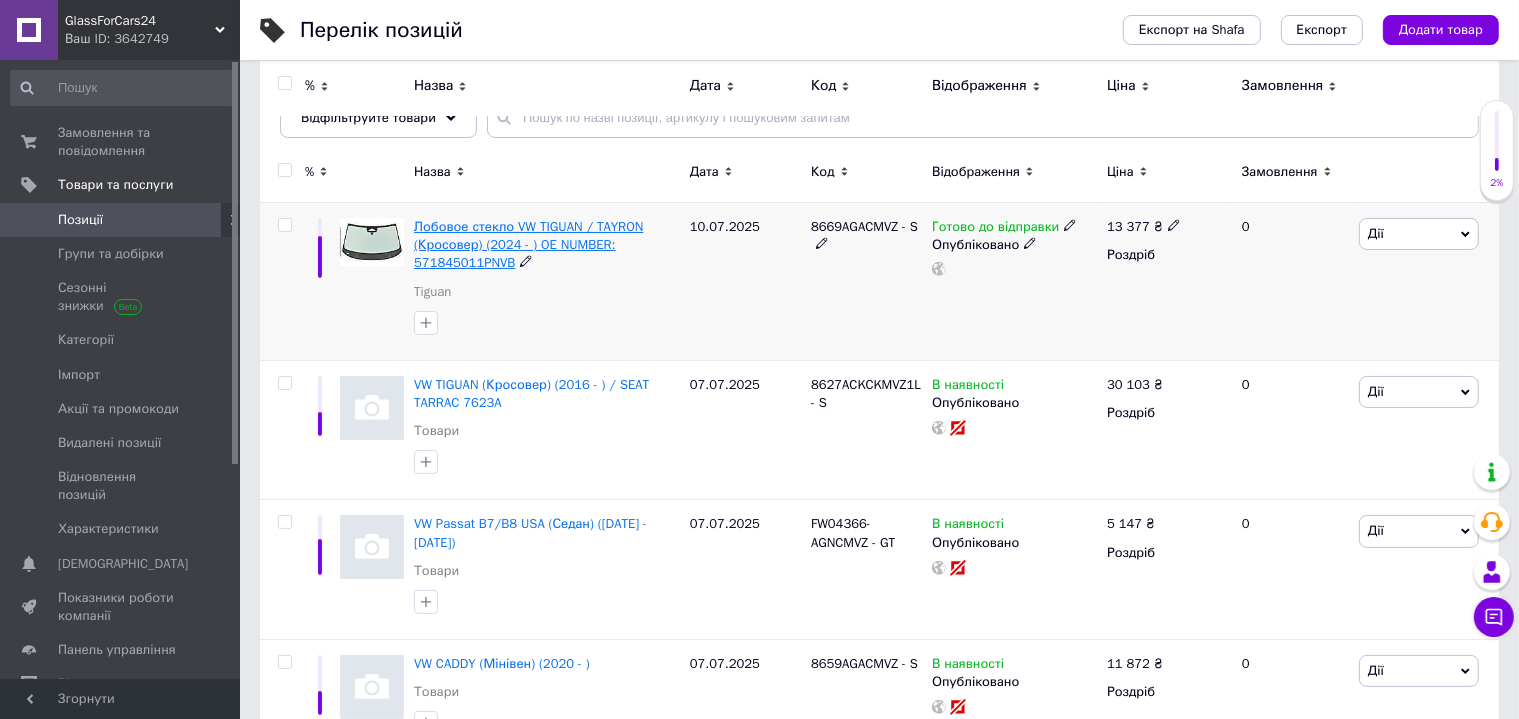 click on "Лобовое стекло VW TIGUAN / TAYRON (Кросовер) (2024 - ) OE NUMBER: 571845011PNVB" at bounding box center [528, 244] 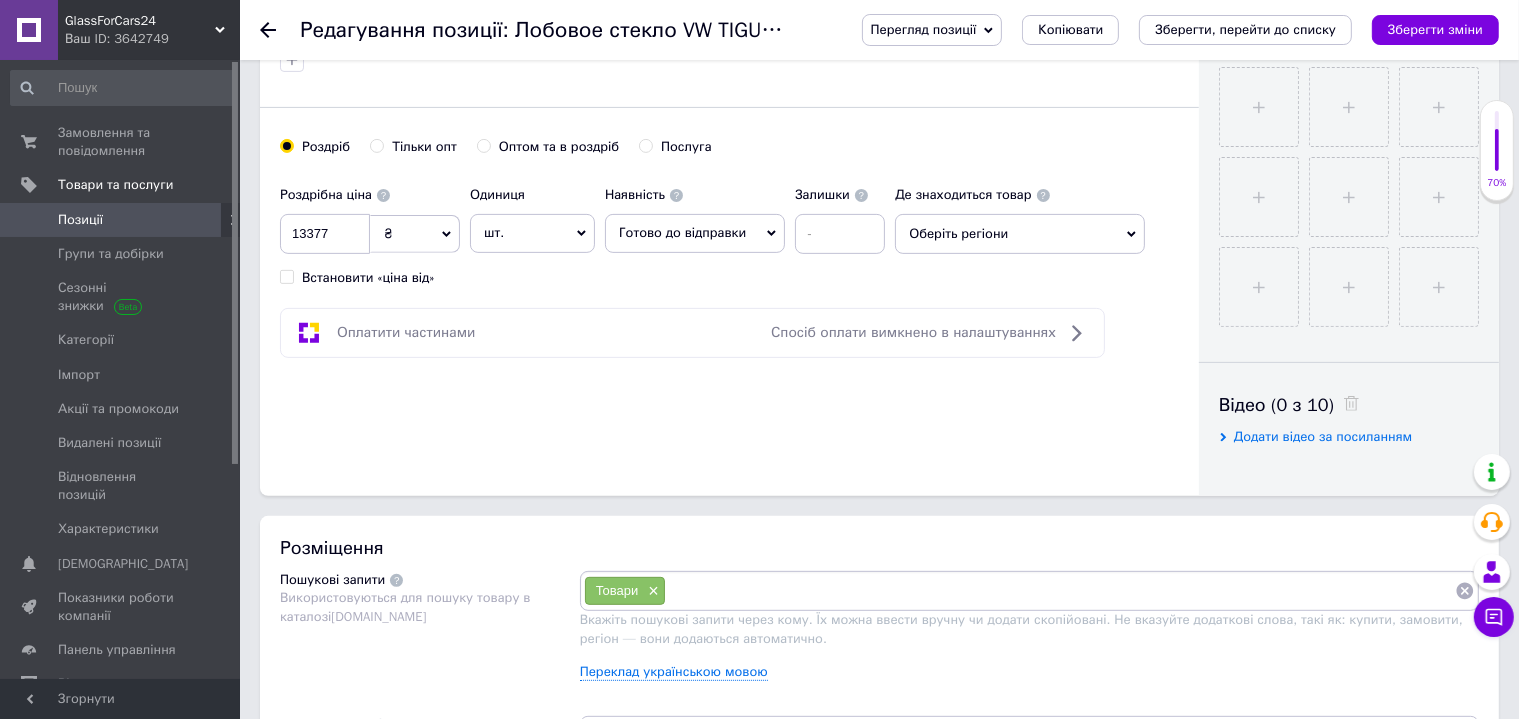 scroll, scrollTop: 100, scrollLeft: 0, axis: vertical 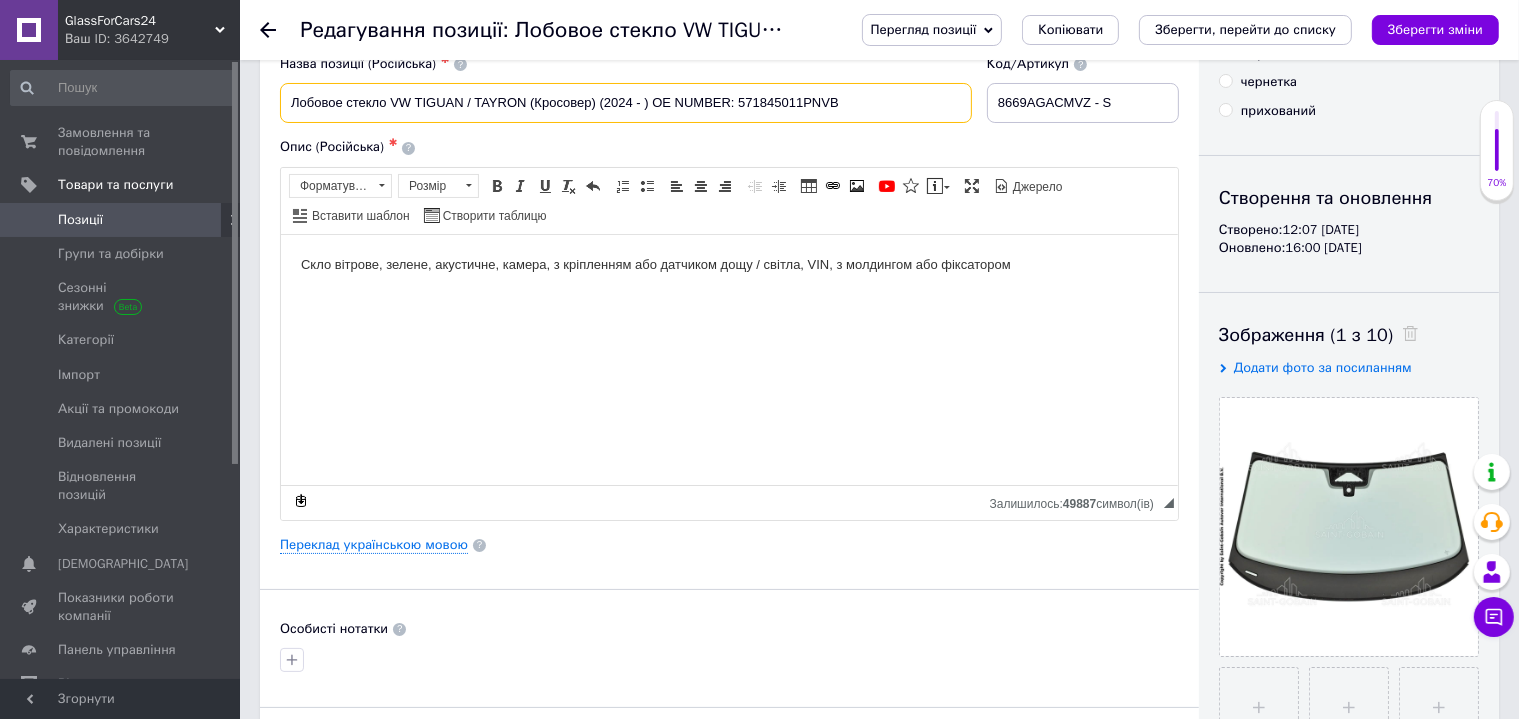drag, startPoint x: 888, startPoint y: 96, endPoint x: 740, endPoint y: 106, distance: 148.33745 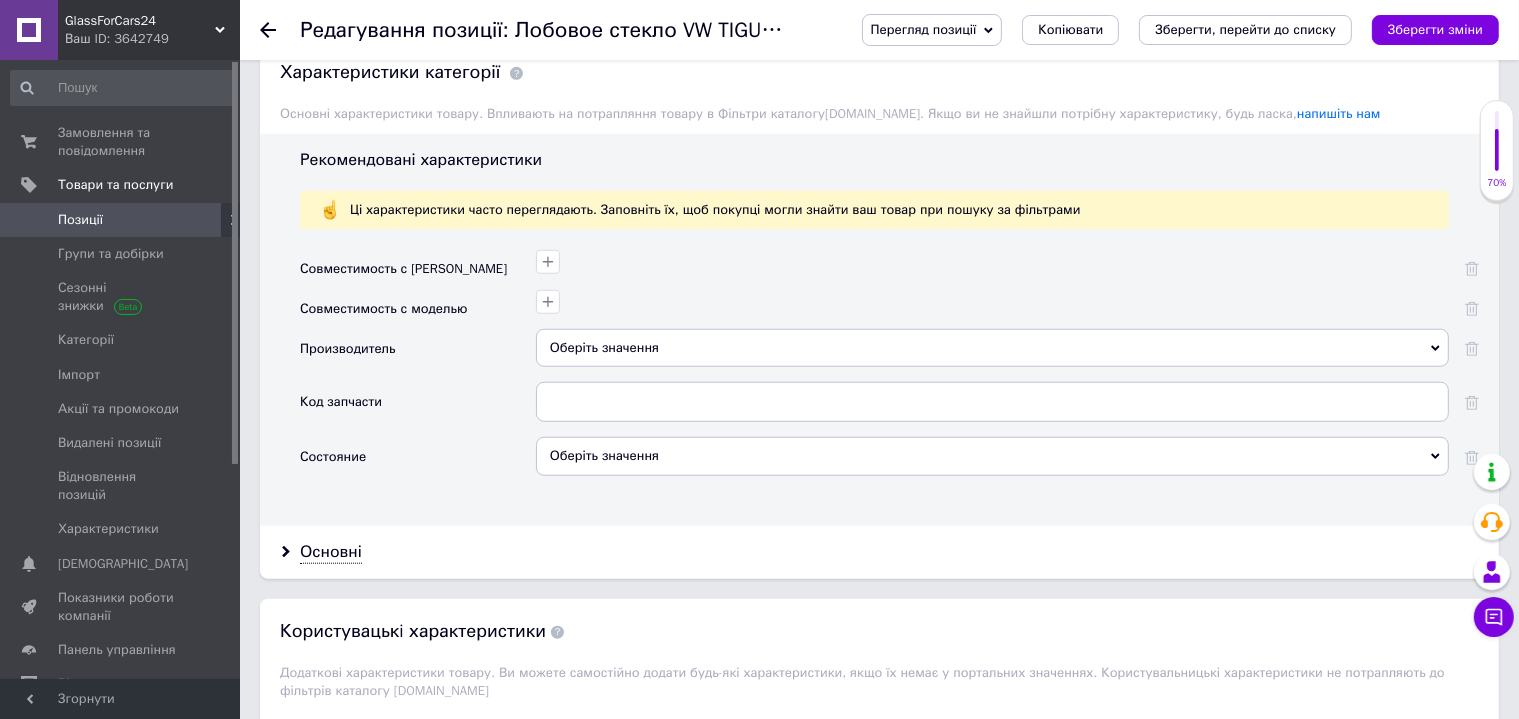 scroll, scrollTop: 1600, scrollLeft: 0, axis: vertical 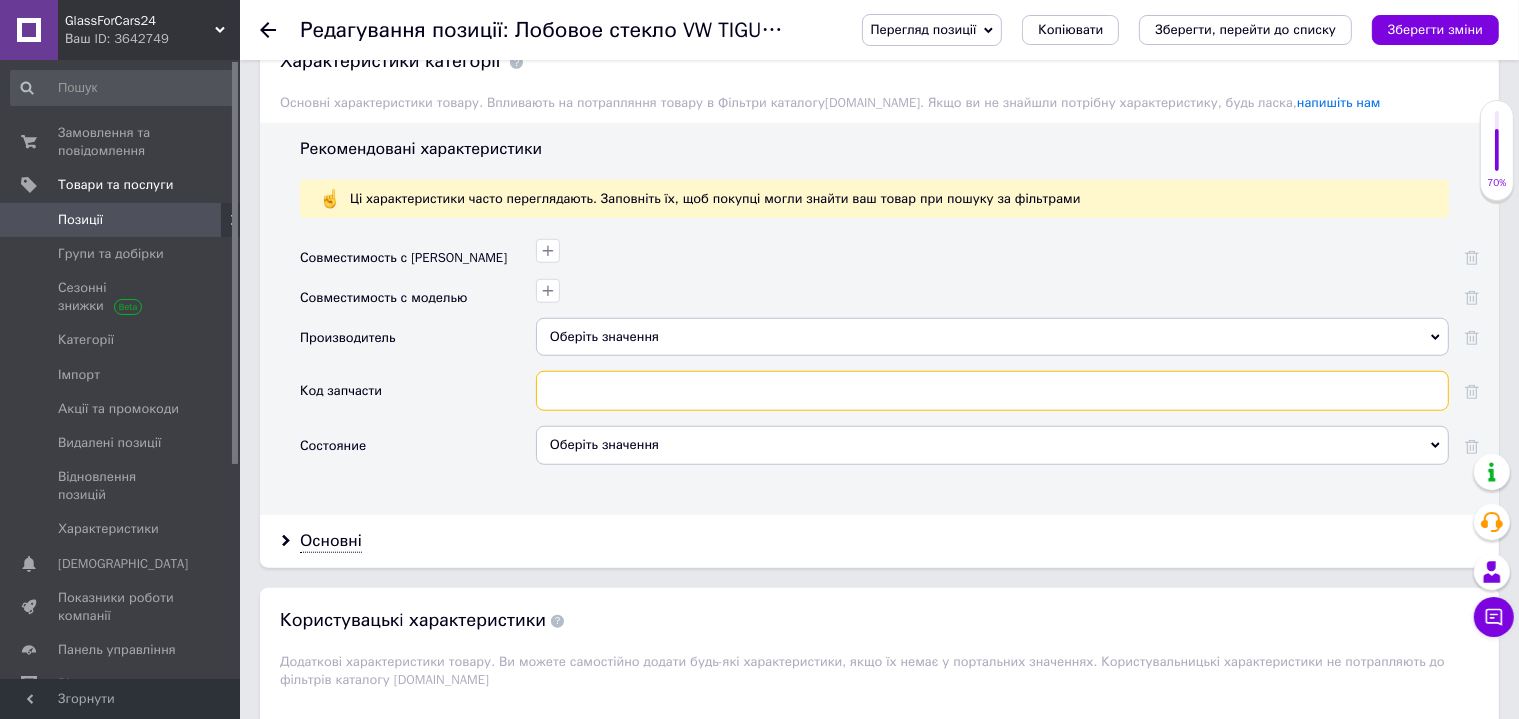 click at bounding box center [992, 391] 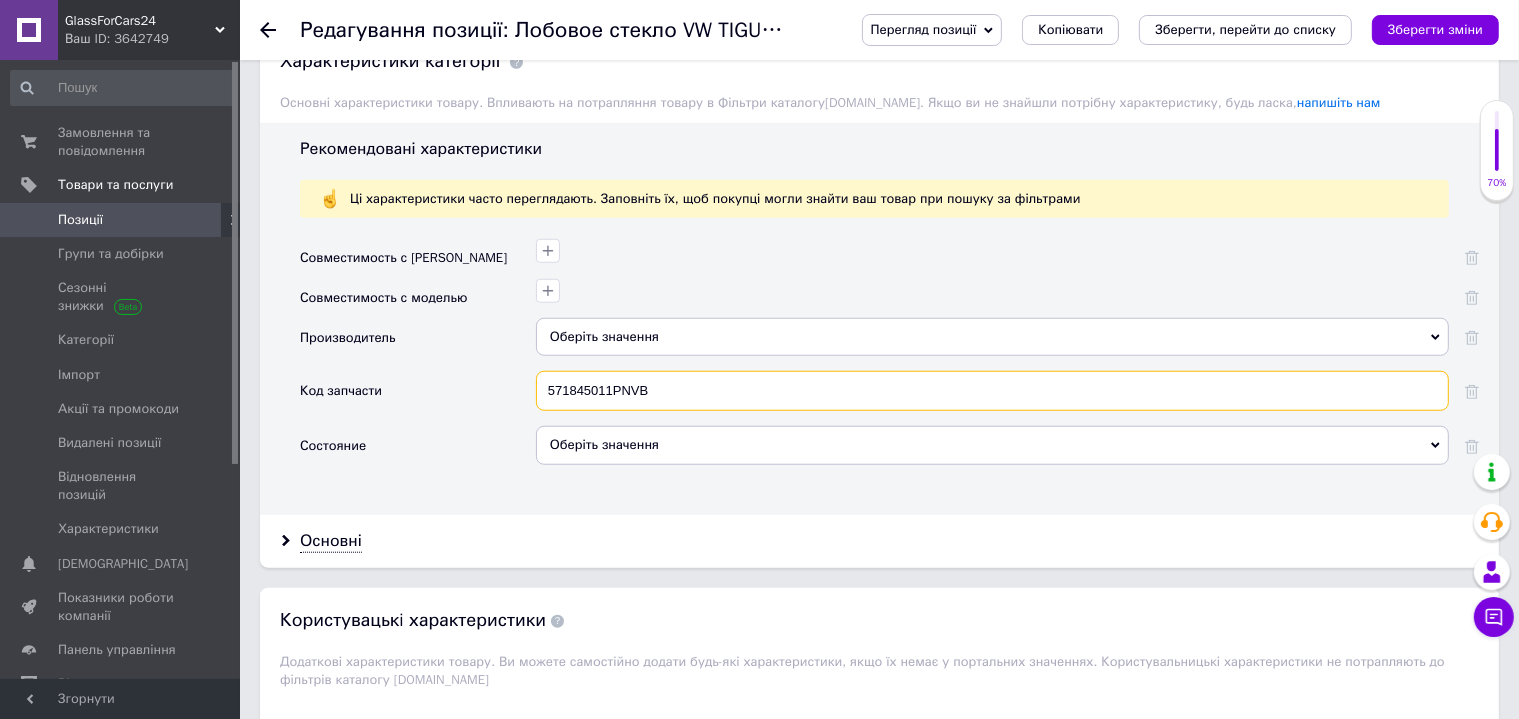 type on "571845011PNVB" 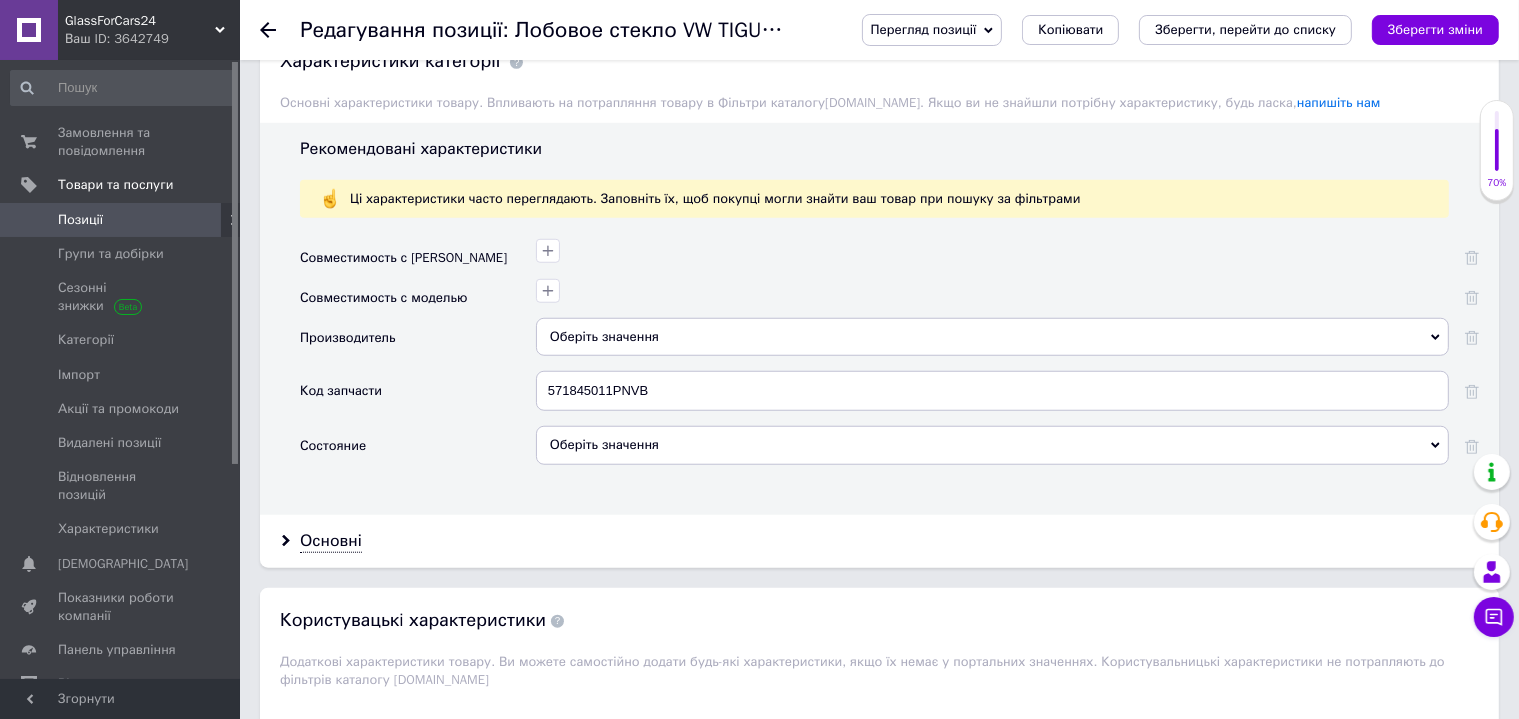 drag, startPoint x: 616, startPoint y: 435, endPoint x: 629, endPoint y: 478, distance: 44.922153 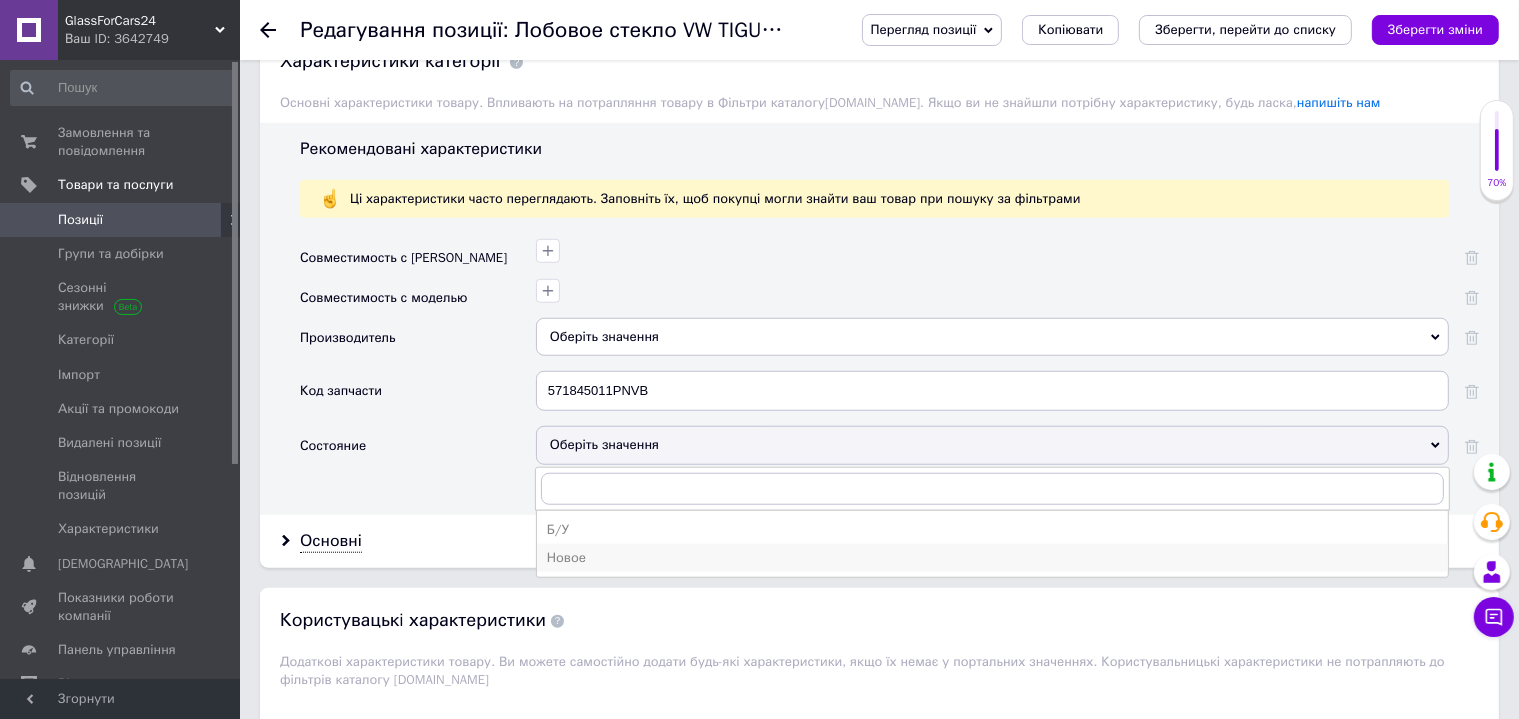 click on "Новое" at bounding box center (992, 558) 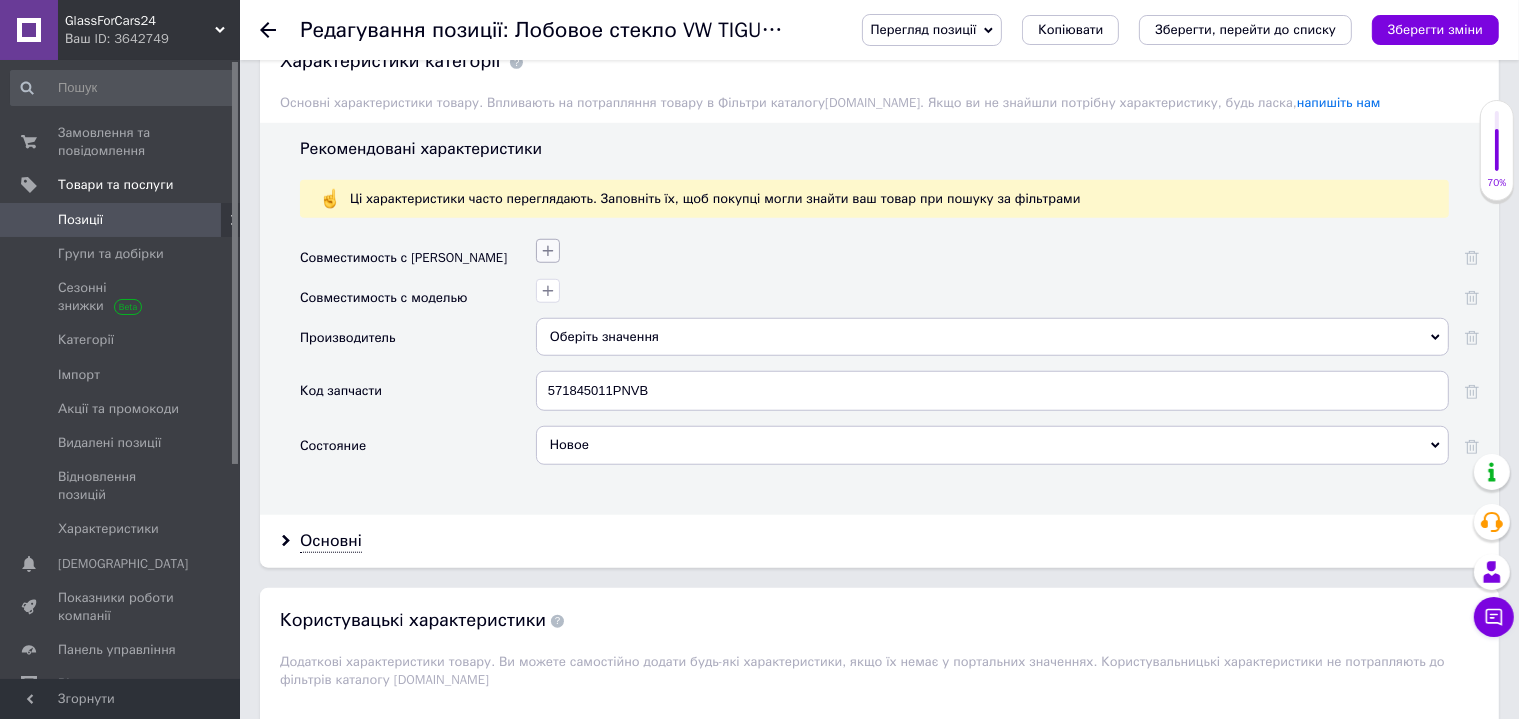 click 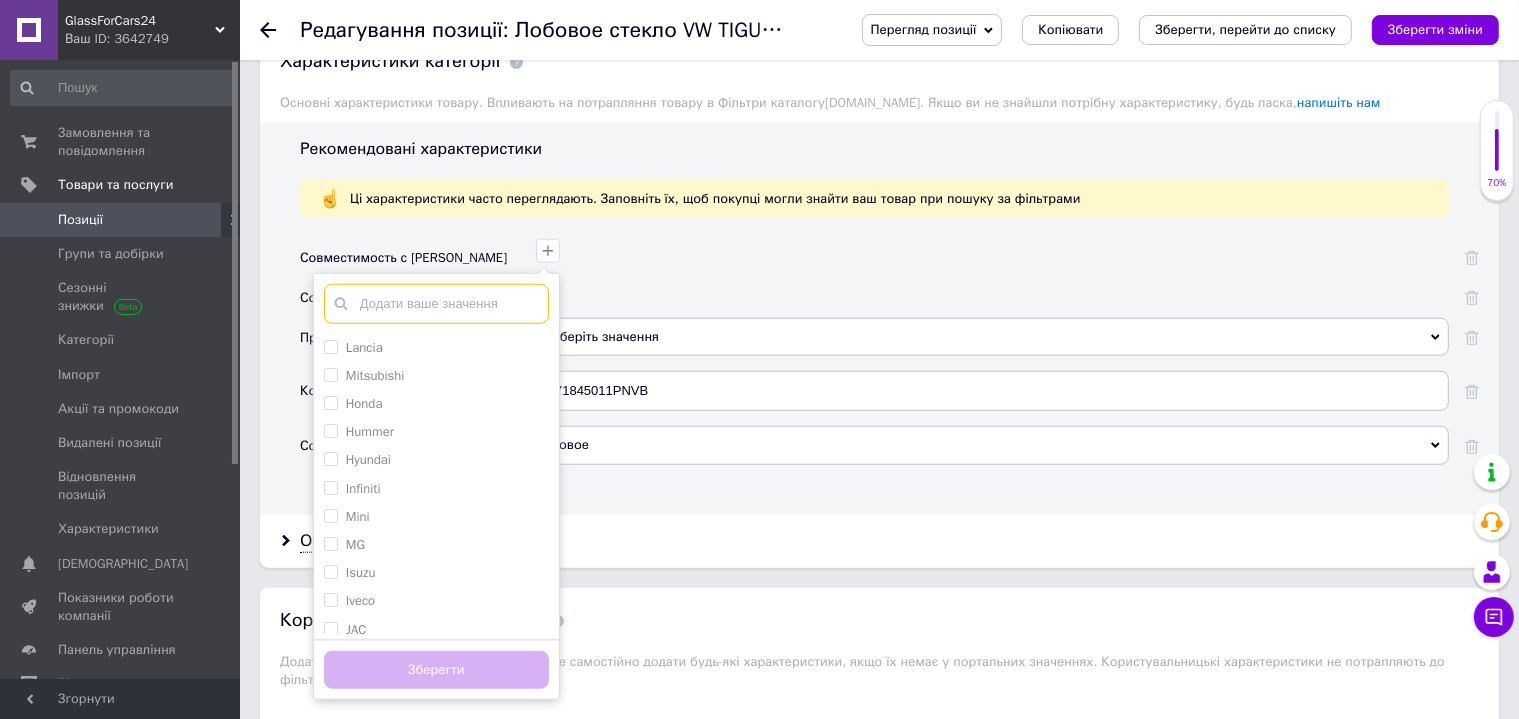 click at bounding box center (436, 304) 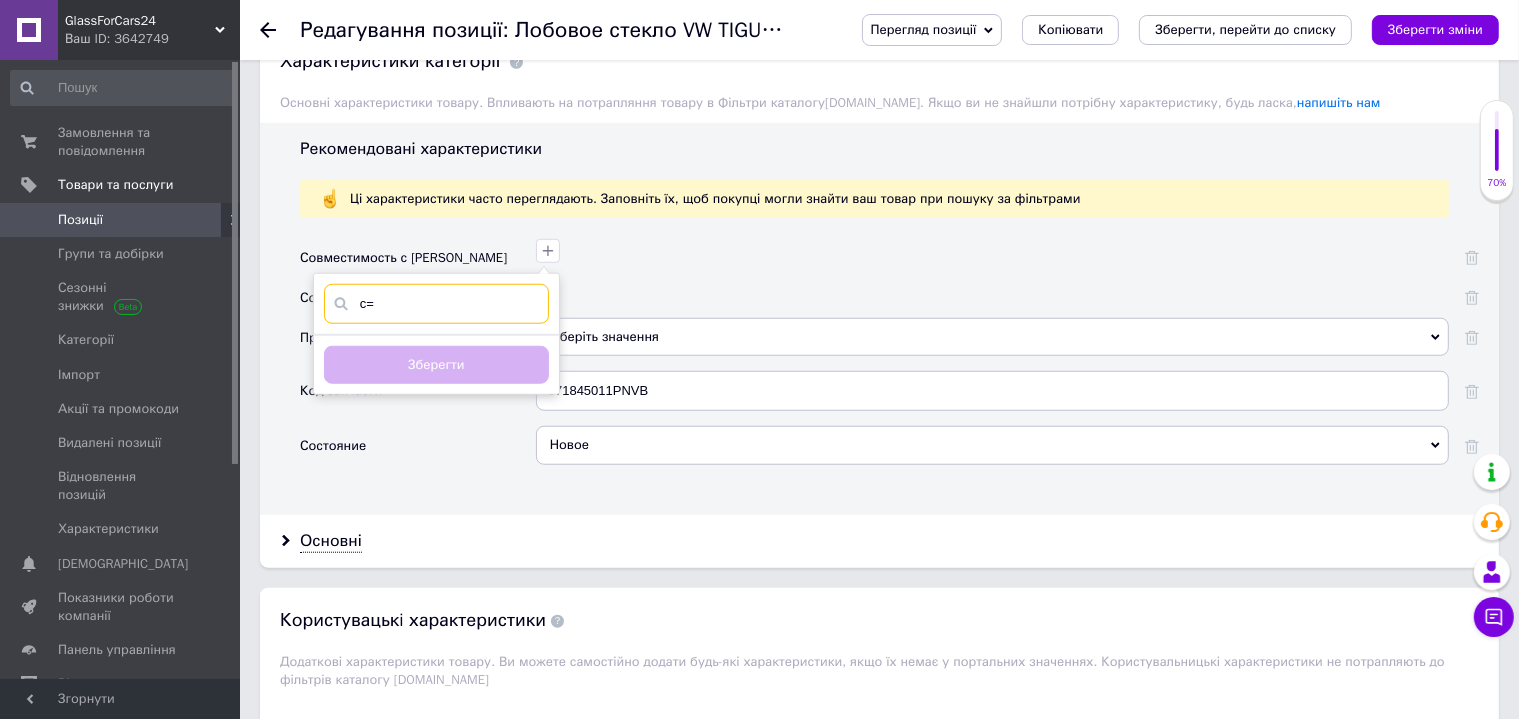 type on "c" 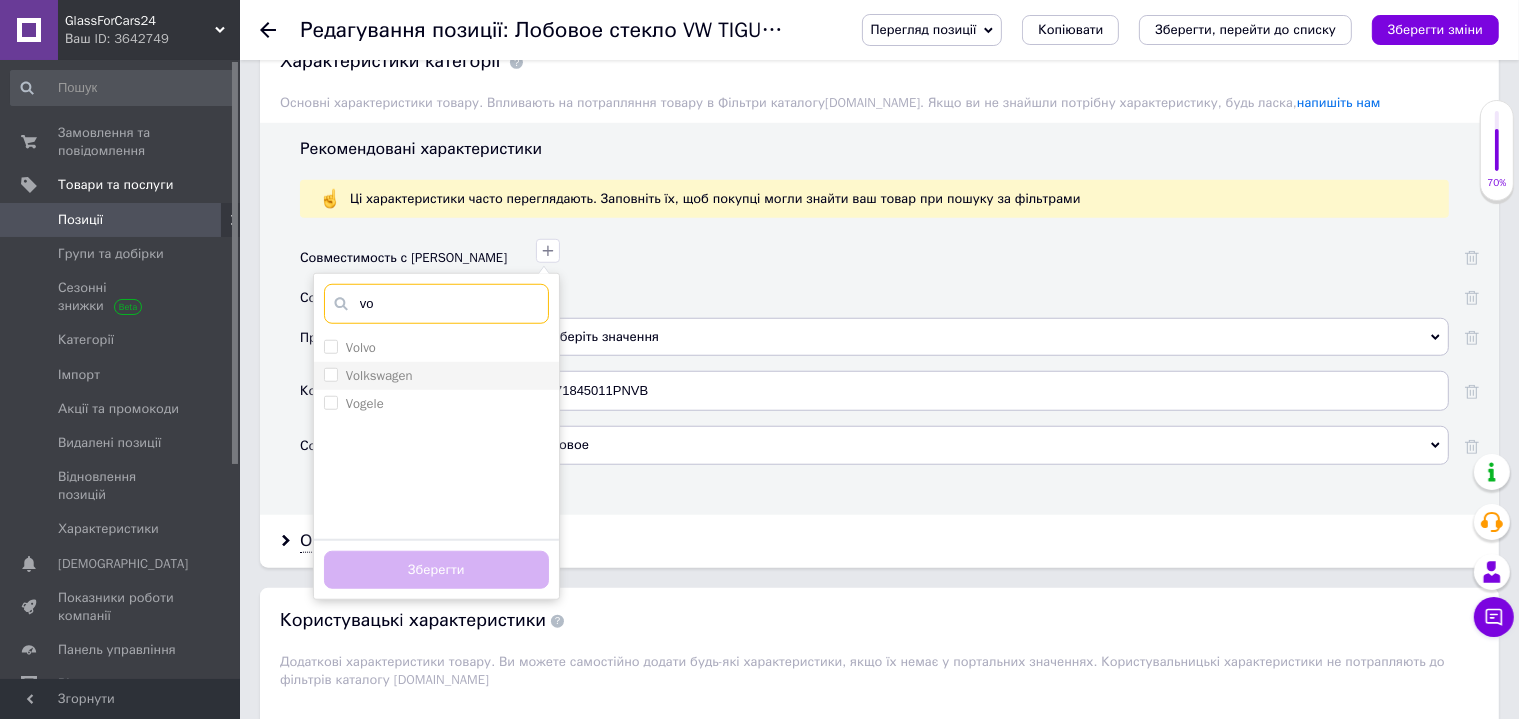 type on "vo" 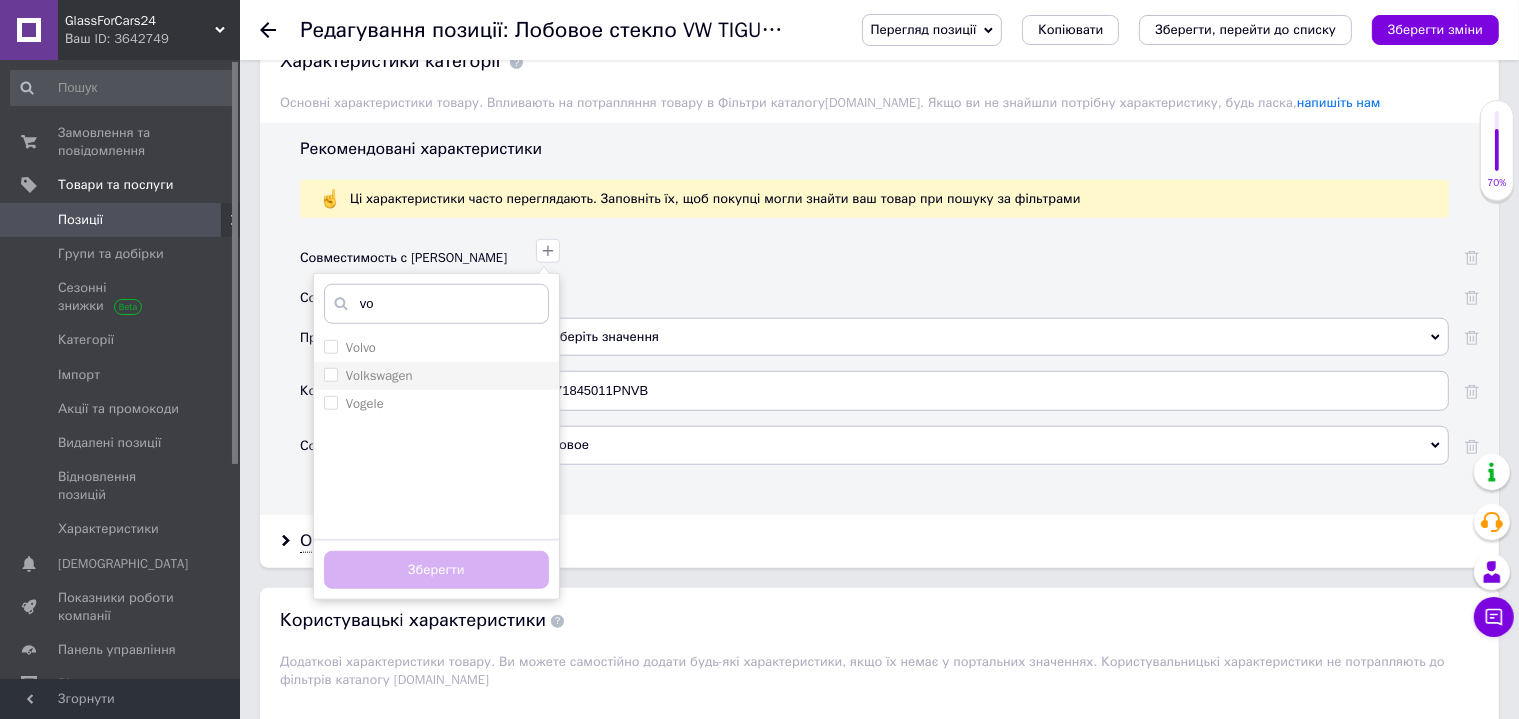 click on "Volkswagen" at bounding box center (379, 375) 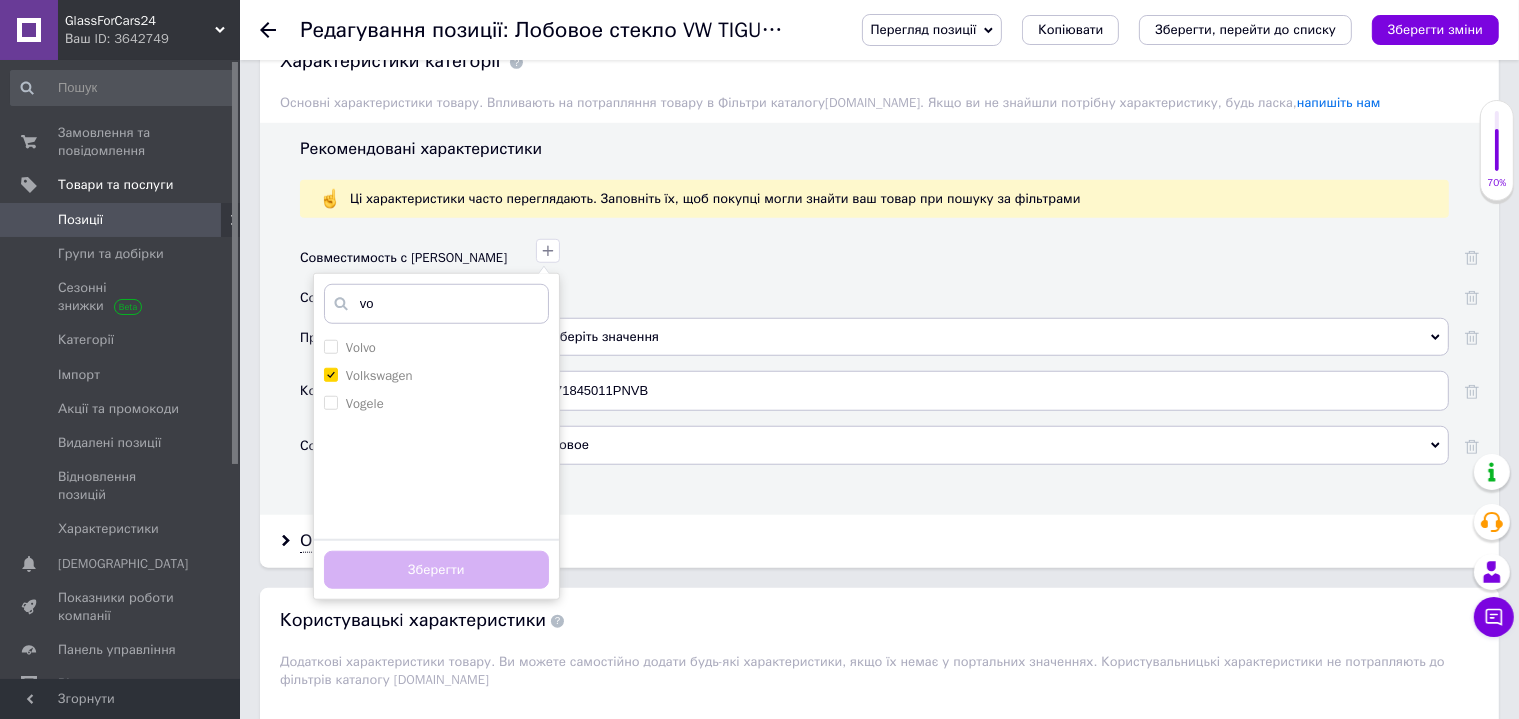 checkbox on "true" 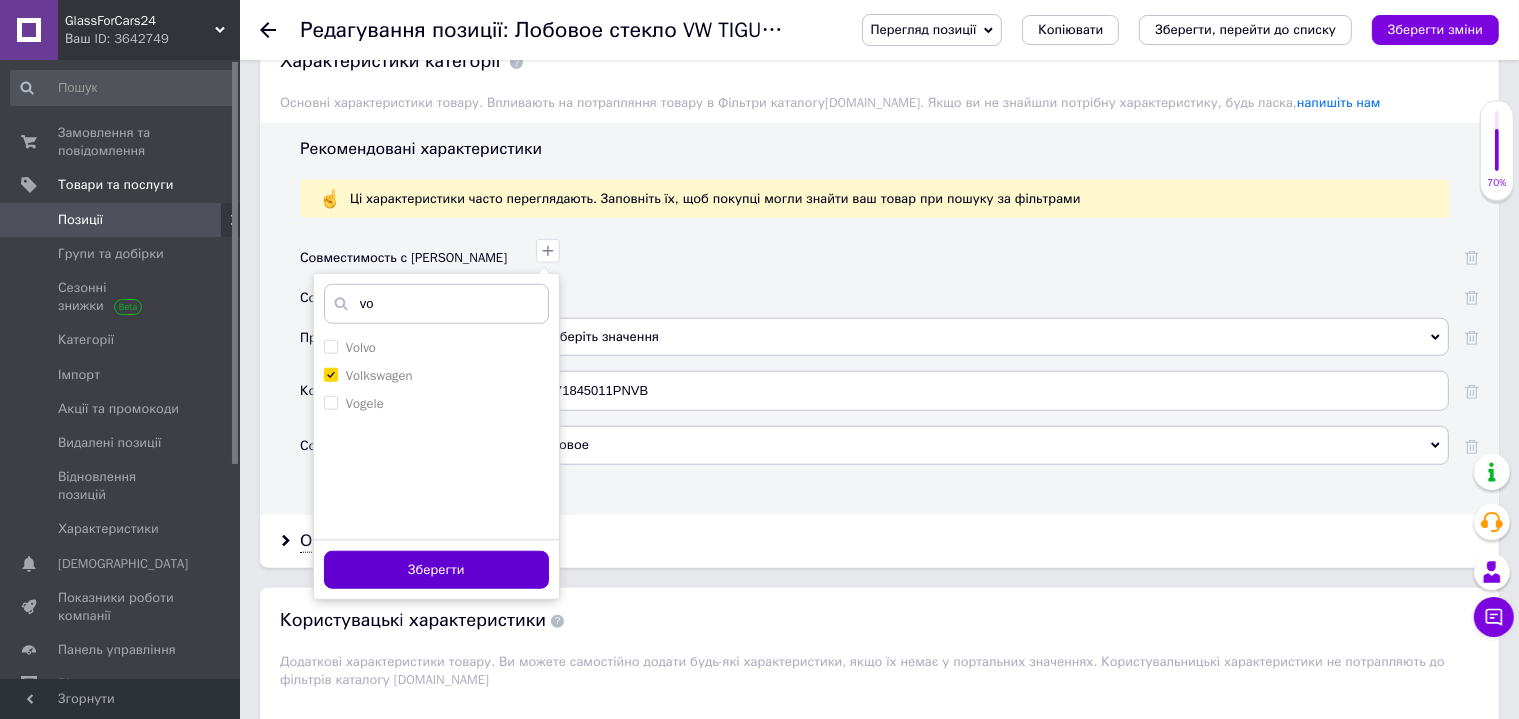 click on "Зберегти" at bounding box center (436, 570) 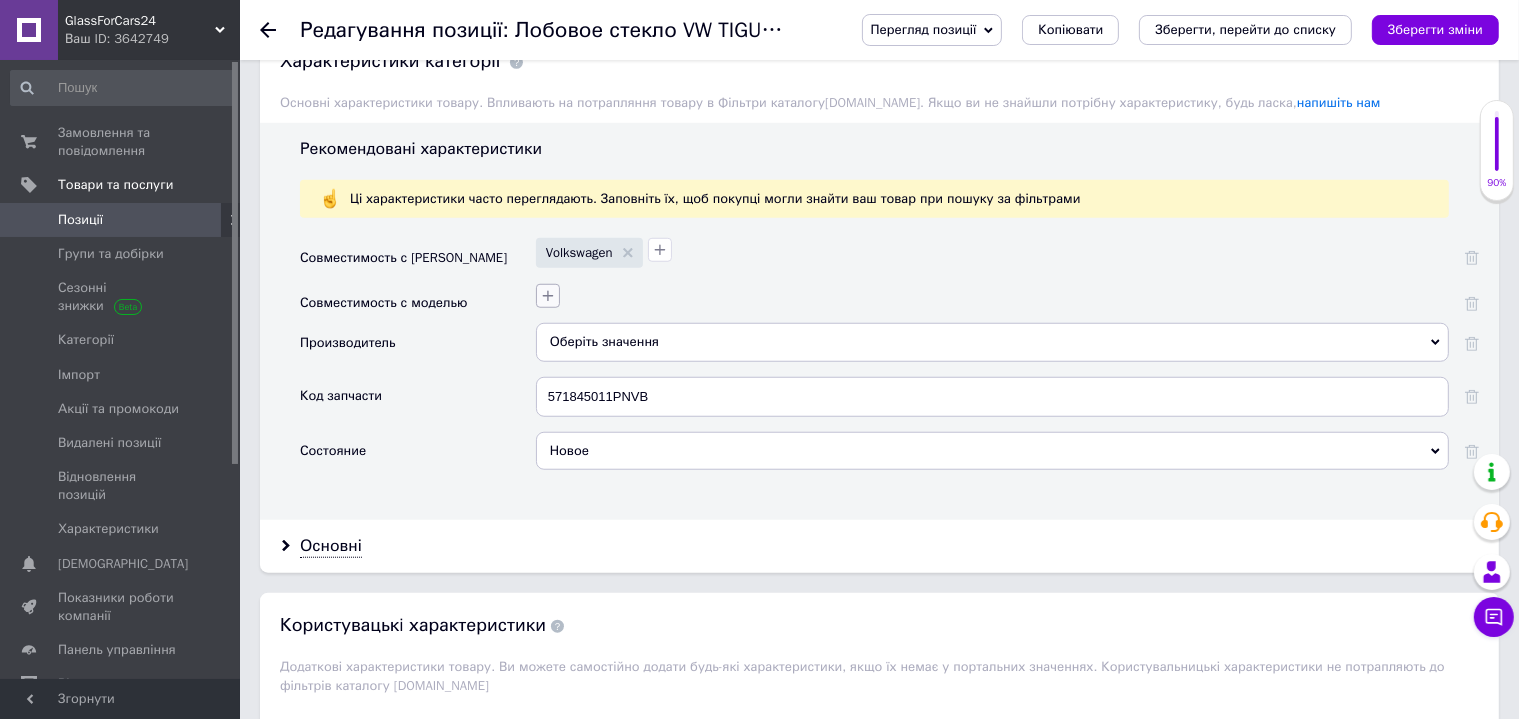 click at bounding box center [990, 293] 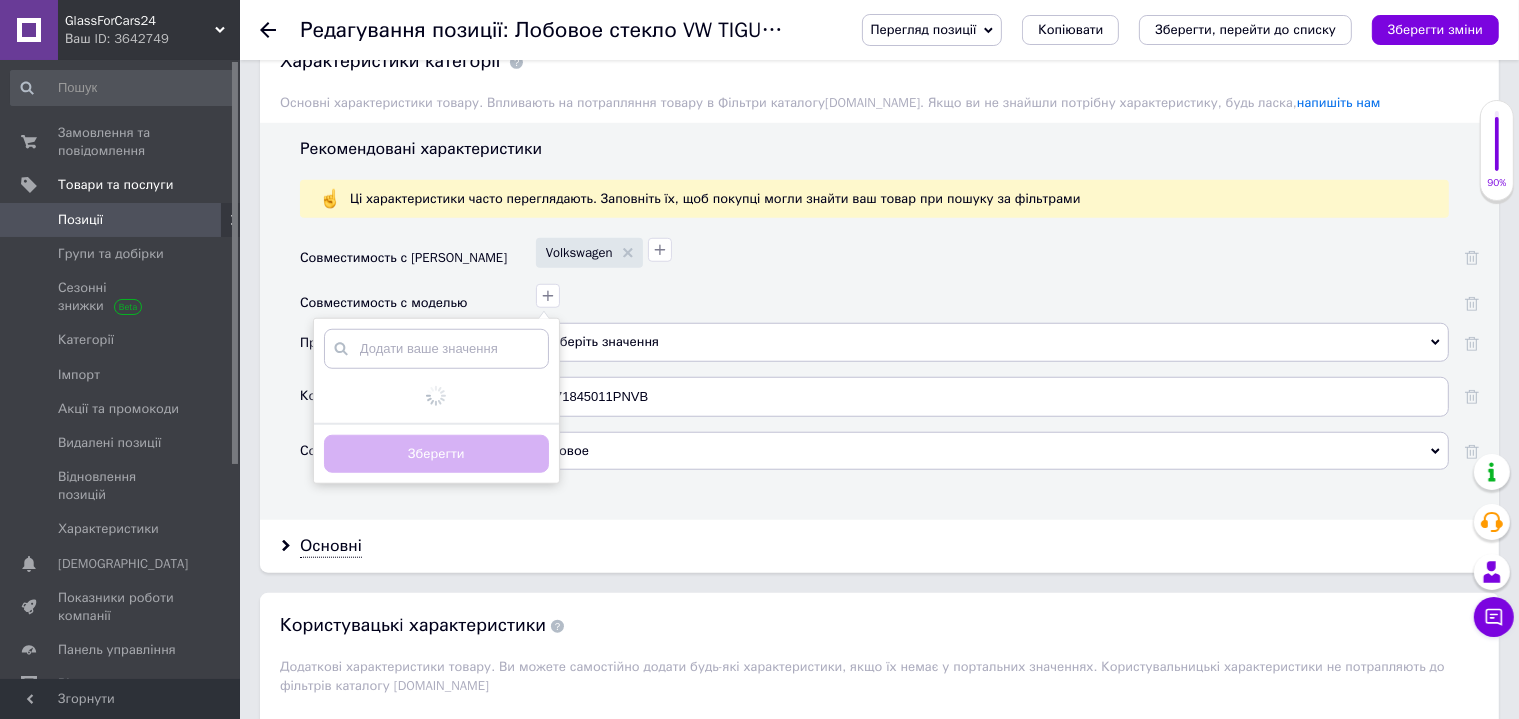 click at bounding box center (436, 349) 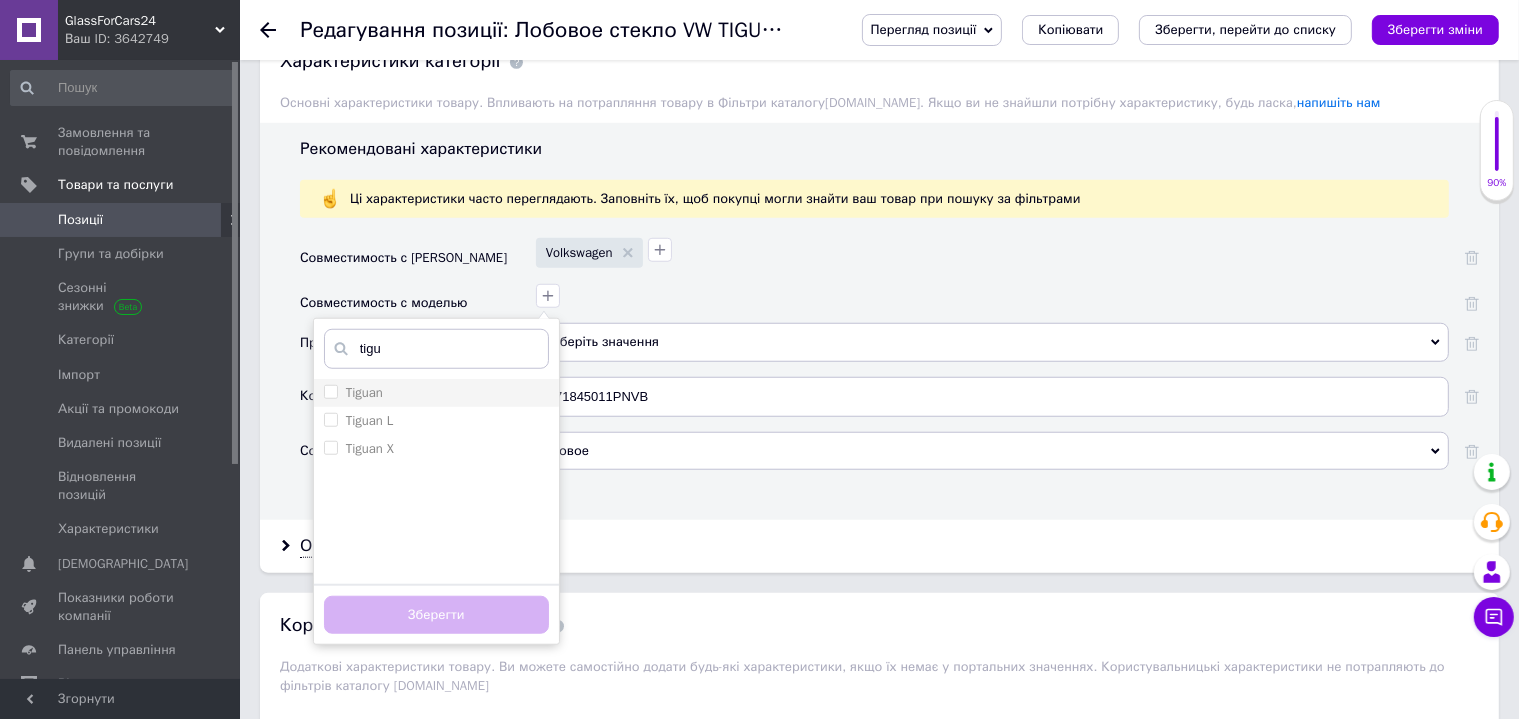 type on "tigu" 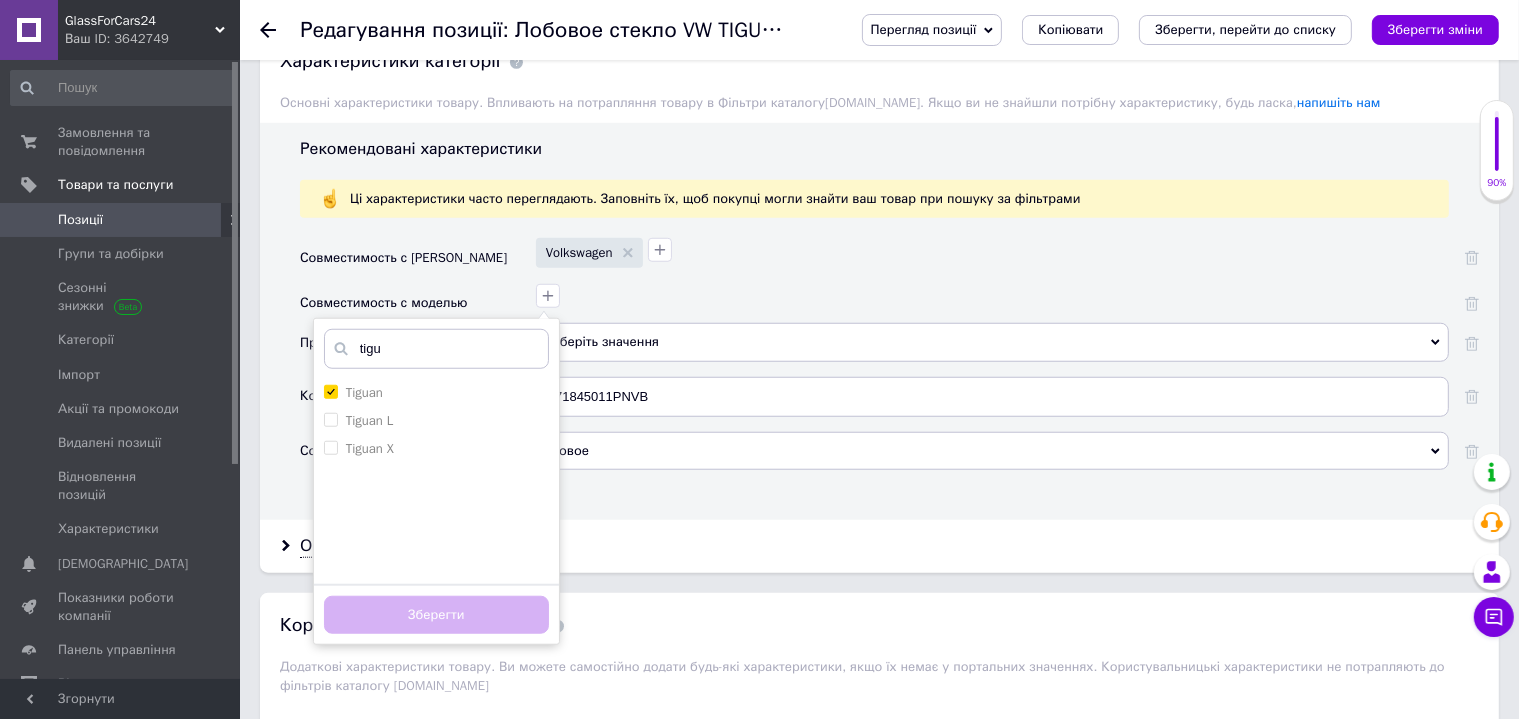 checkbox on "true" 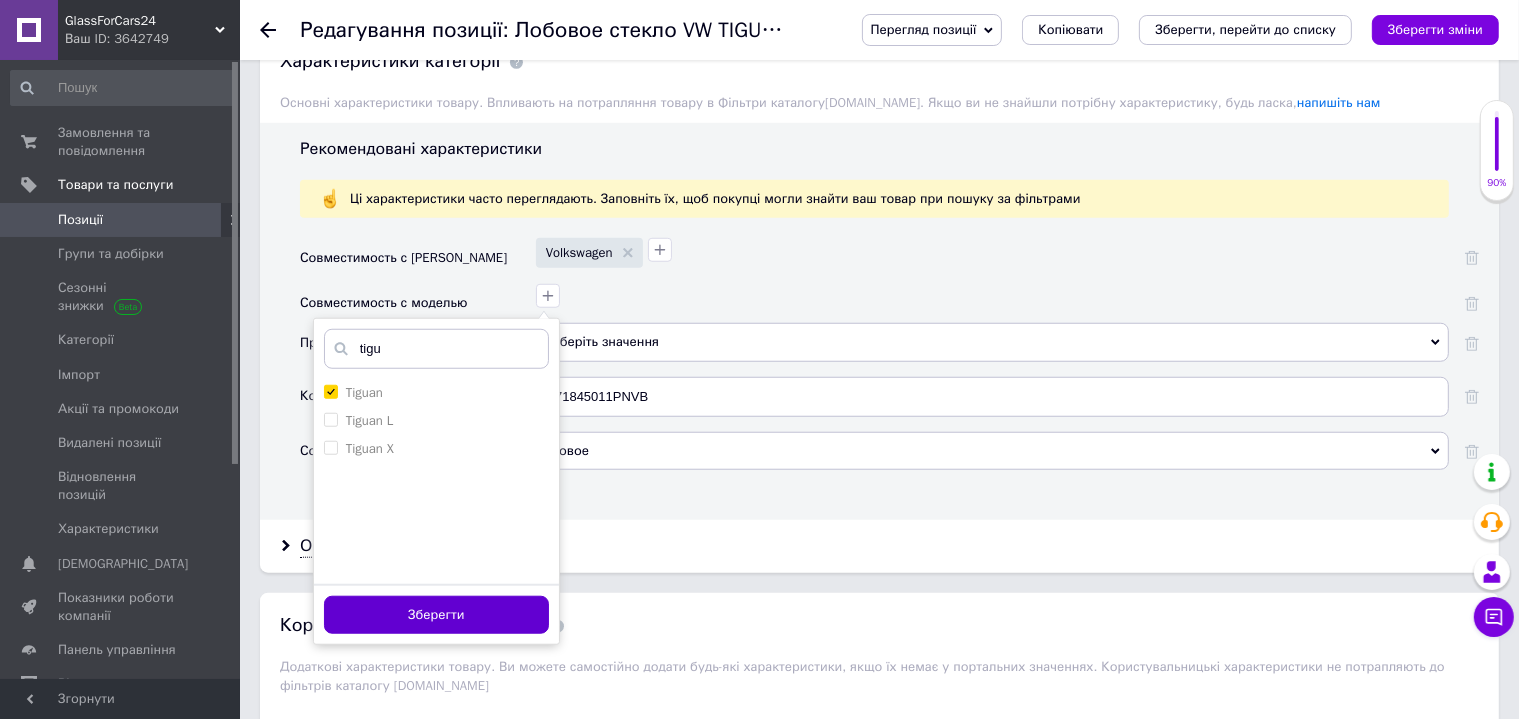 click on "Зберегти" at bounding box center (436, 615) 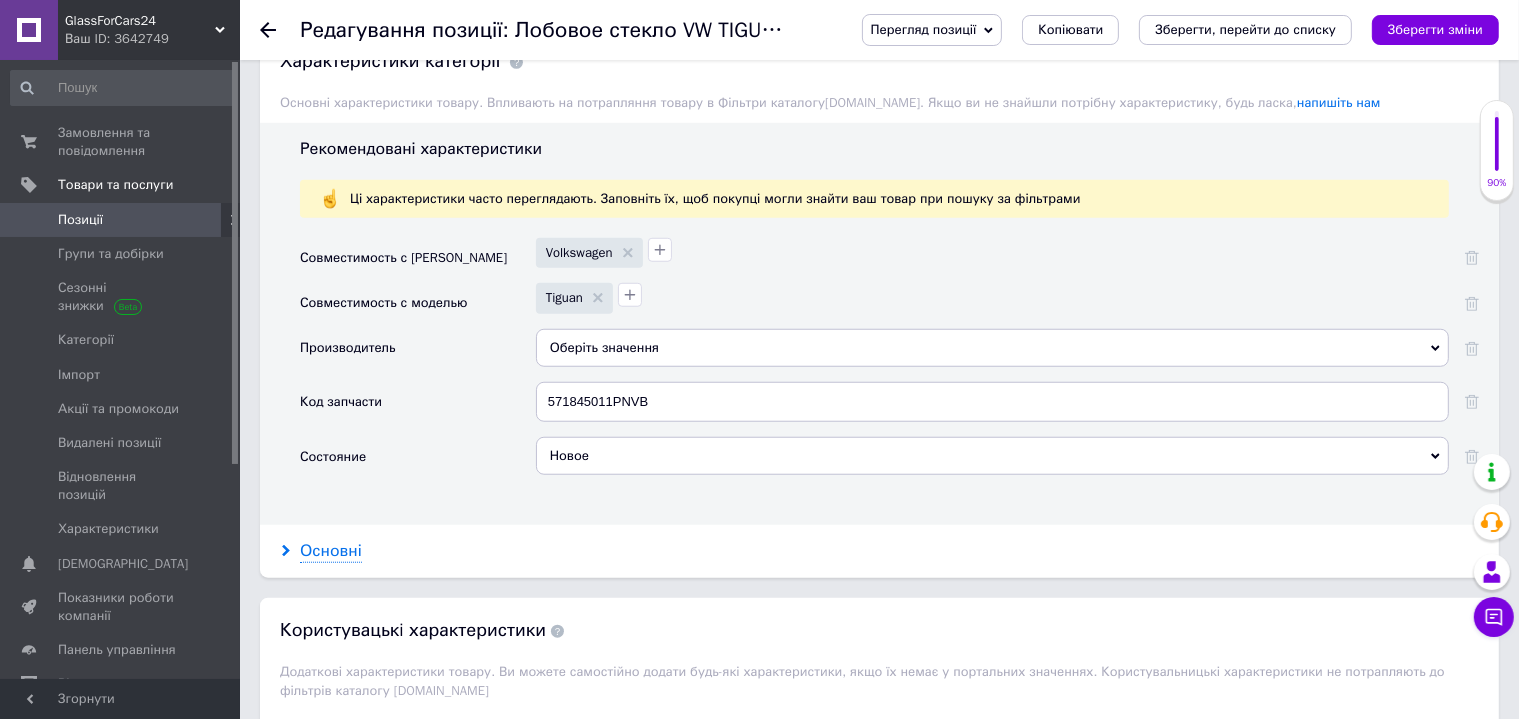 click on "Основні" at bounding box center (331, 551) 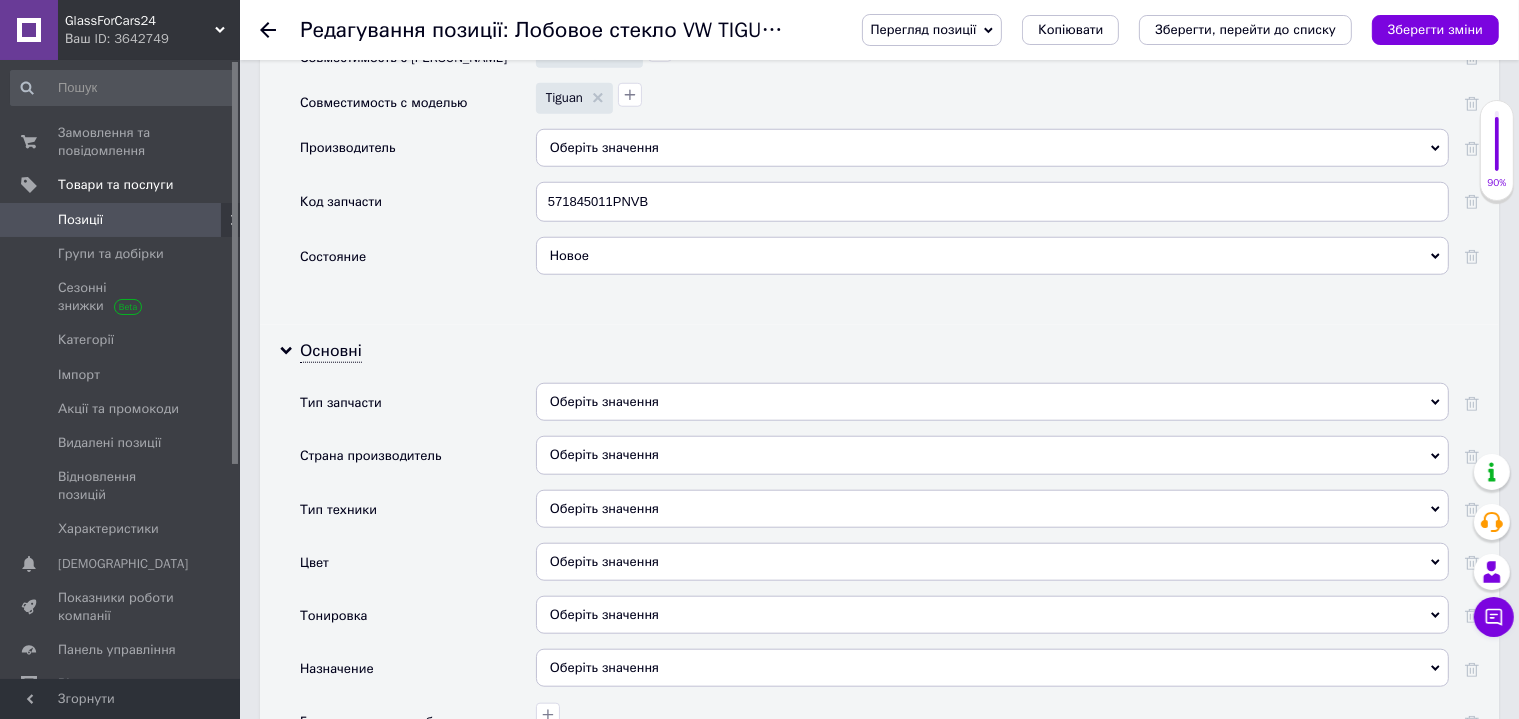 scroll, scrollTop: 2100, scrollLeft: 0, axis: vertical 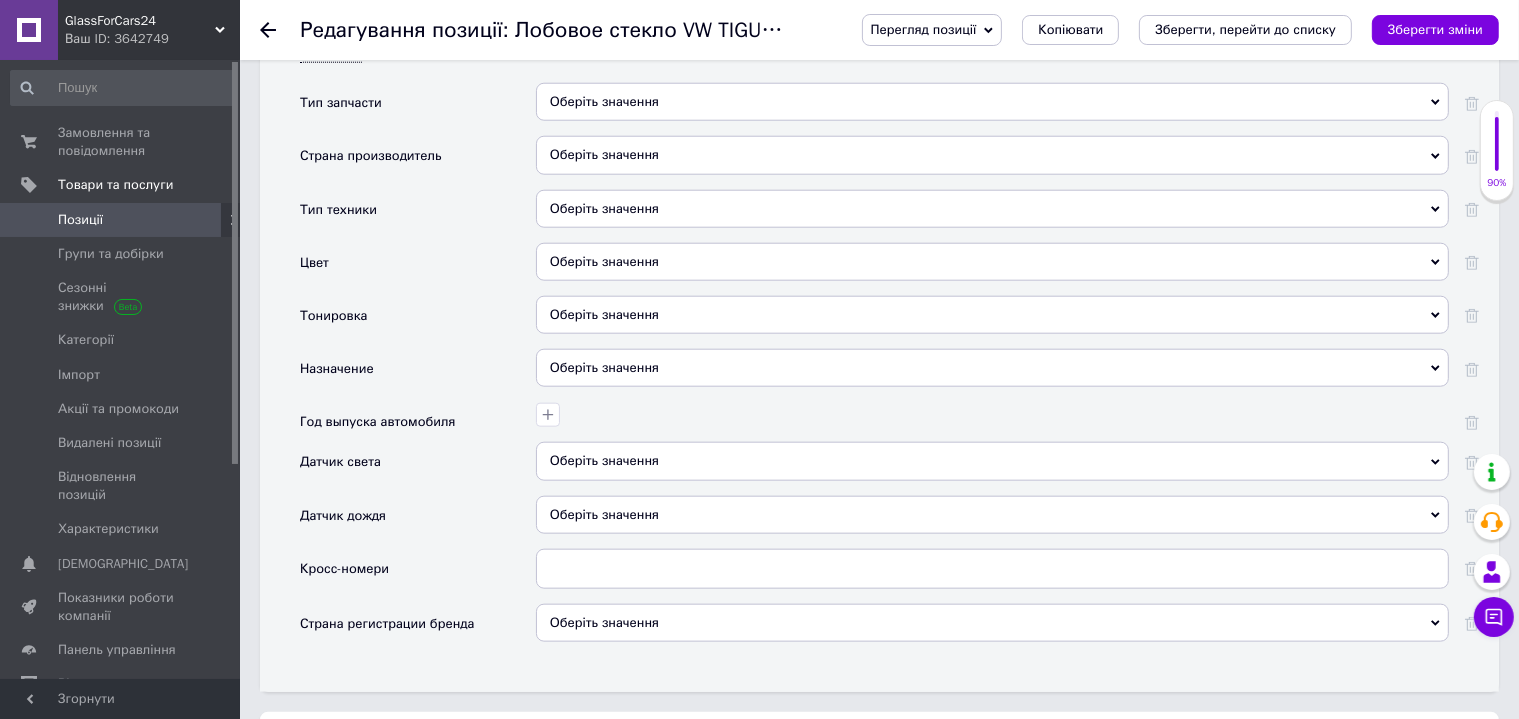 click on "Оберіть значення" at bounding box center [992, 368] 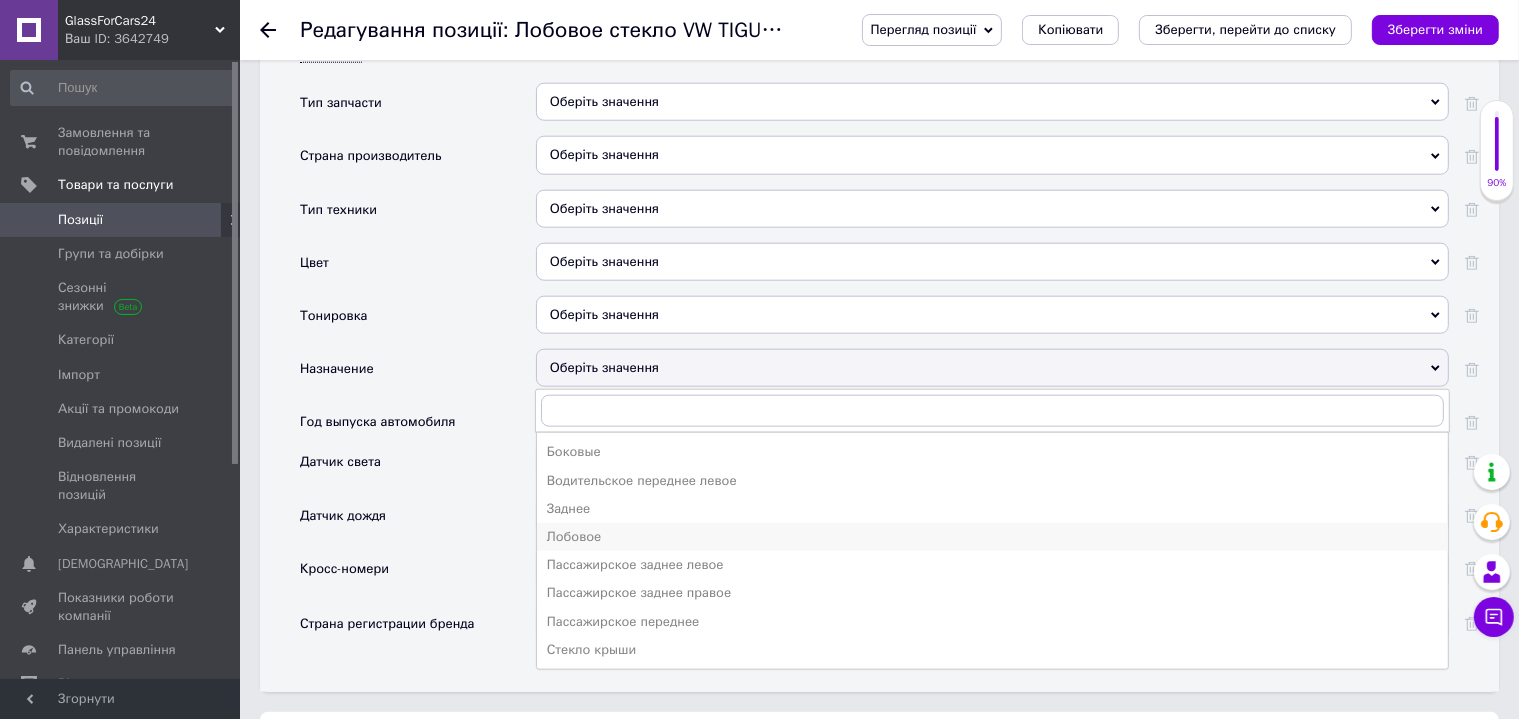 click on "Лобовое" at bounding box center (992, 537) 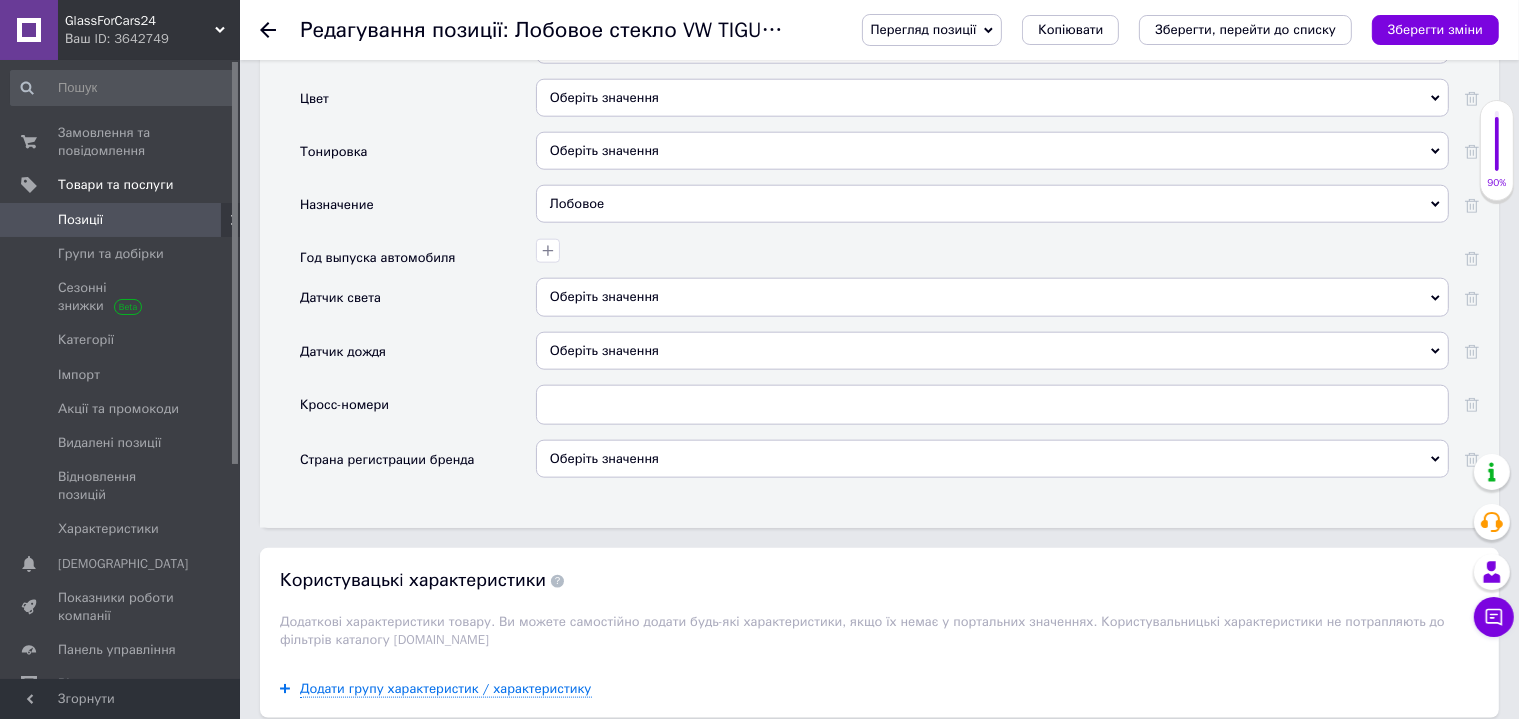 scroll, scrollTop: 2300, scrollLeft: 0, axis: vertical 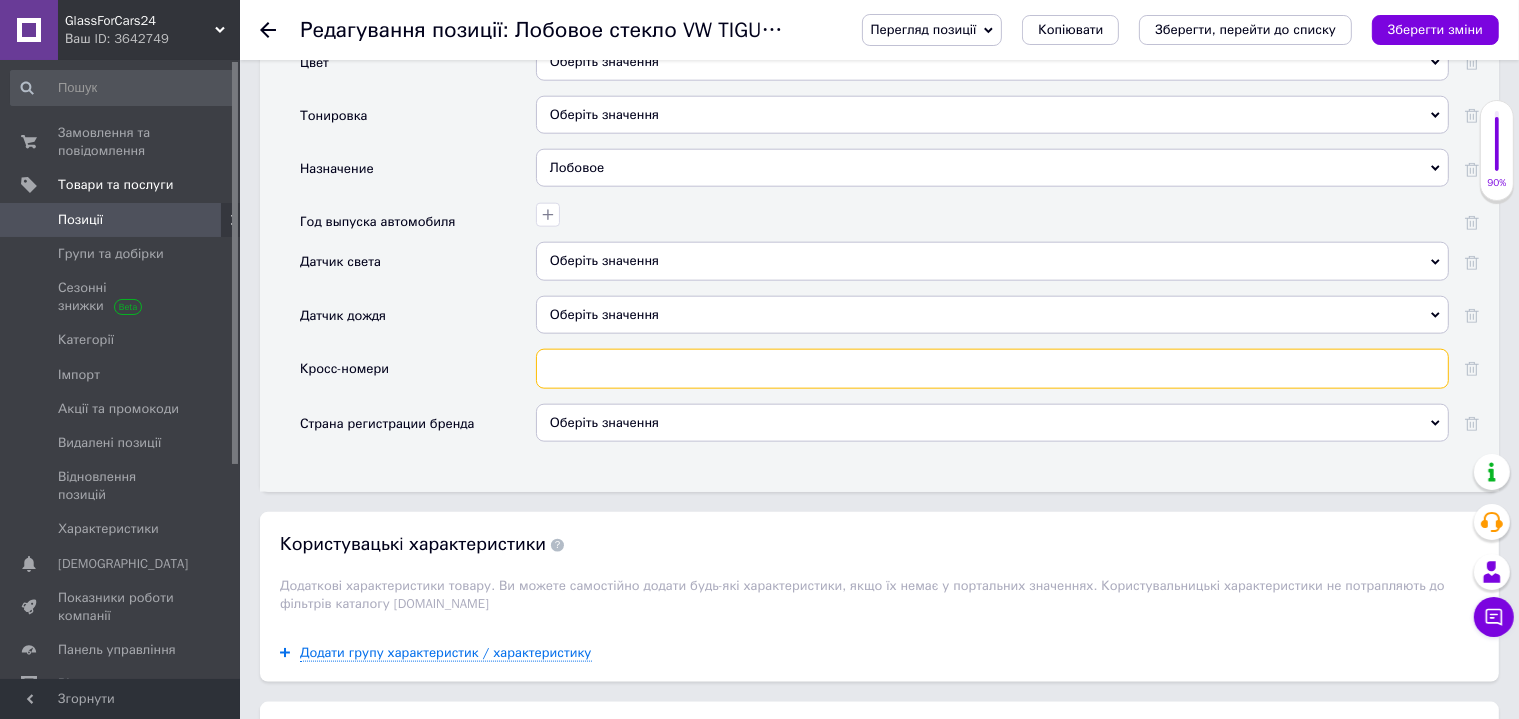 click at bounding box center (992, 369) 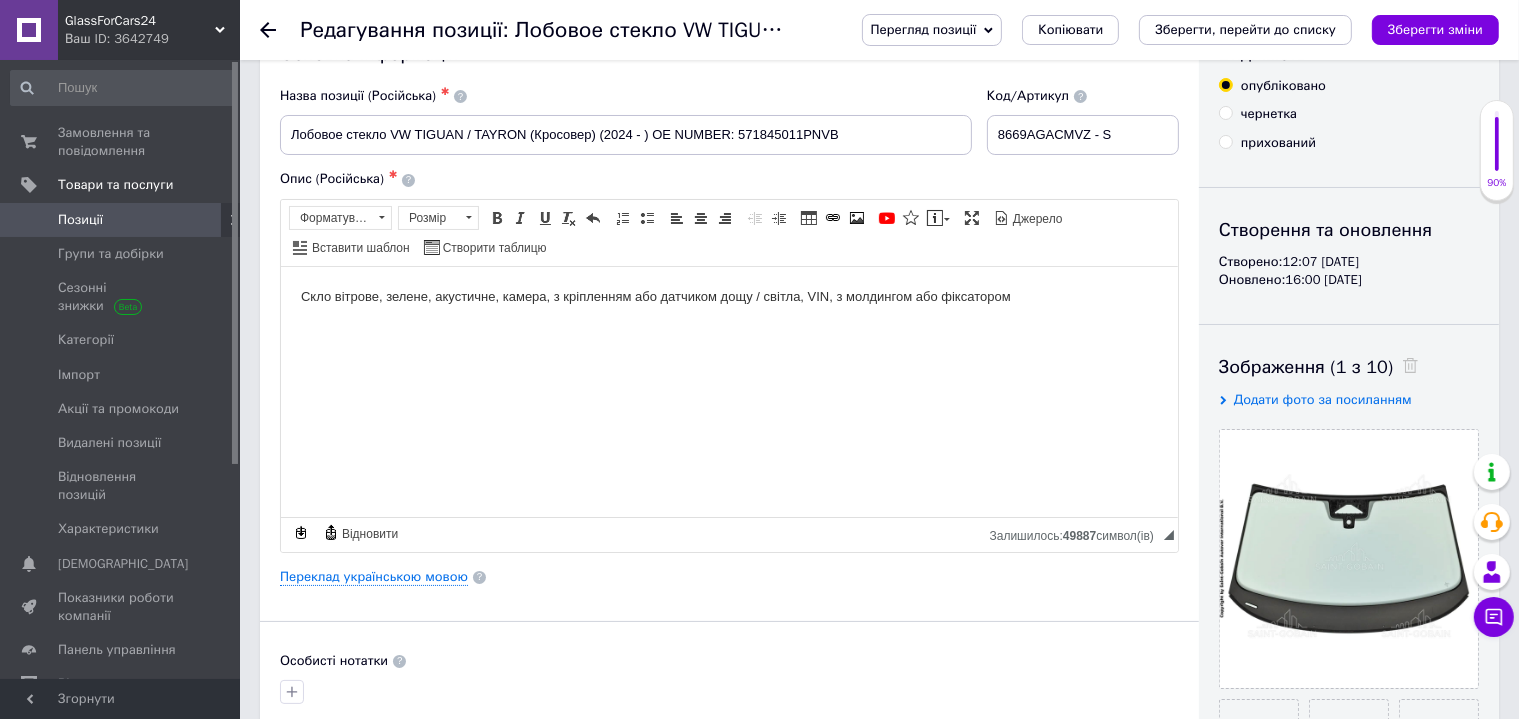 scroll, scrollTop: 0, scrollLeft: 0, axis: both 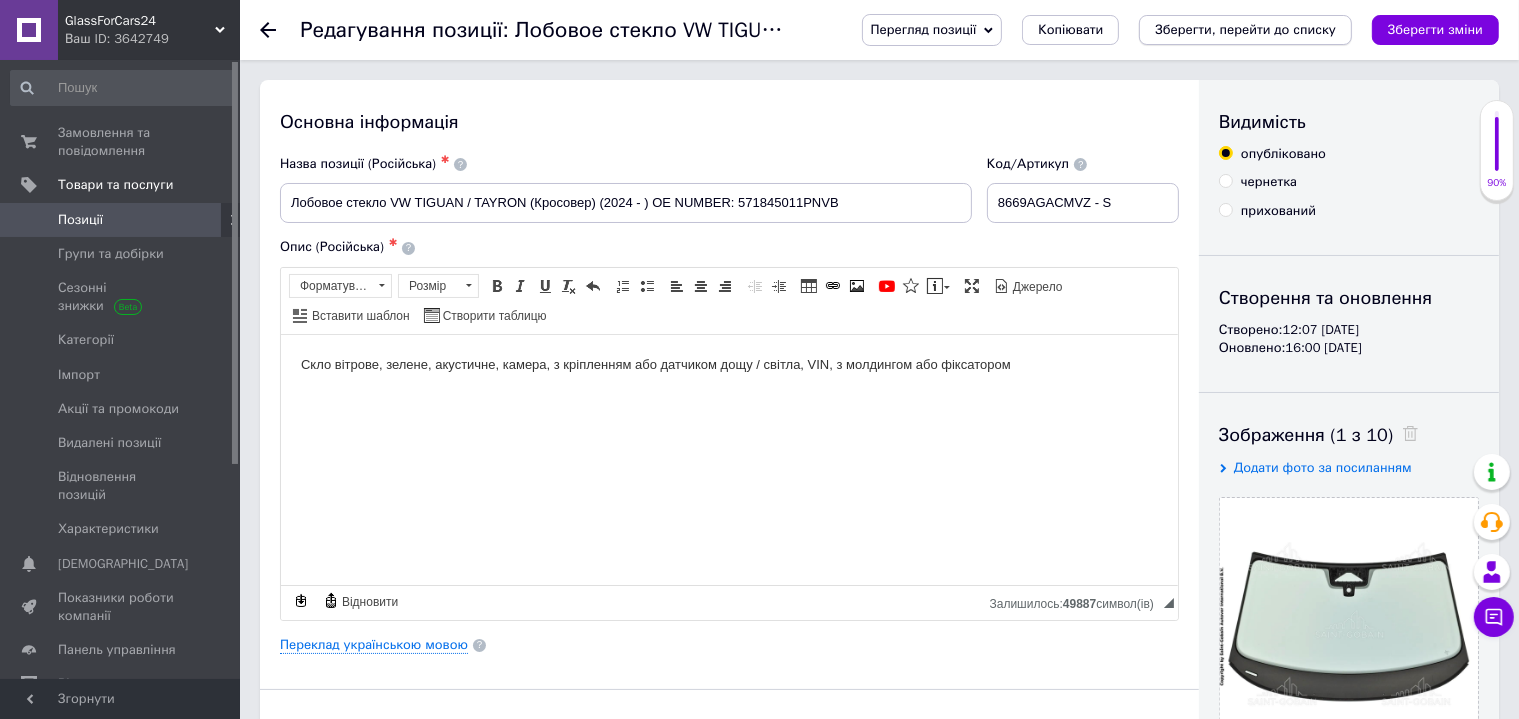 type on "571845011PNVB" 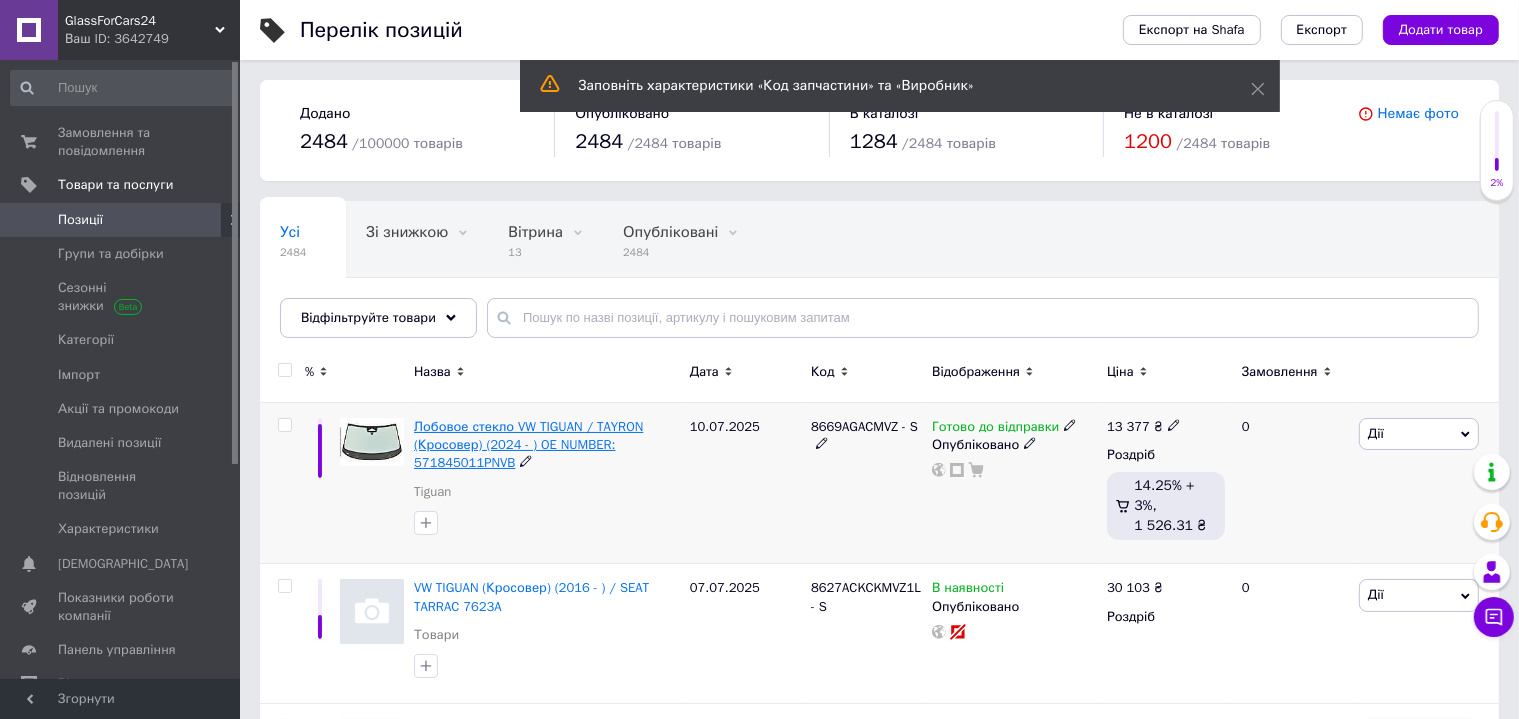 click on "Лобовое стекло VW TIGUAN / TAYRON (Кросовер) (2024 - ) OE NUMBER: 571845011PNVB" at bounding box center [528, 444] 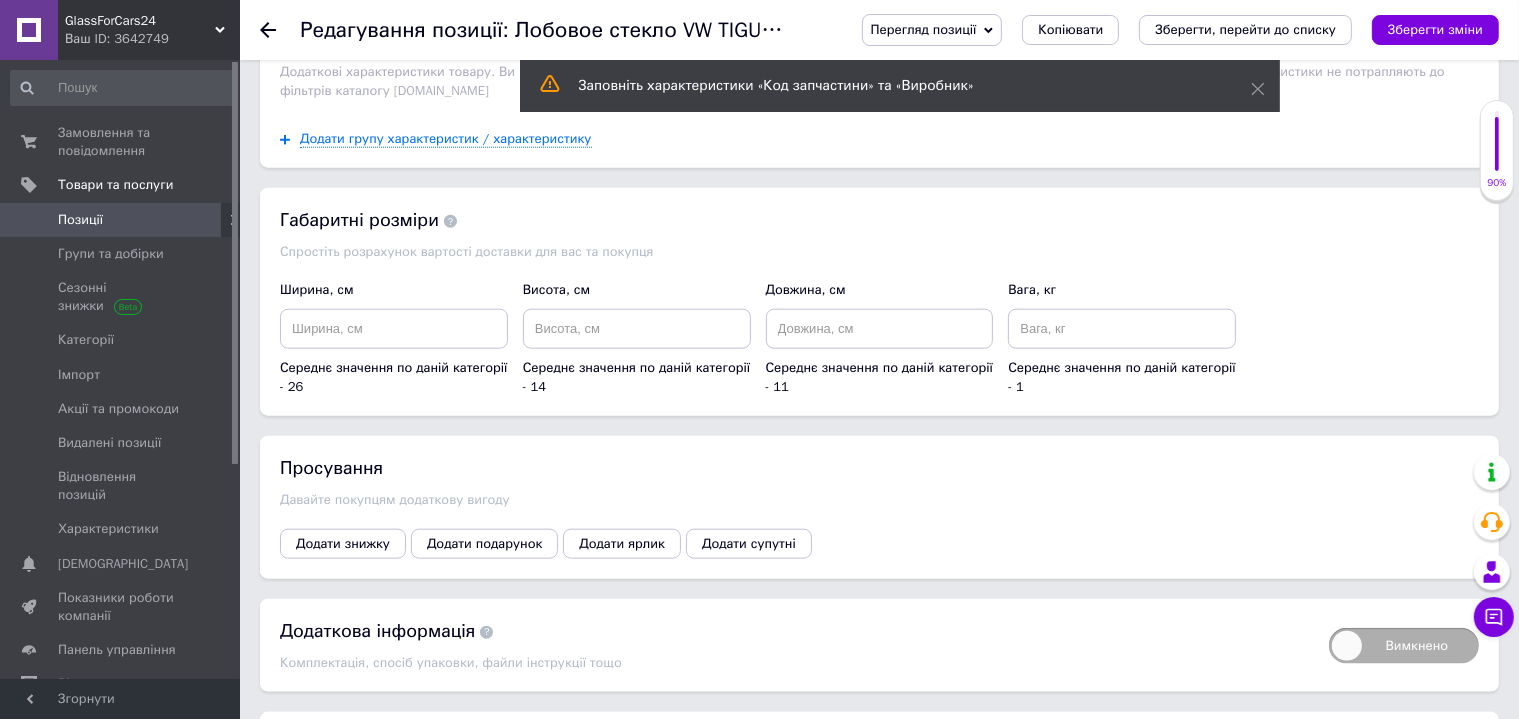 scroll, scrollTop: 1800, scrollLeft: 0, axis: vertical 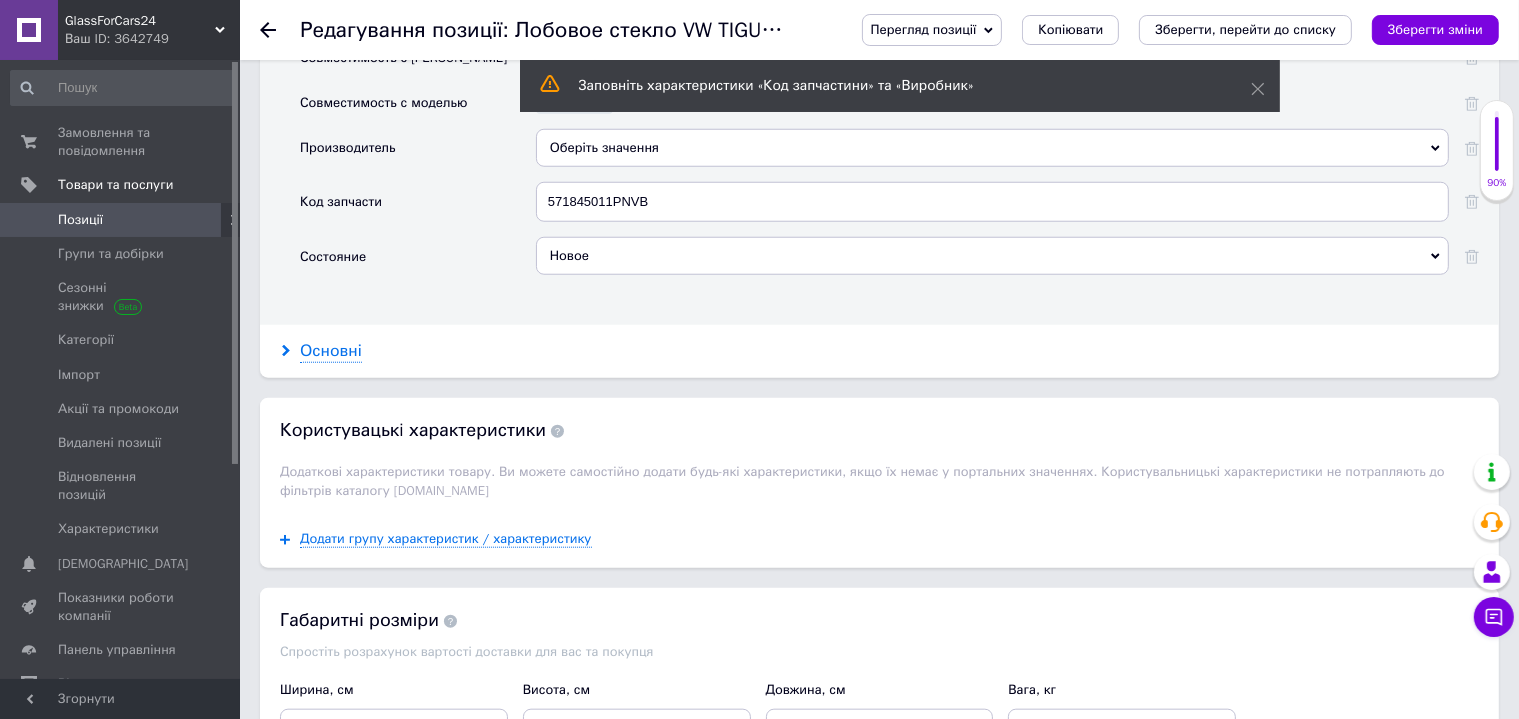 click on "Основні" at bounding box center [331, 351] 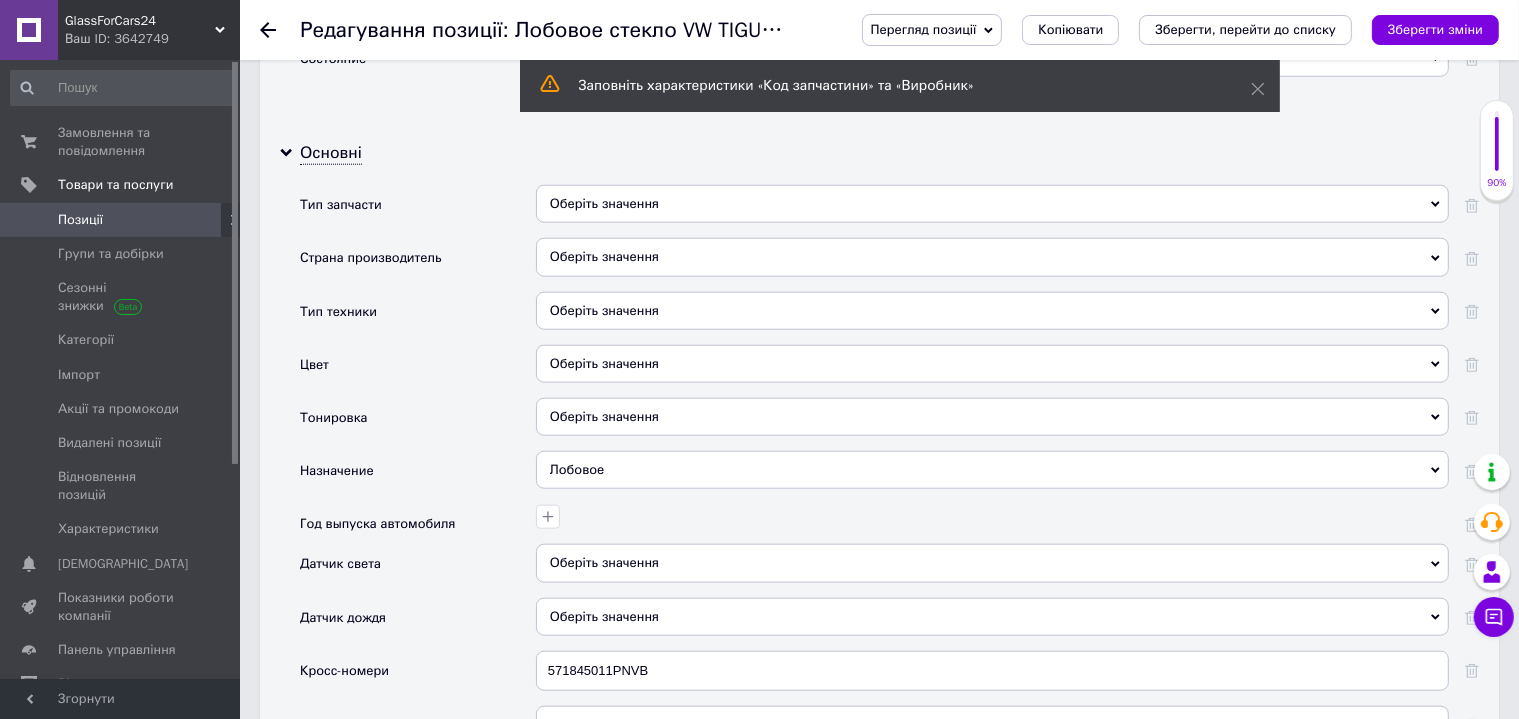 scroll, scrollTop: 2000, scrollLeft: 0, axis: vertical 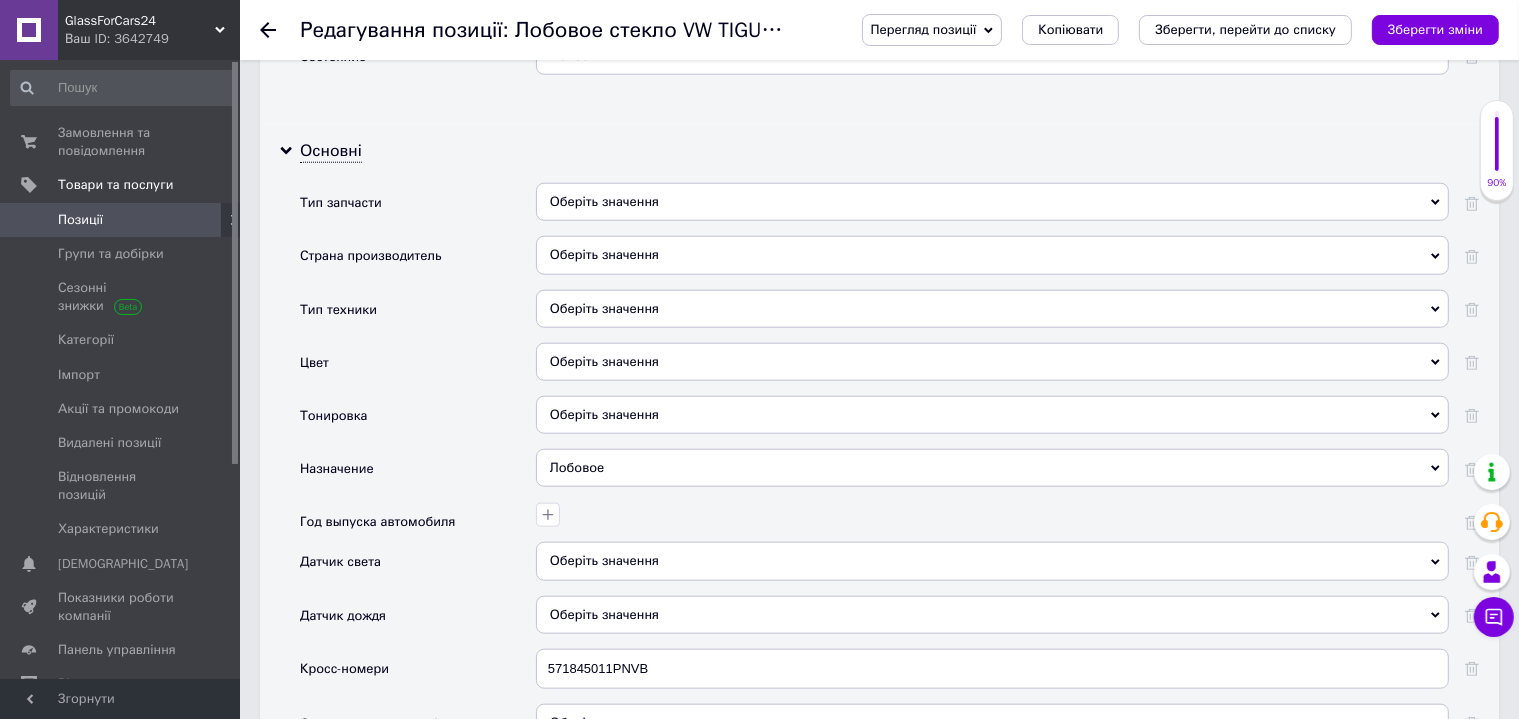 click on "Оберіть значення" at bounding box center (992, 255) 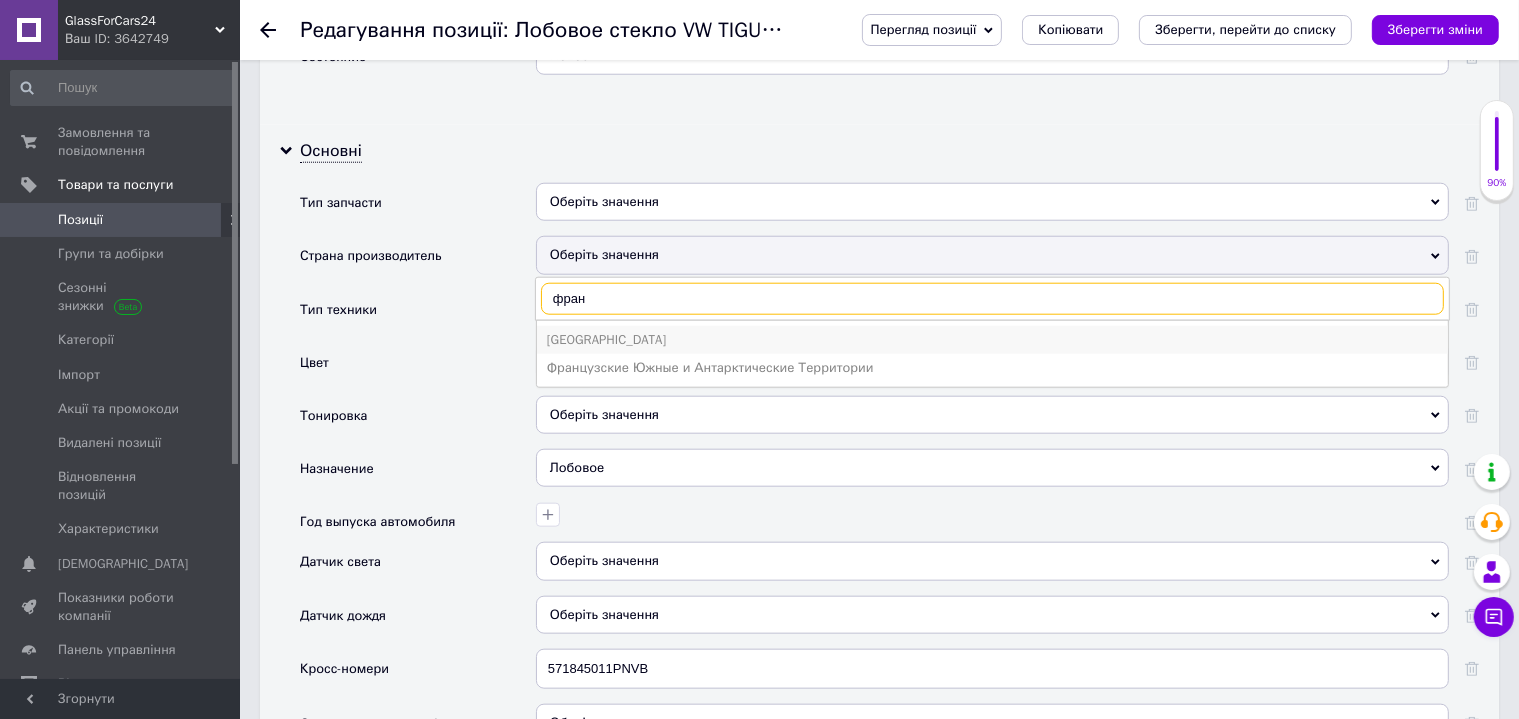 type on "фран" 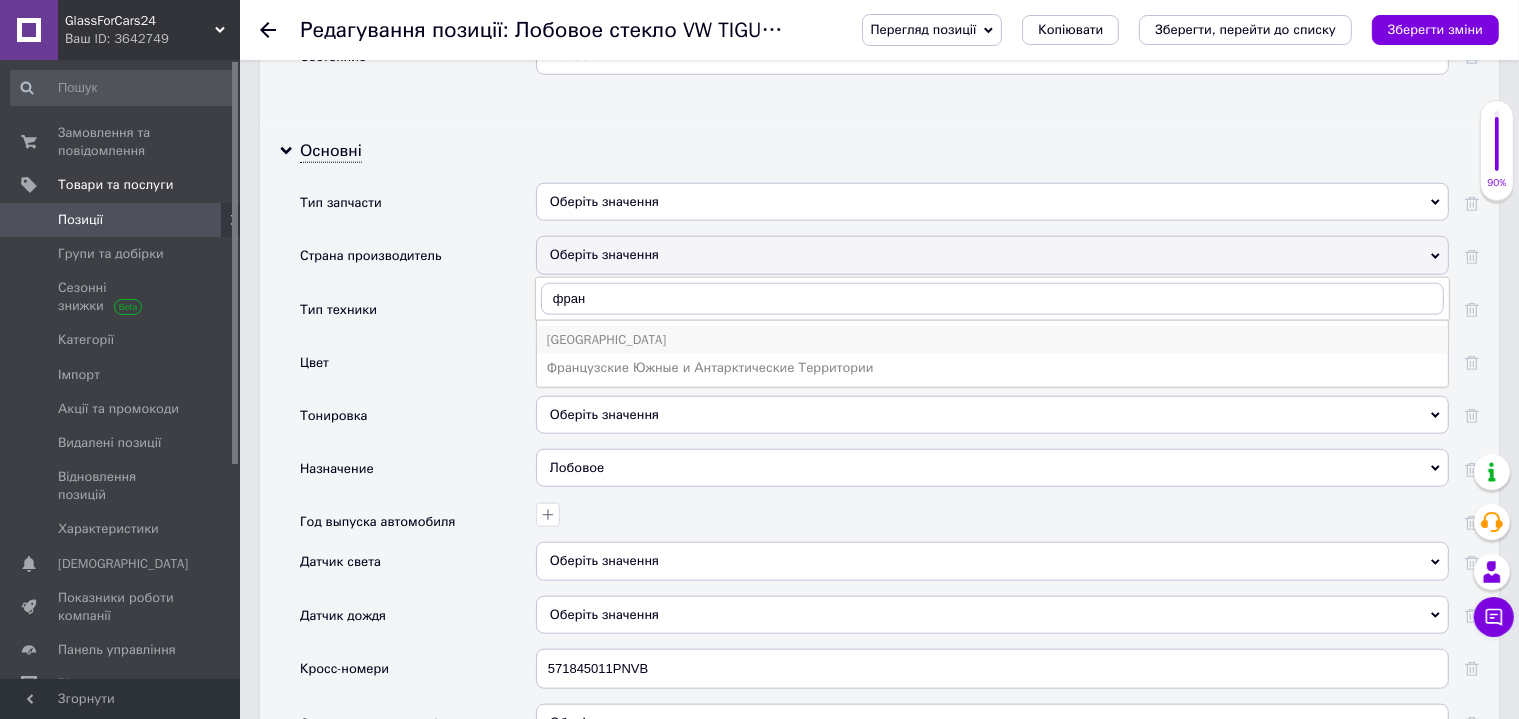 click on "Франция" at bounding box center [992, 340] 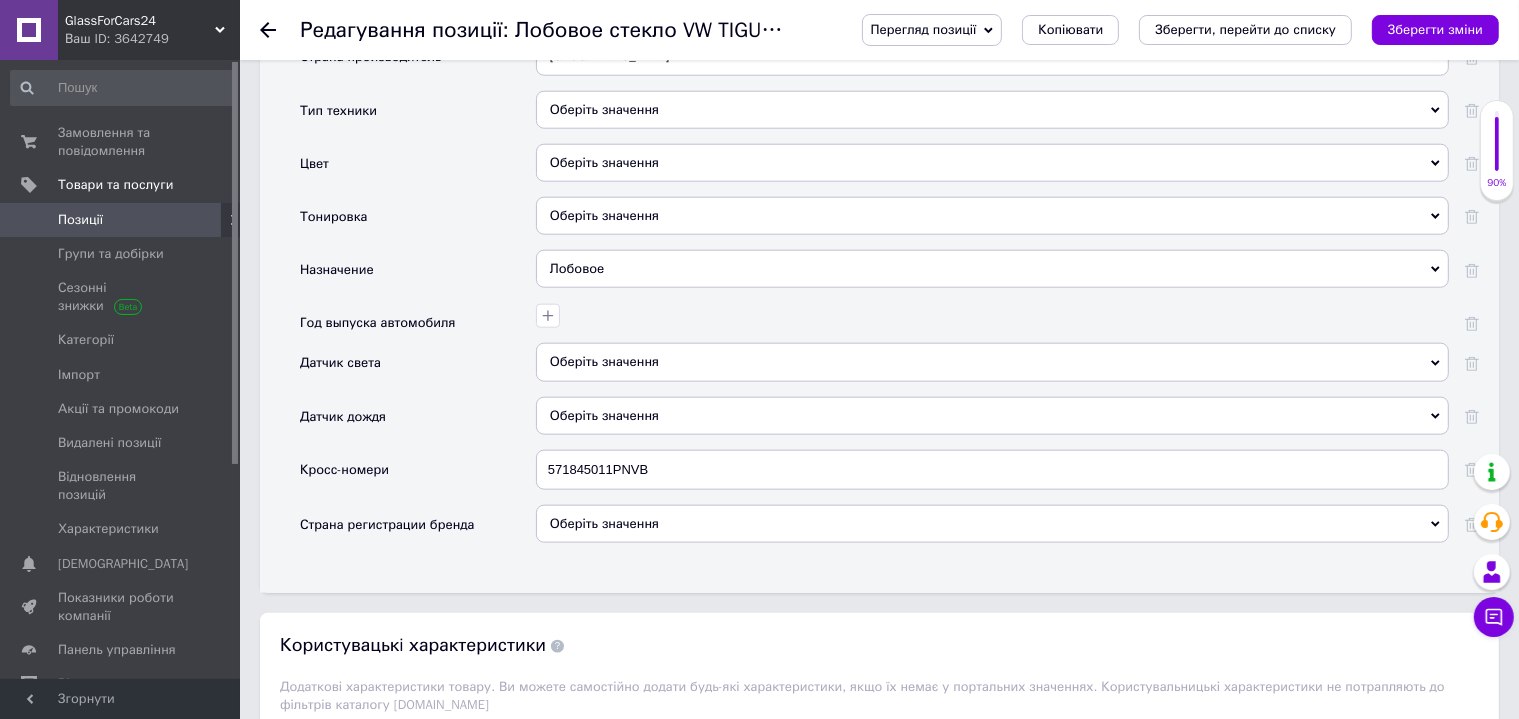 scroll, scrollTop: 2200, scrollLeft: 0, axis: vertical 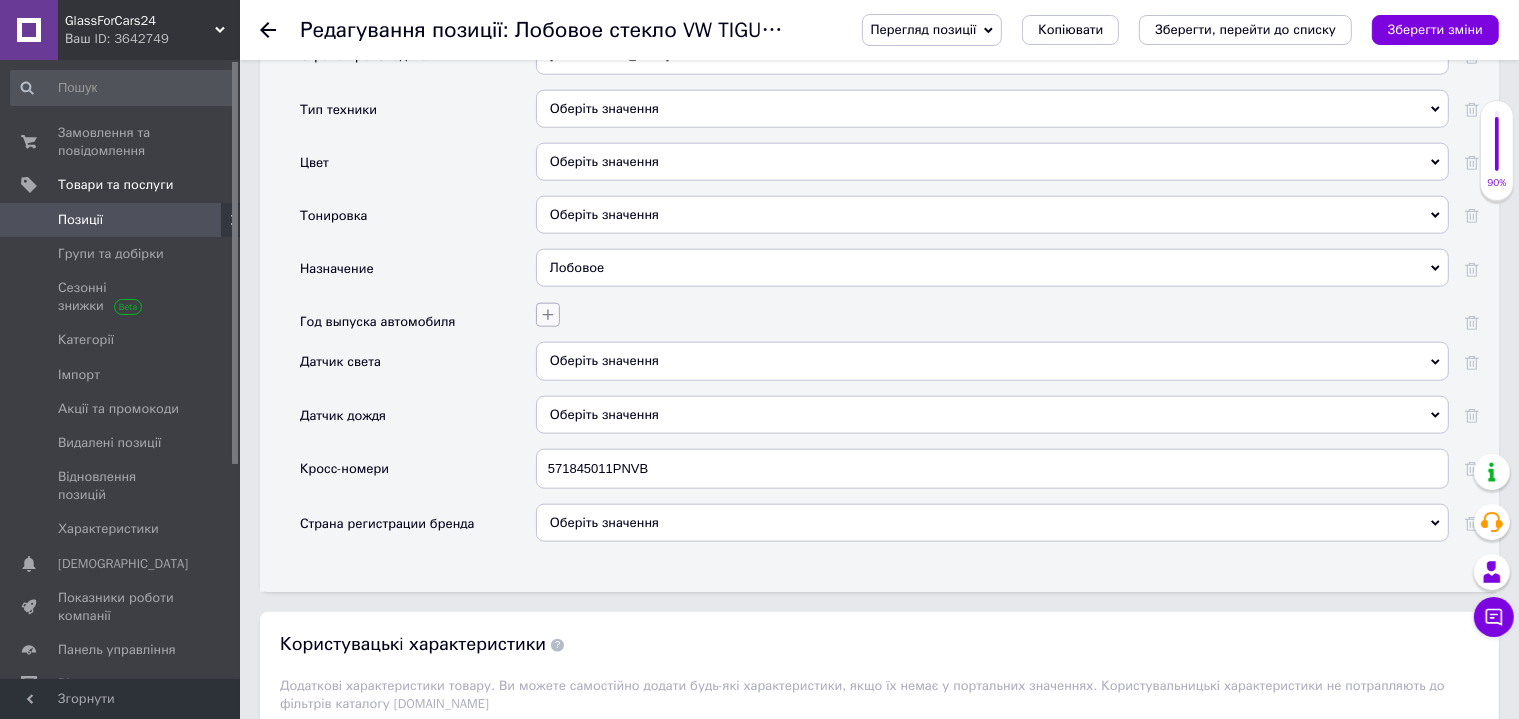 click 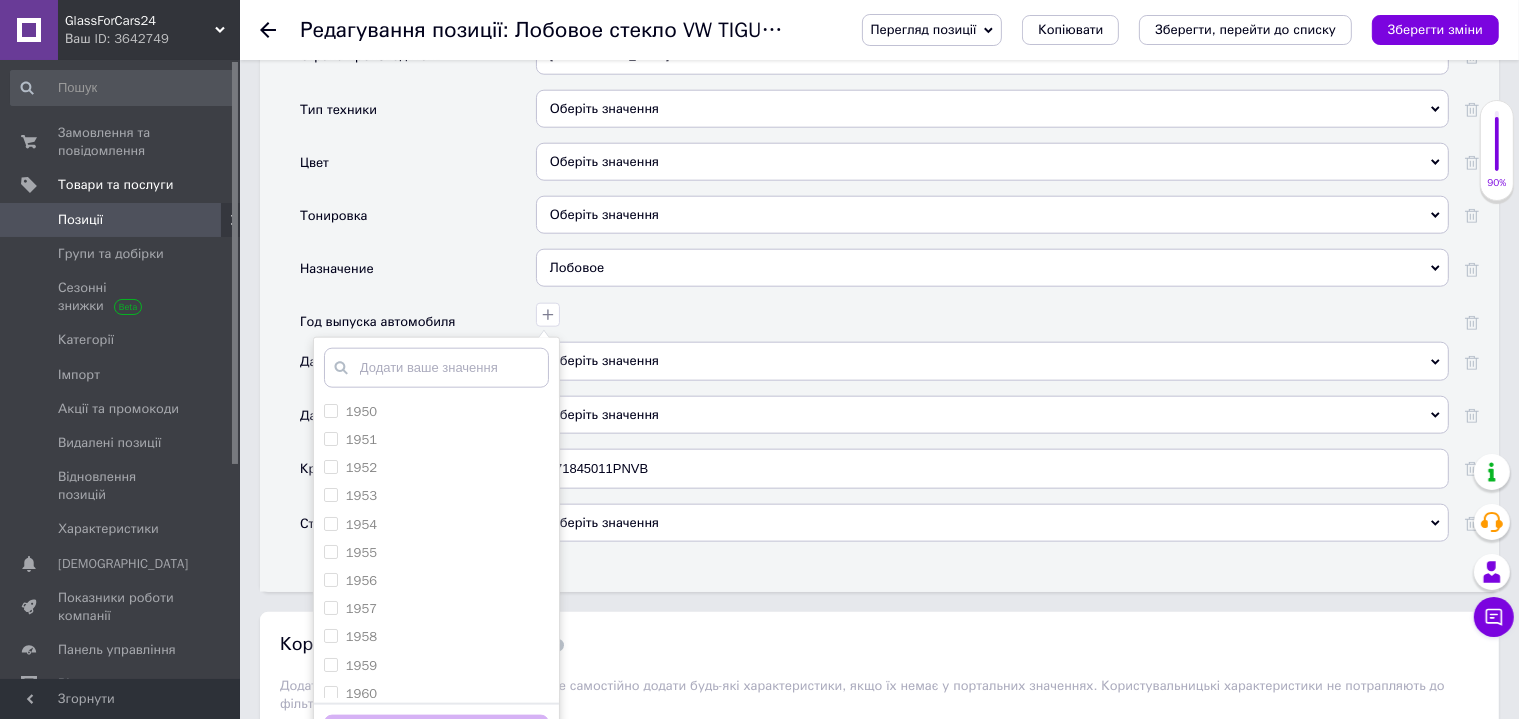 scroll, scrollTop: 2300, scrollLeft: 0, axis: vertical 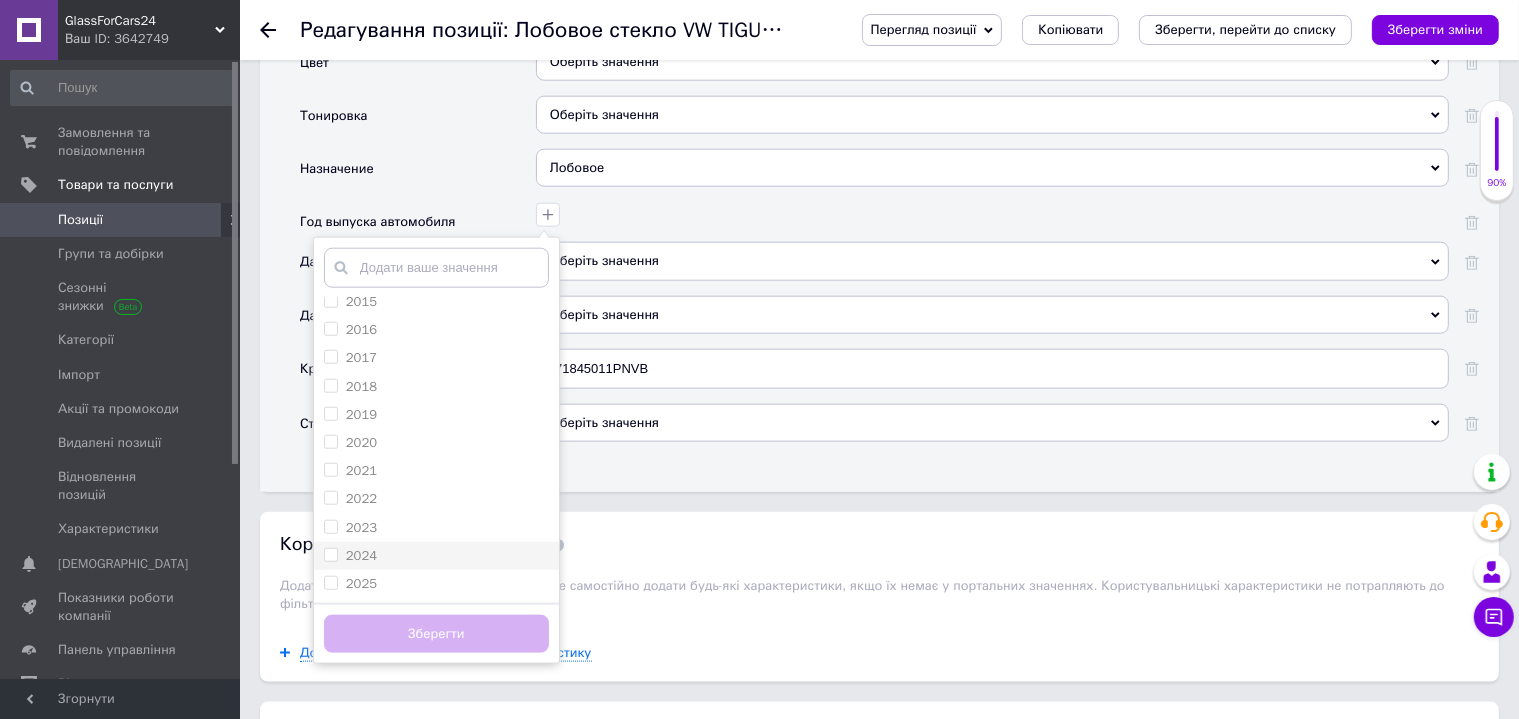 drag, startPoint x: 390, startPoint y: 566, endPoint x: 392, endPoint y: 549, distance: 17.117243 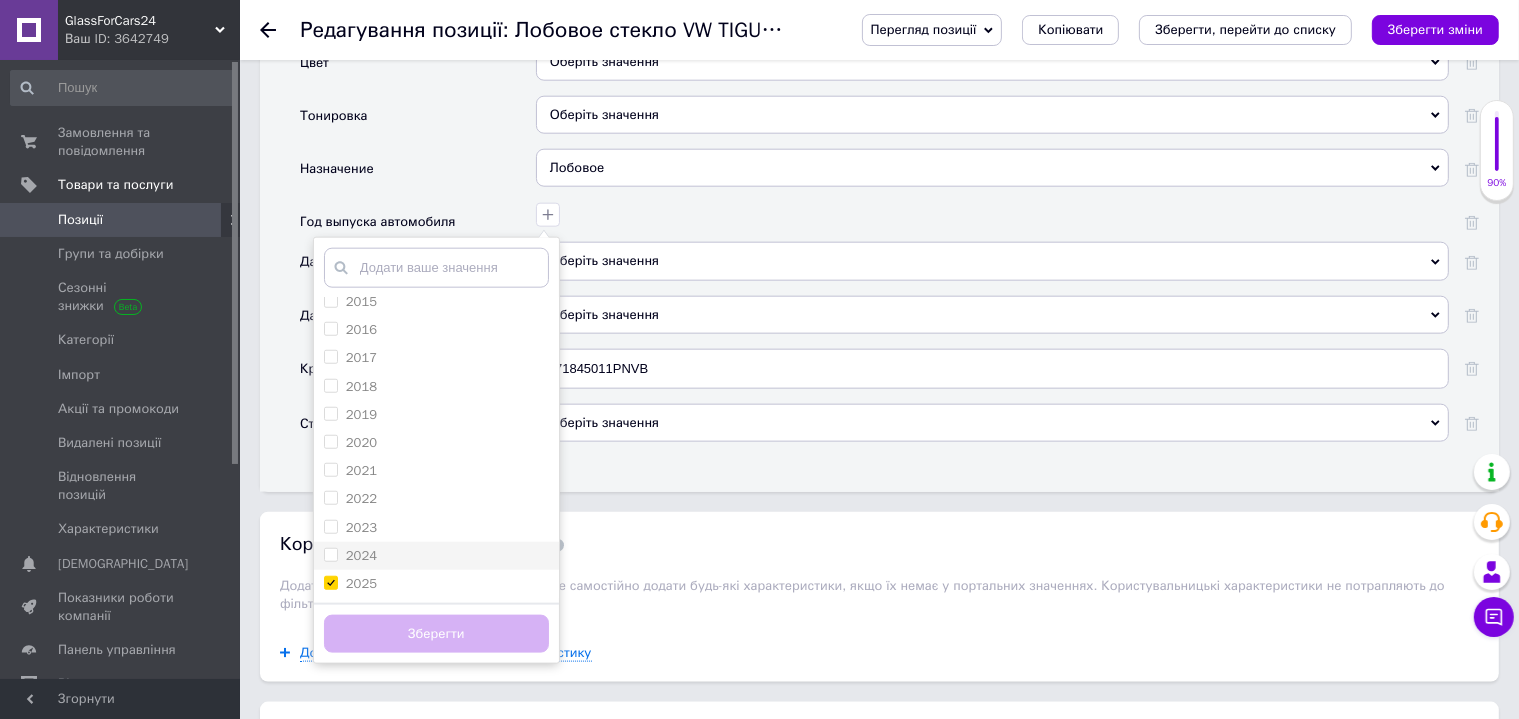 checkbox on "true" 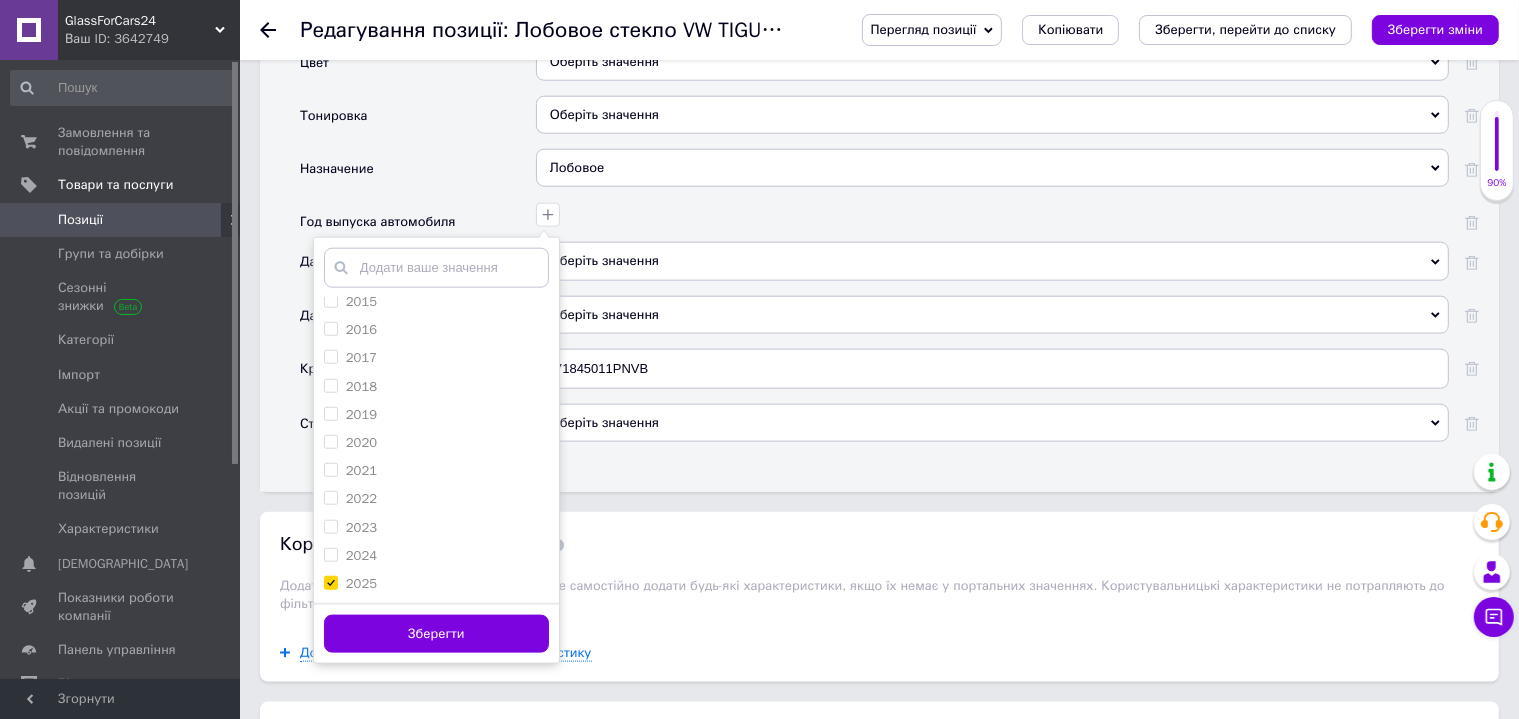 drag, startPoint x: 392, startPoint y: 549, endPoint x: 400, endPoint y: 592, distance: 43.737854 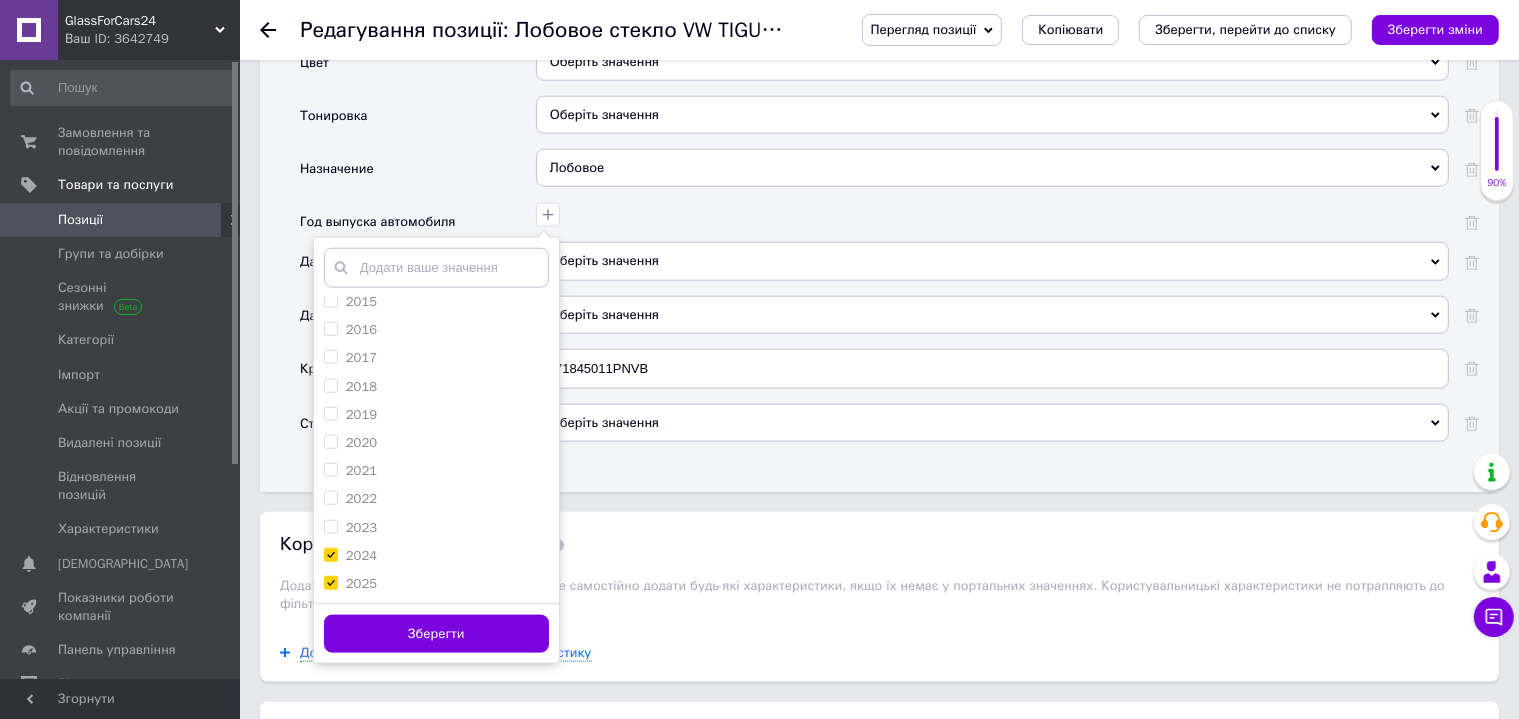 checkbox on "true" 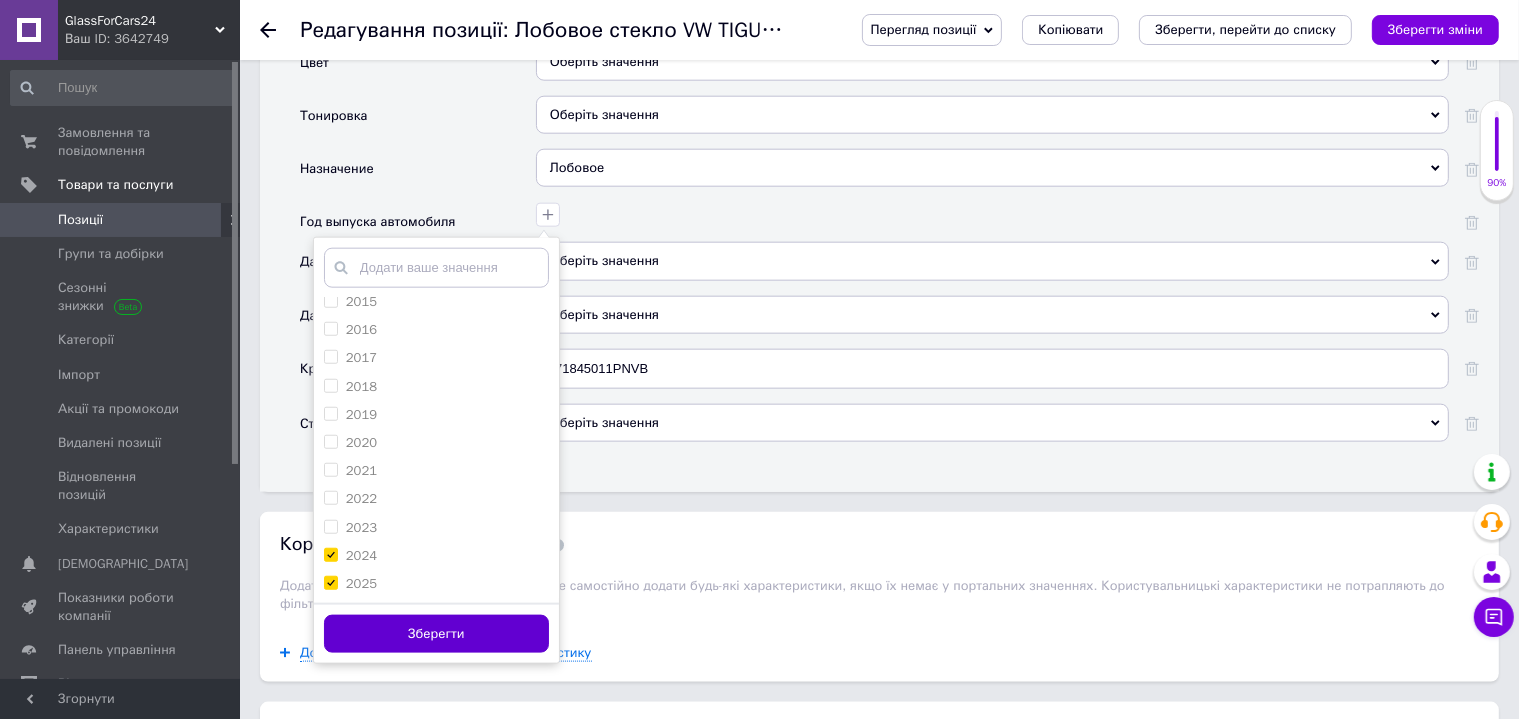 click on "Зберегти" at bounding box center (436, 634) 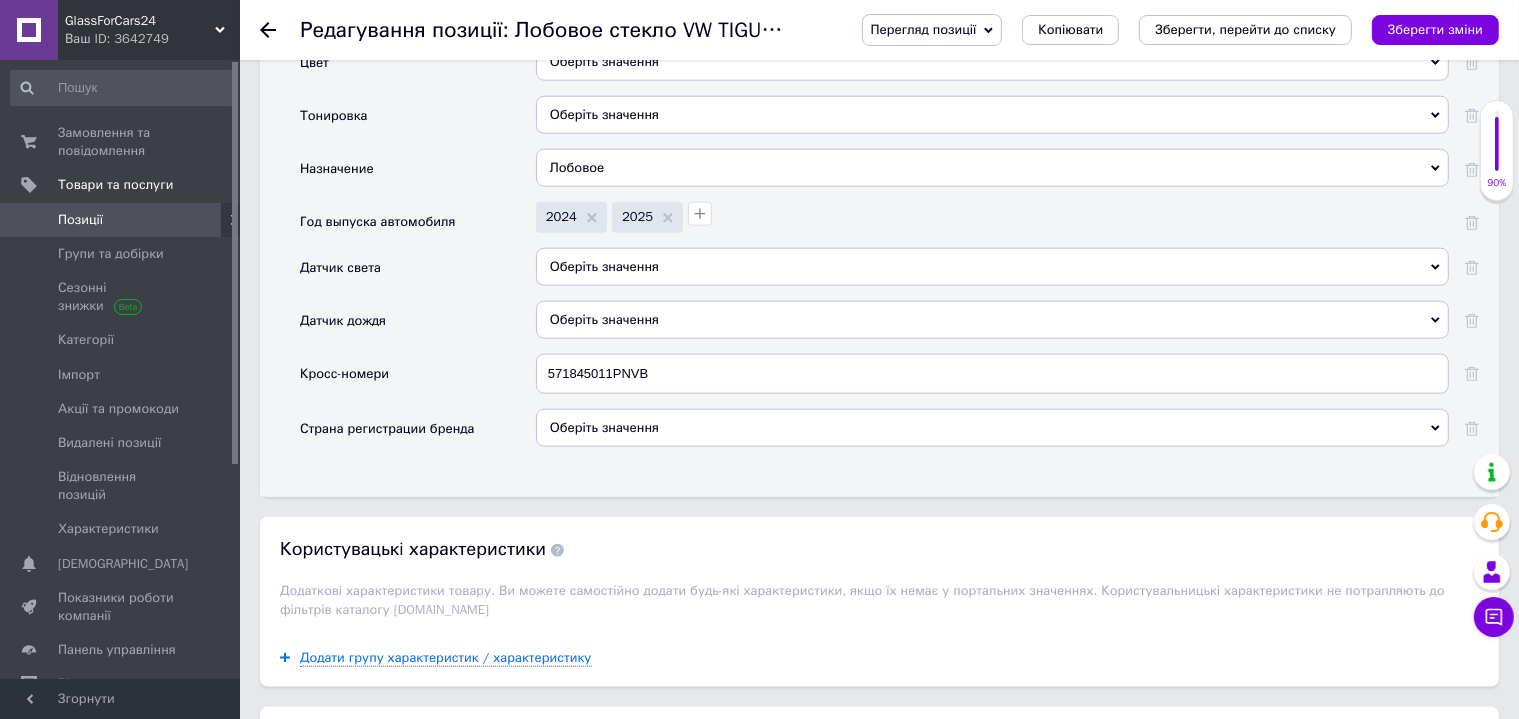 click on "Перегляд позиції Зберегти та переглянути на сайті Зберегти та переглянути на маркетплейсі Копіювати Зберегти, перейти до списку Зберегти зміни" at bounding box center [1160, 30] 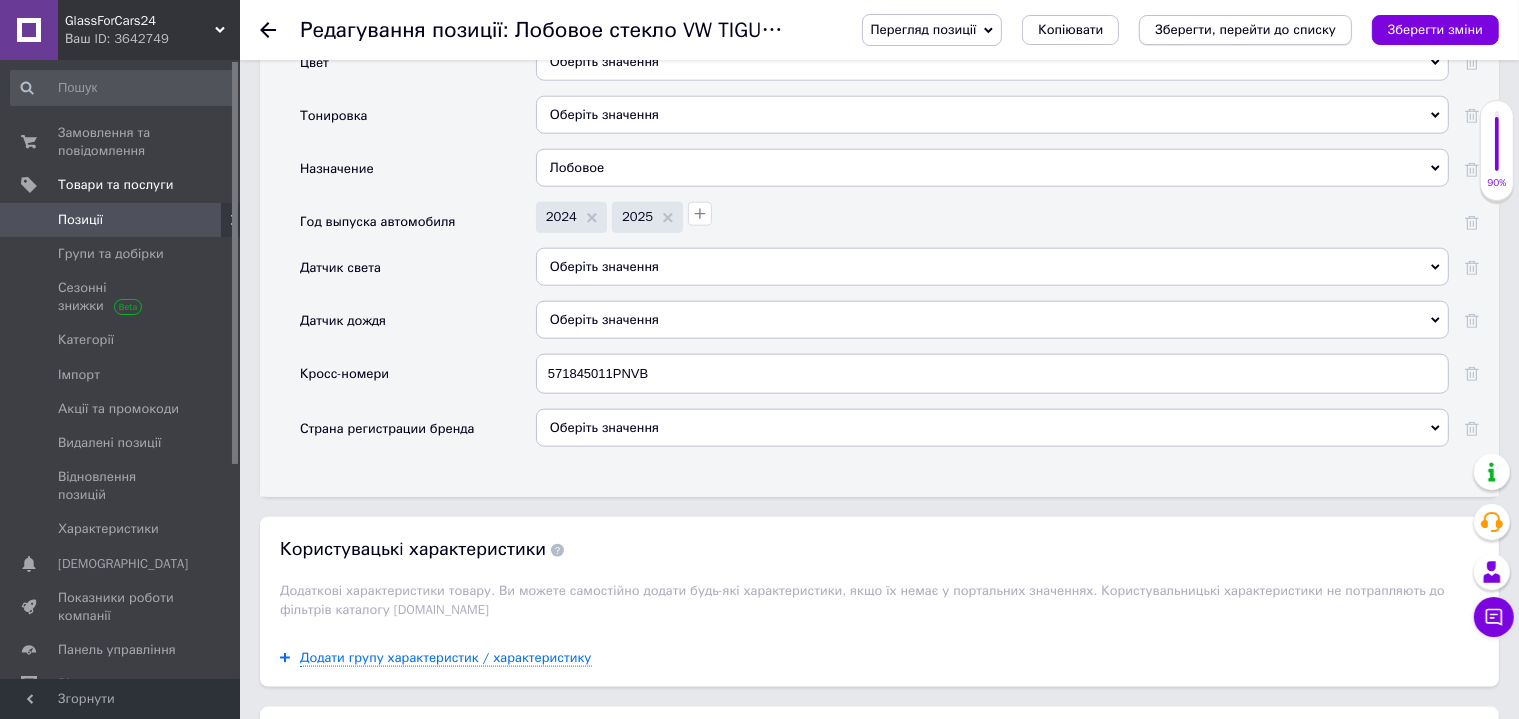 click on "Зберегти, перейти до списку" at bounding box center (1245, 29) 